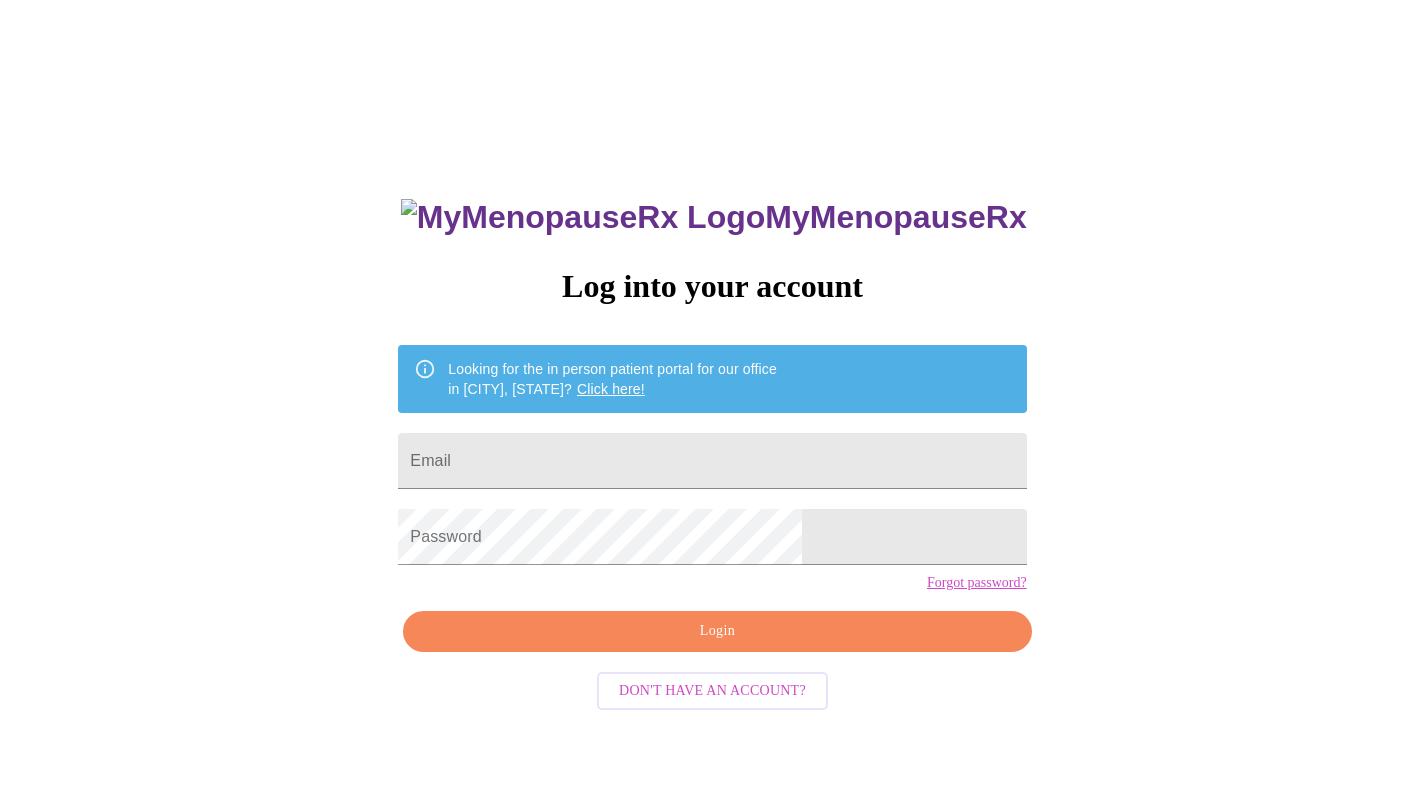 scroll, scrollTop: 0, scrollLeft: 0, axis: both 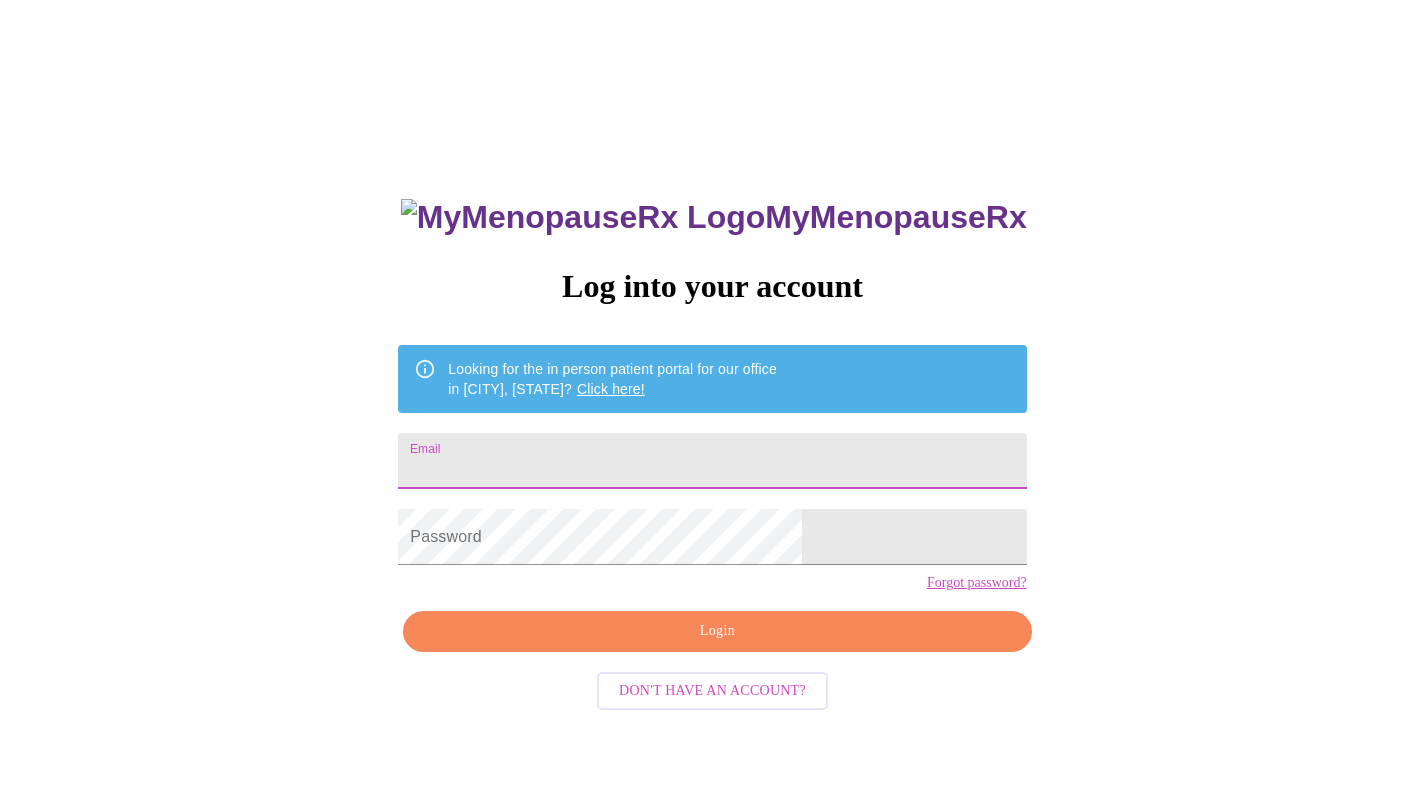 type on "[EMAIL]" 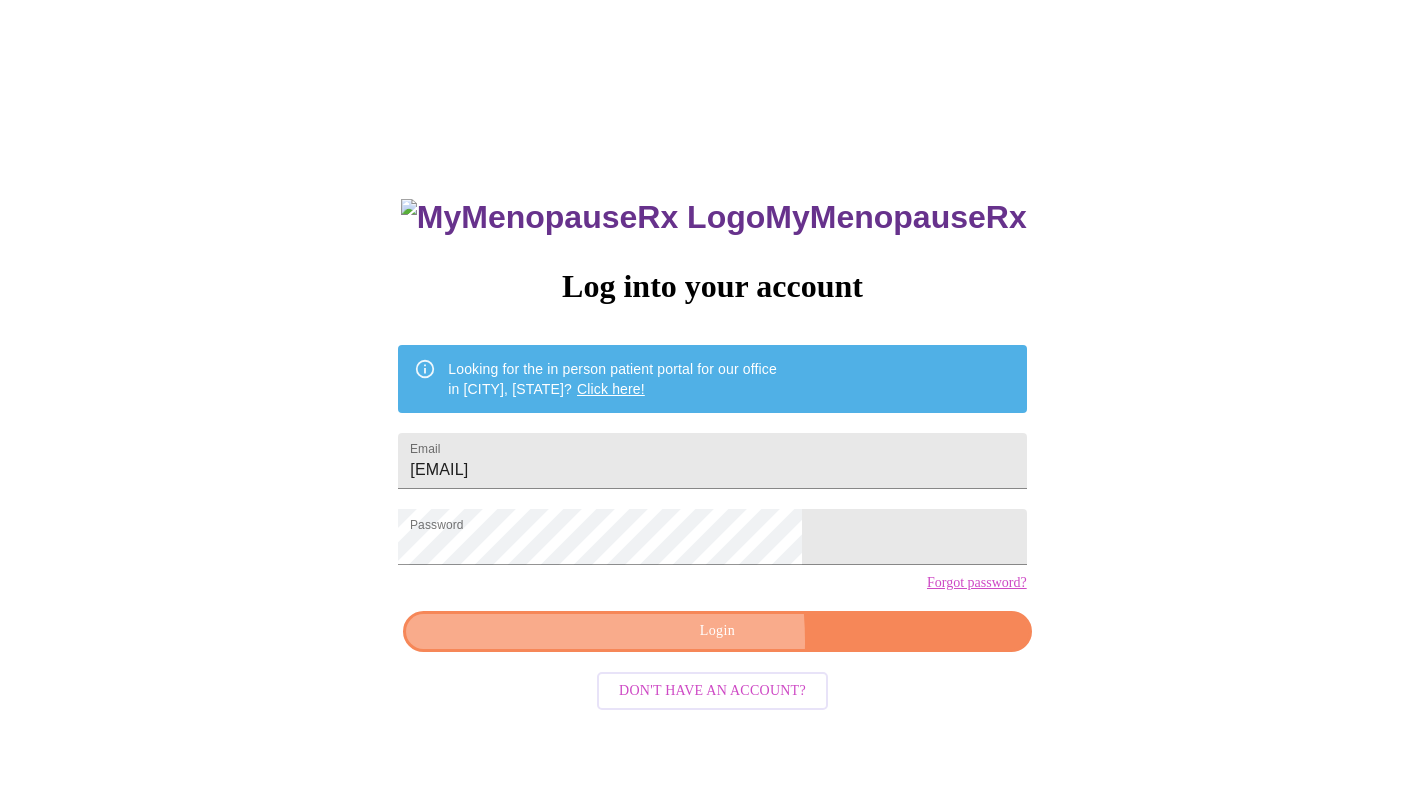 click on "Login" at bounding box center (717, 631) 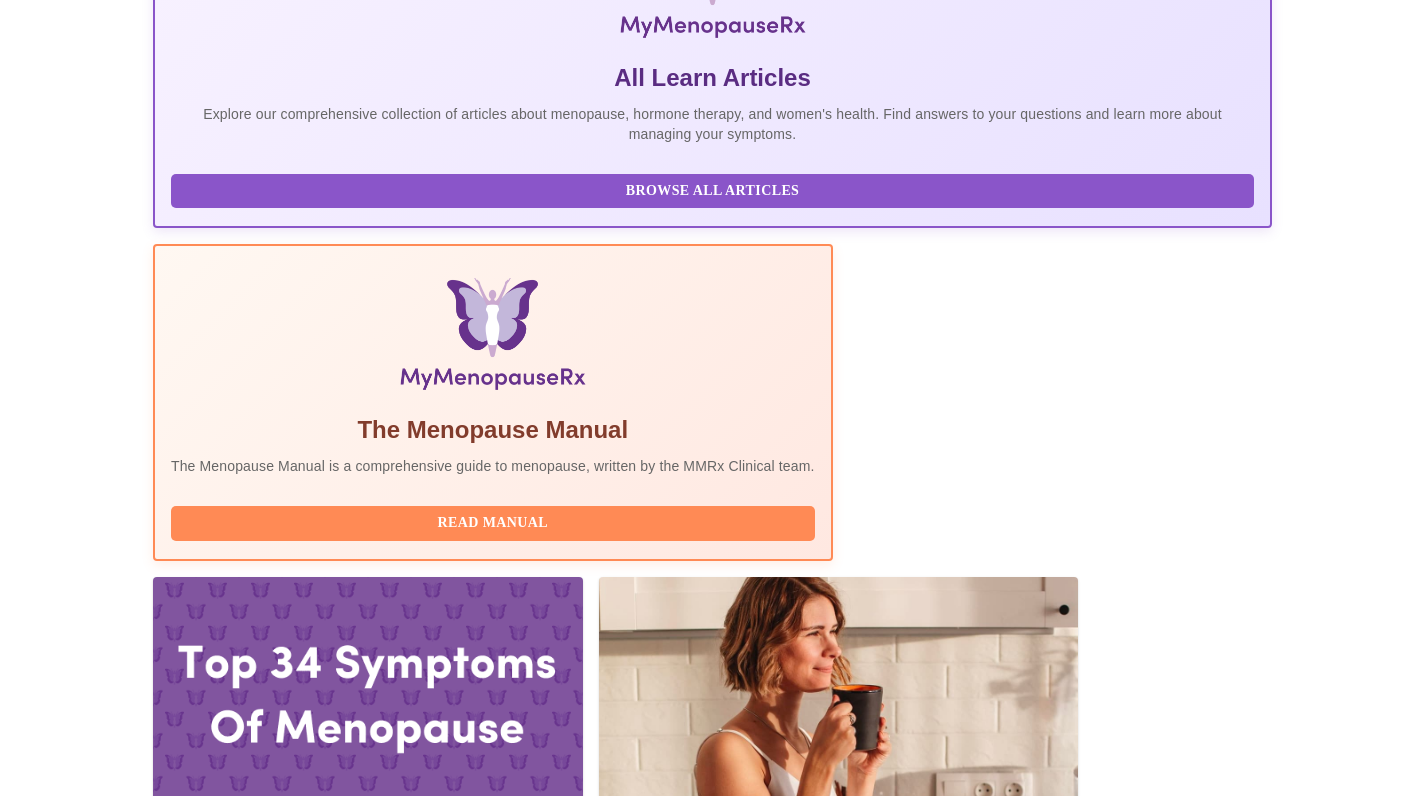 scroll, scrollTop: 569, scrollLeft: 0, axis: vertical 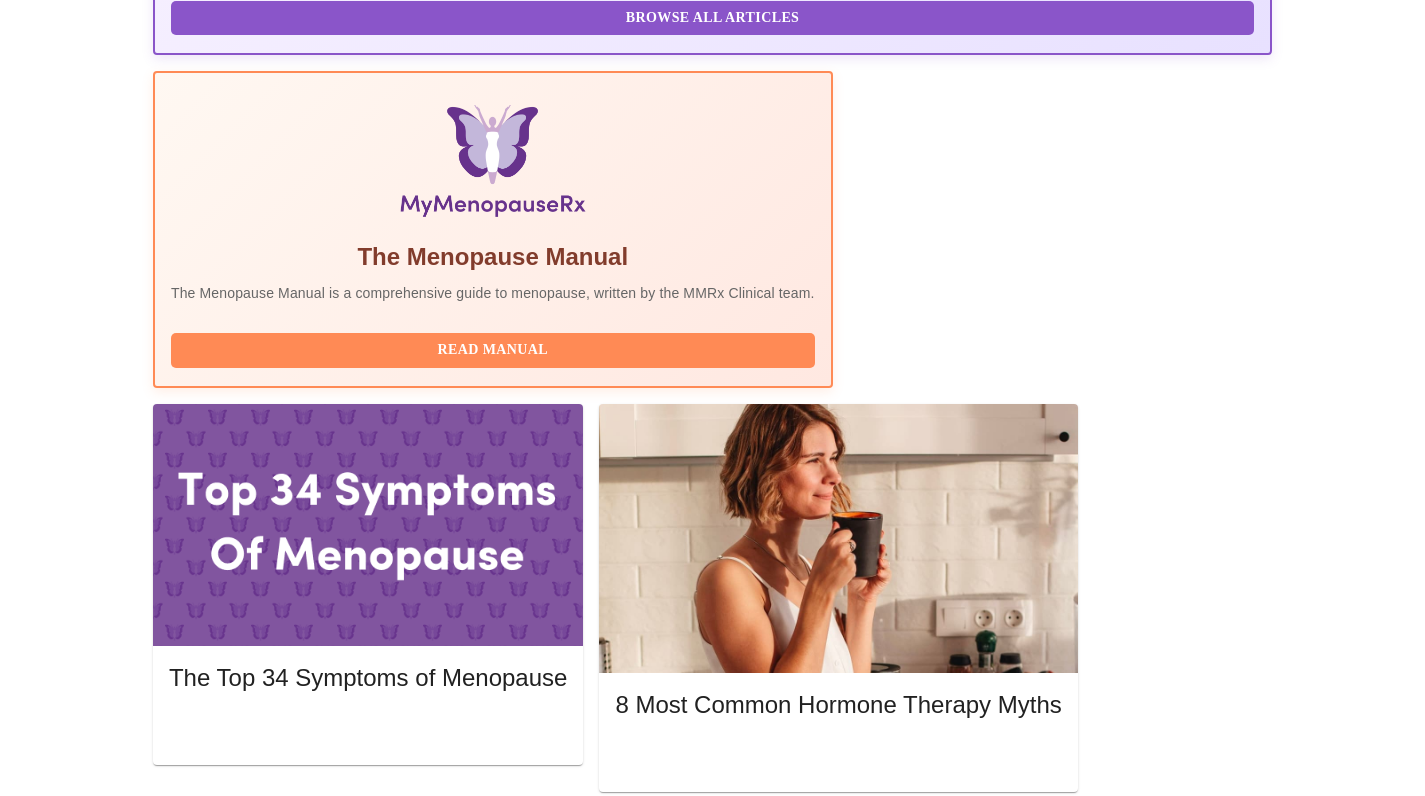 click on "Complete Pre-Assessment" at bounding box center (1136, 1982) 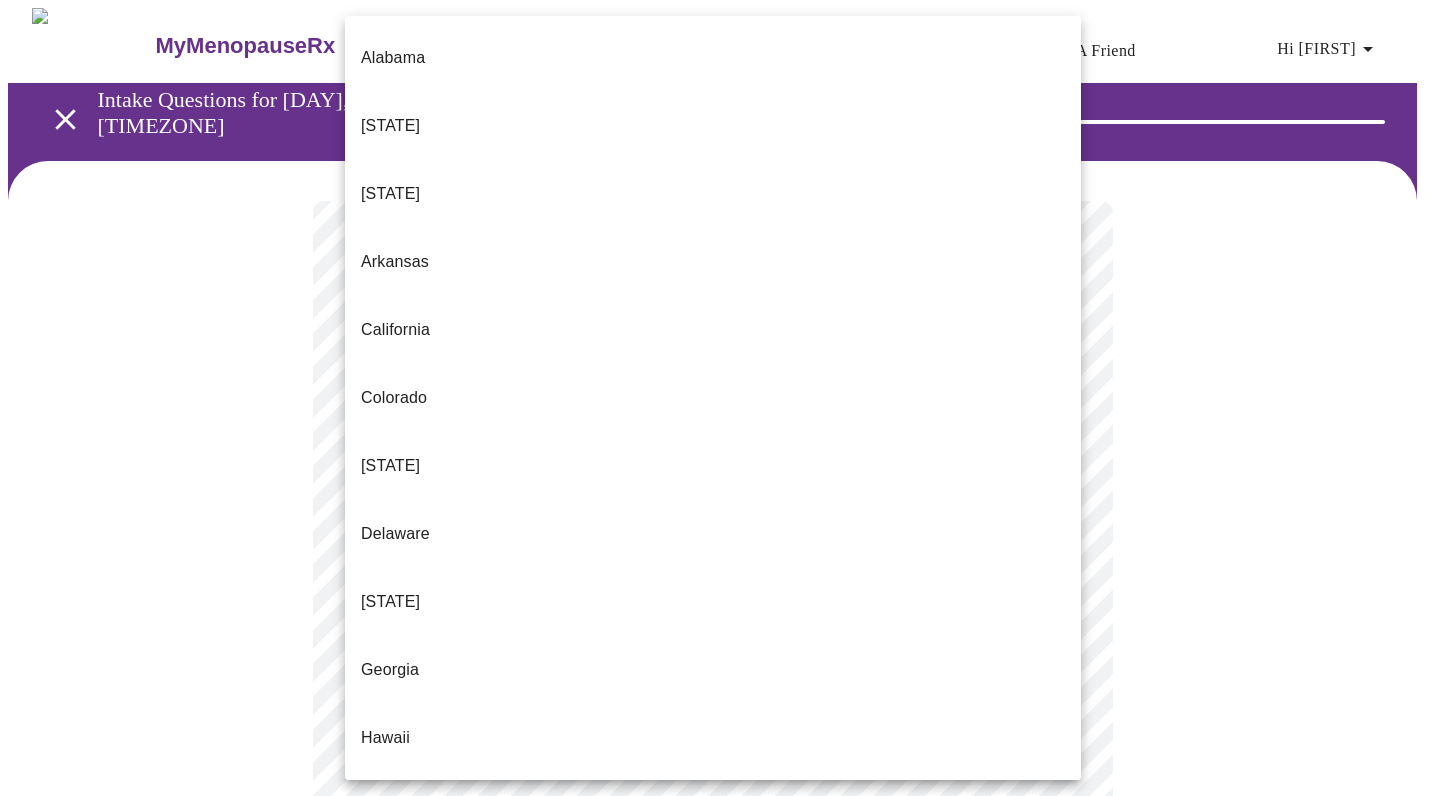 click on "MyMenopauseRx Appointments Messaging Labs Uploads Medications Community Refer a Friend Hi [FIRST] Intake Questions for [DAY], [MONTH] [DAY_NUM] [YEAR] @ [TIME]-[TIME] [TIMEZONE] 1 / 13 Settings Billing Invoices Log out Alabama Alaska Arizona Arkansas California Colorado Connecticut Delaware Florida Georgia Hawaii Idaho Illinois Indiana Iowa Kansas Kentucky Louisiana Maine Maryland Massachusetts Michigan Minnesota Mississippi Missouri Montana Nebraska Nevada New Hampshire New Jersey New Mexico New York North Carolina North Dakota Ohio Oklahoma Oregon Pennsylvania Rhode Island South Carolina Tennessee Texas Utah Vermont Virginia Washington Washington, D.C. (District of Columbia) West Virginia Wisconsin Wyoming" at bounding box center [720, 932] 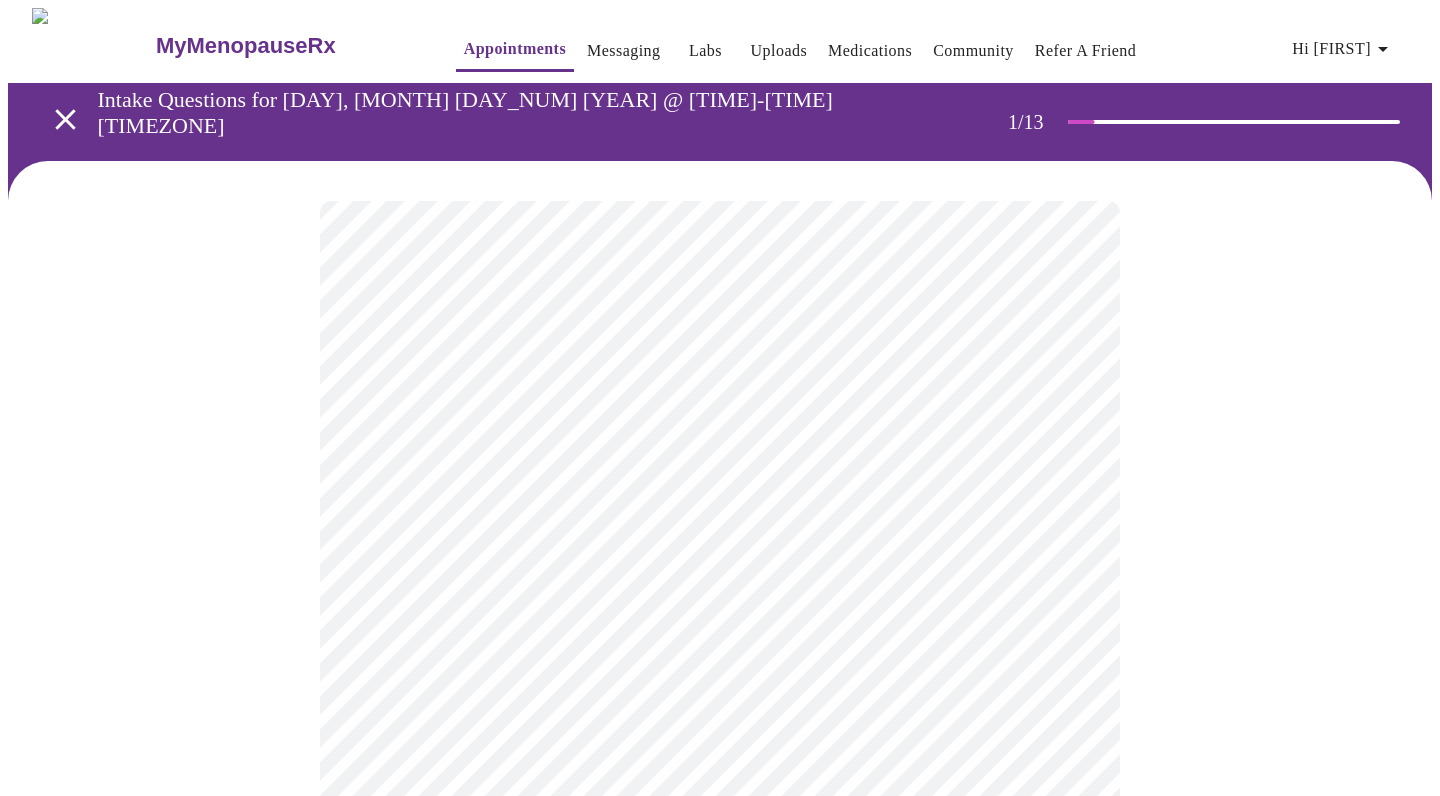 click on "MyMenopauseRx Appointments Messaging Labs Uploads Medications Community Refer a Friend Hi [FIRST] Intake Questions for [DAY], [MONTH] [DAY_NUM] [YEAR] @ [TIME]-[TIME] [TIMEZONE] 1 / 13 Settings Billing Invoices Log out" at bounding box center (720, 927) 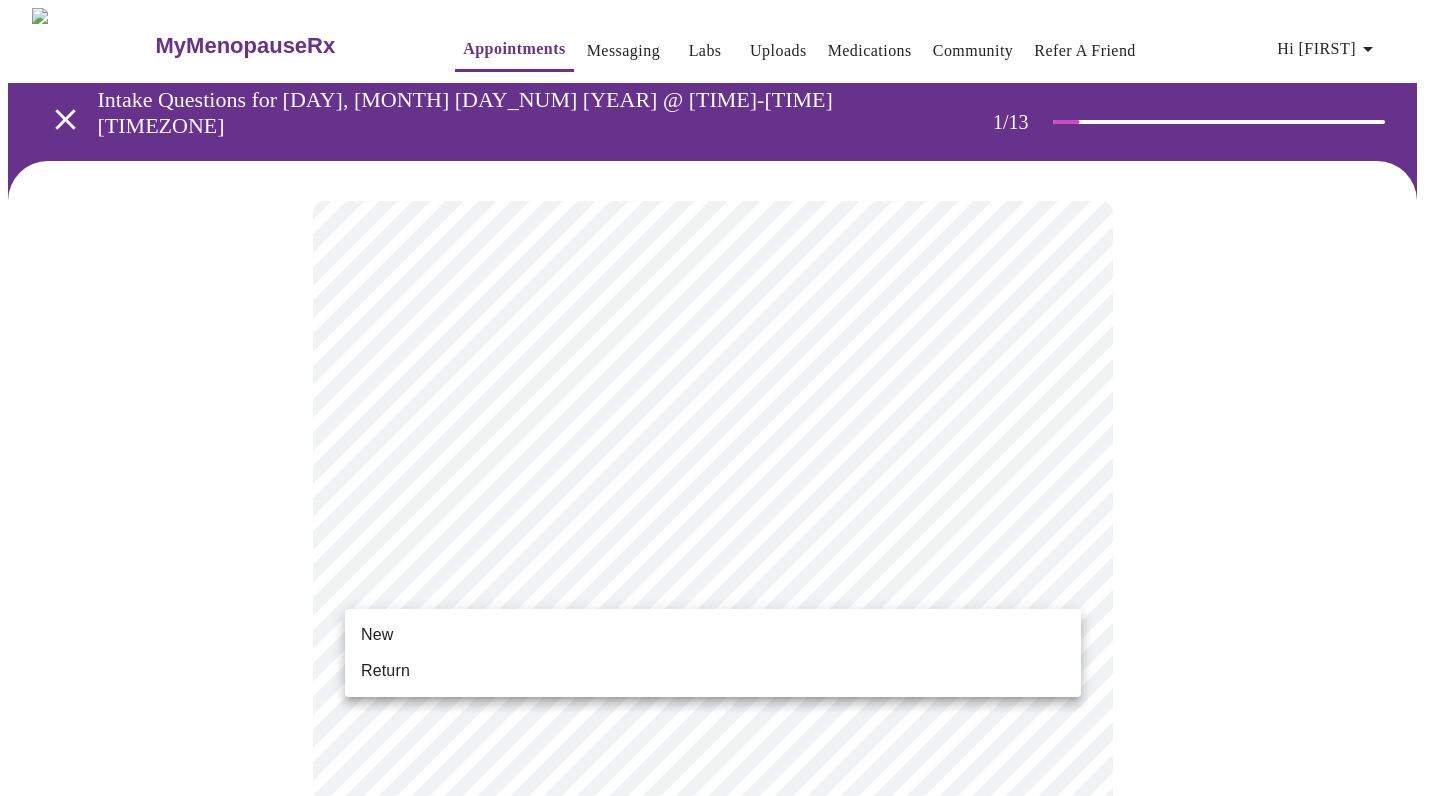 click on "Return" at bounding box center (713, 671) 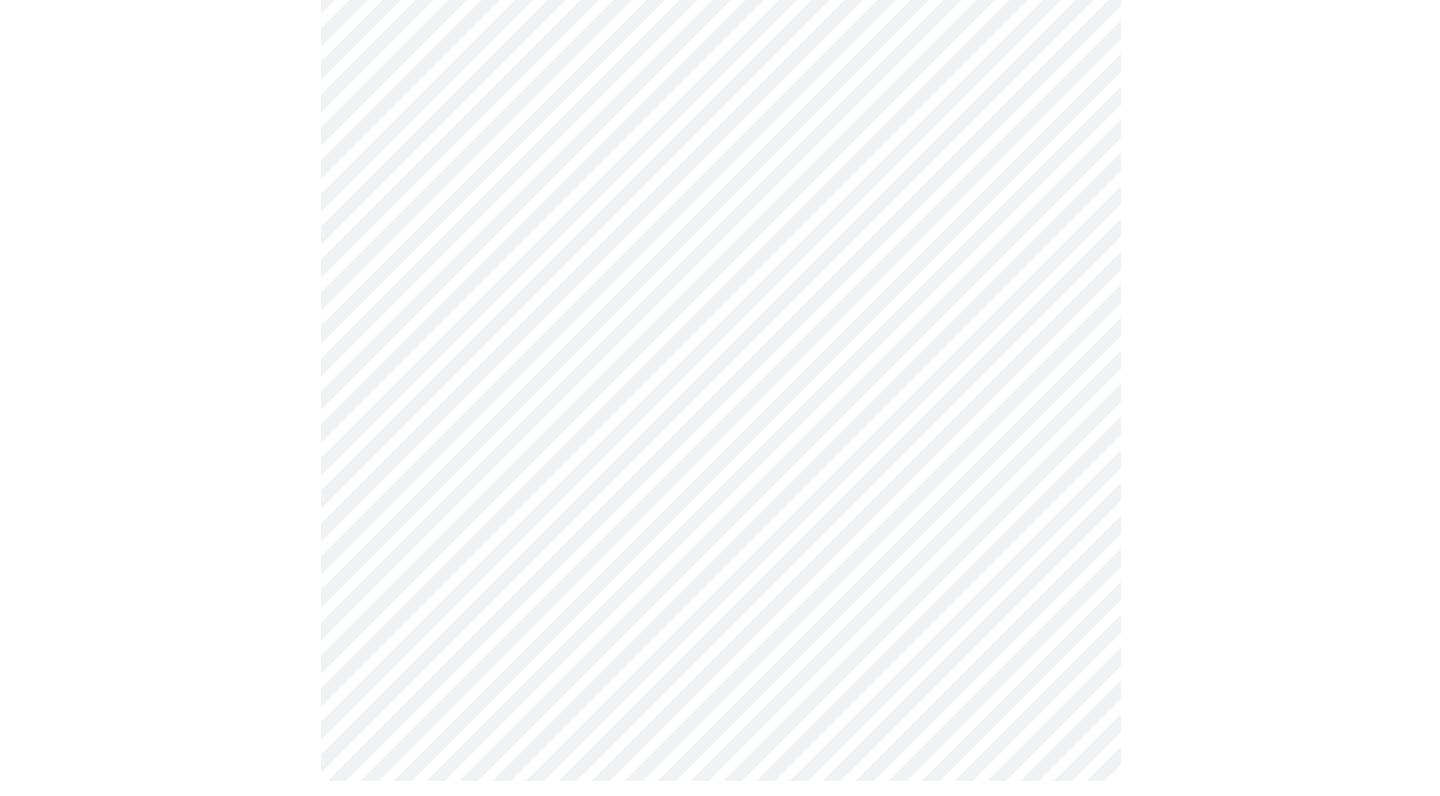scroll, scrollTop: 1001, scrollLeft: 0, axis: vertical 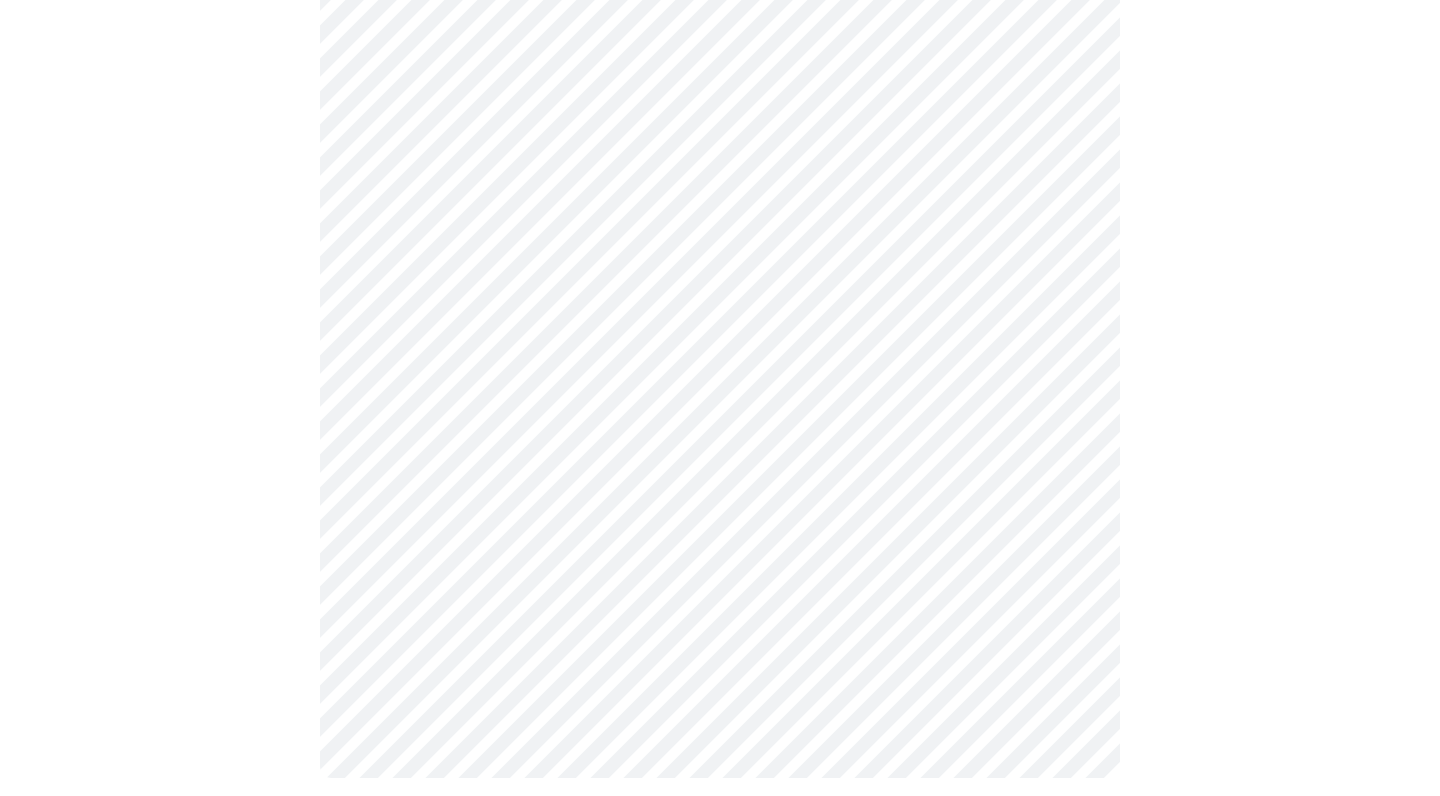 click on "MyMenopauseRx Appointments Messaging Labs Uploads Medications Community Refer a Friend Hi [FIRST] Intake Questions for [DAY], [MONTH] [DAY_NUM] [YEAR] @ [TIME]-[TIME] [TIMEZONE] 1 / 13 Settings Billing Invoices Log out" at bounding box center [720, -88] 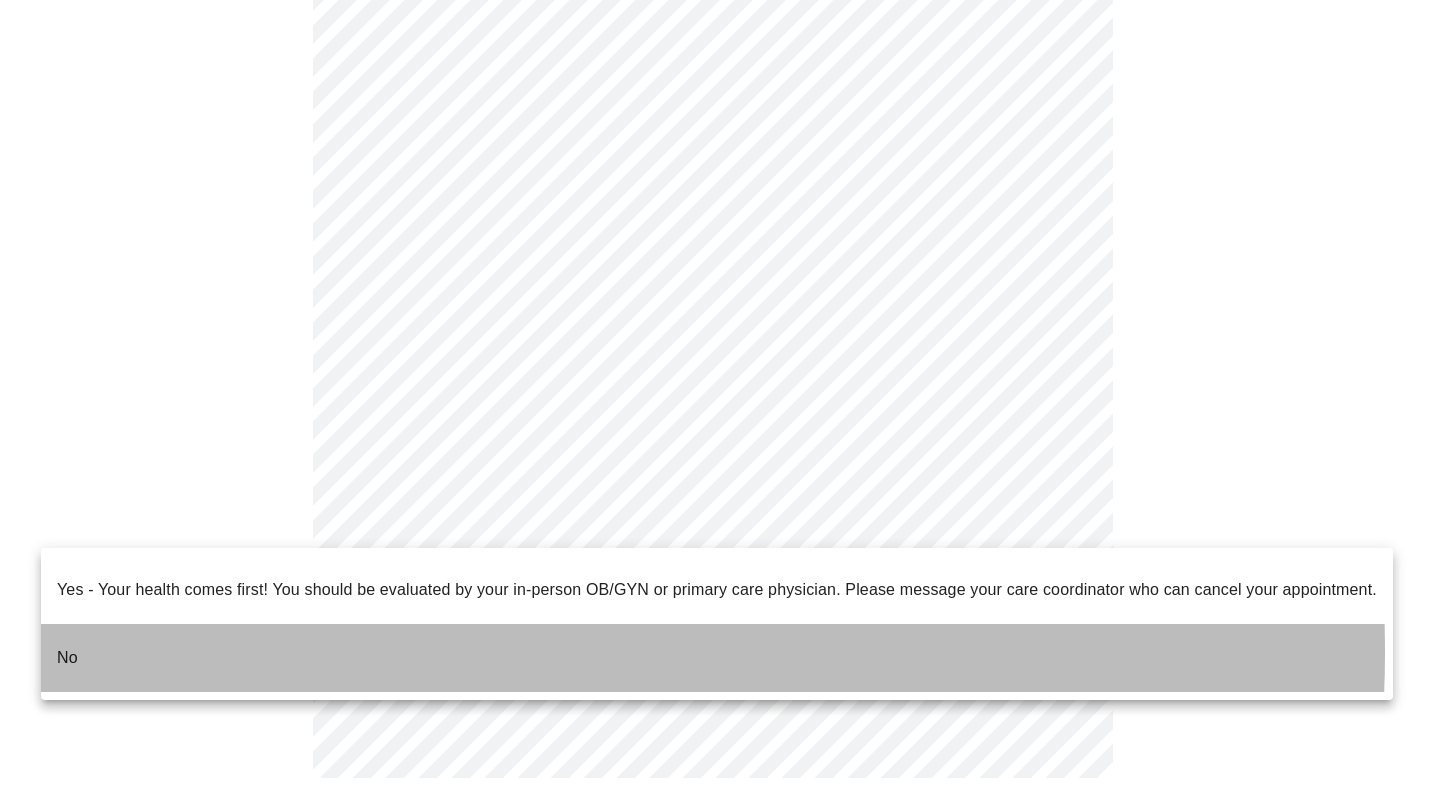 click on "No" at bounding box center (717, 658) 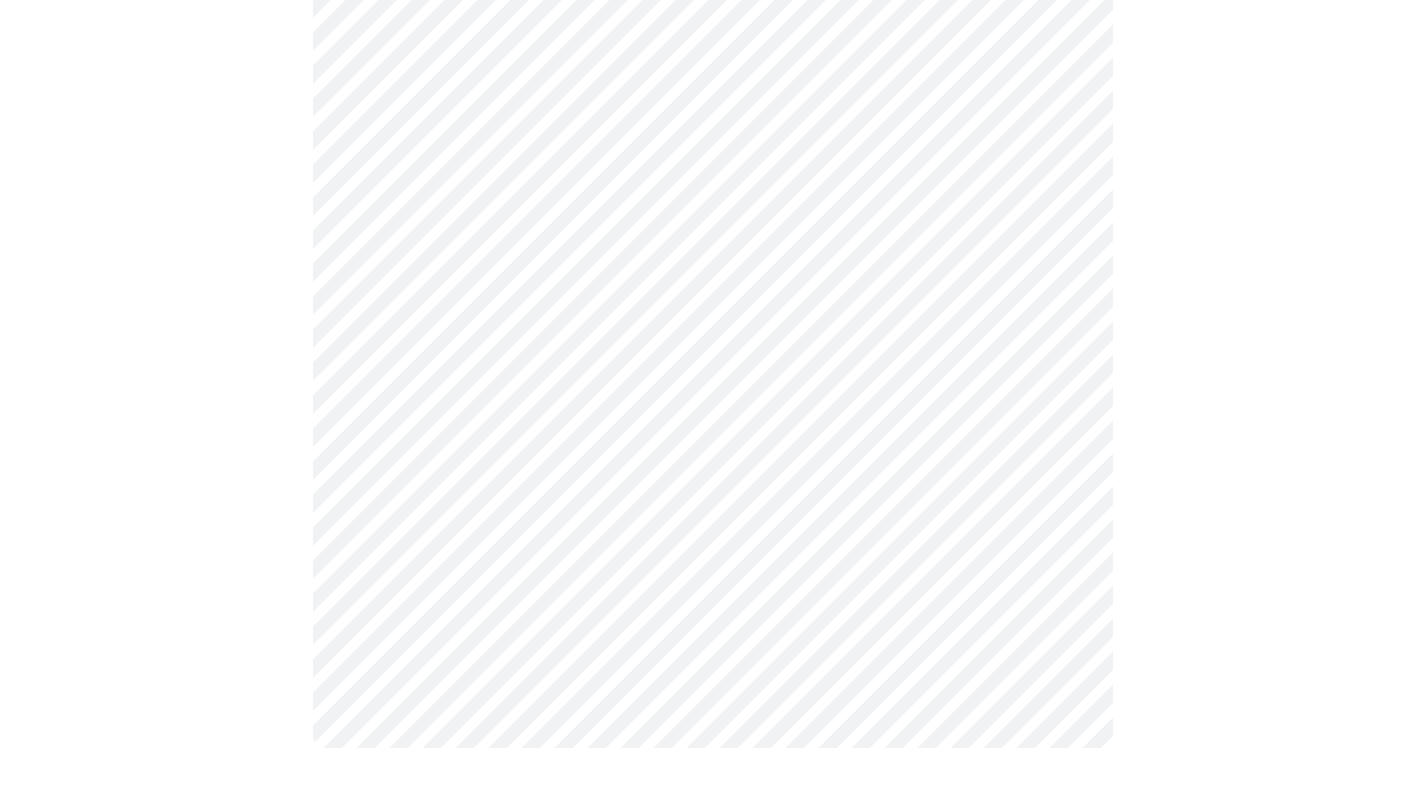 scroll, scrollTop: 0, scrollLeft: 0, axis: both 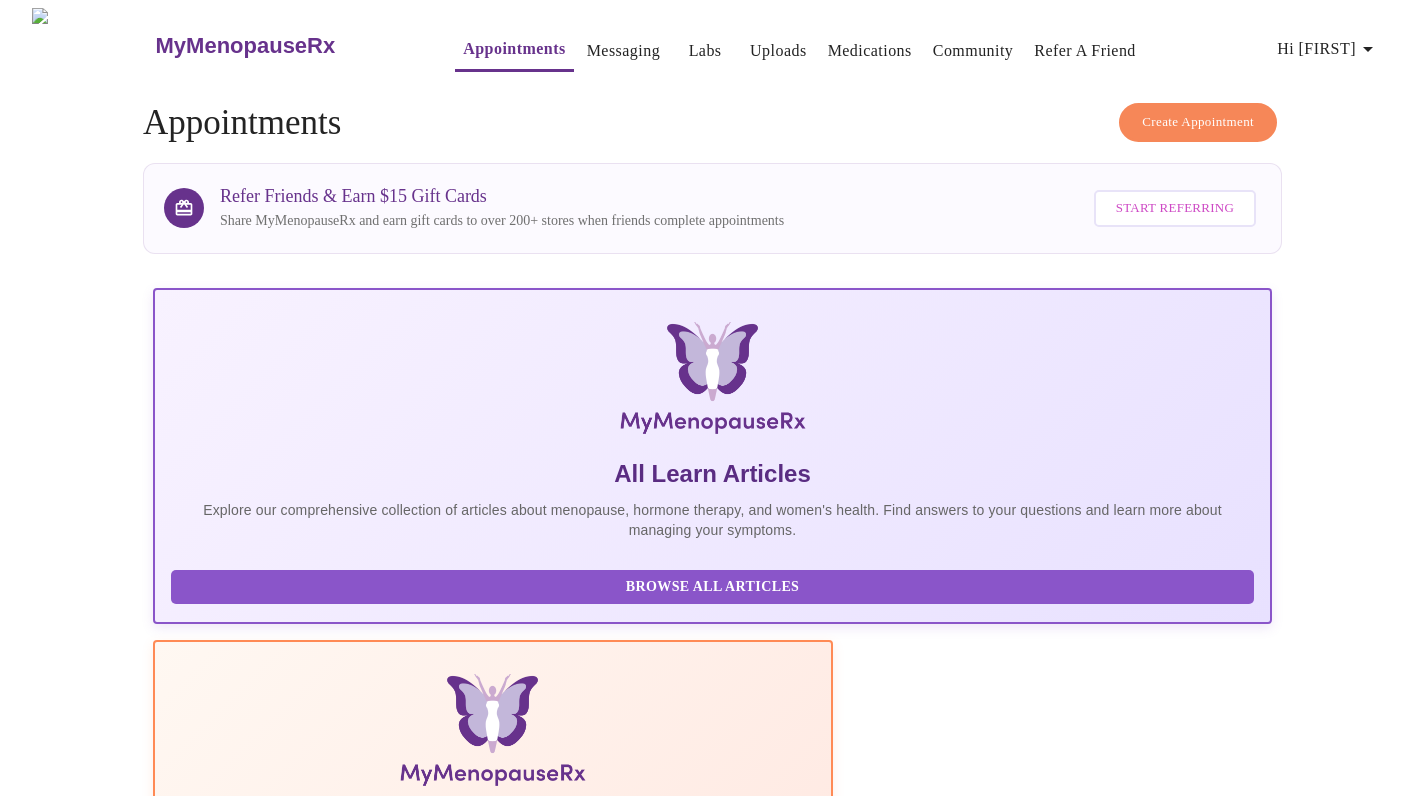 click on "Appointments" at bounding box center [514, 49] 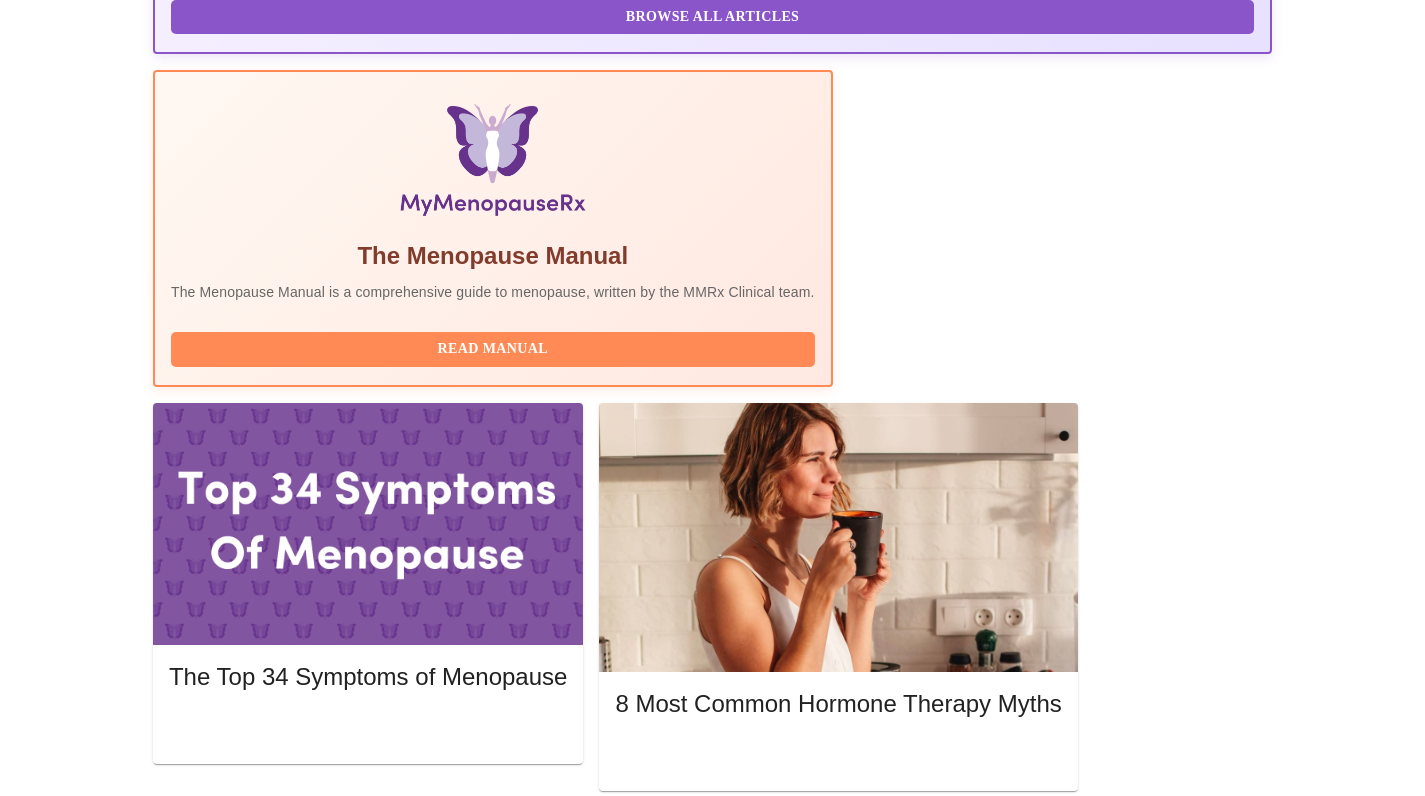 scroll, scrollTop: 653, scrollLeft: 0, axis: vertical 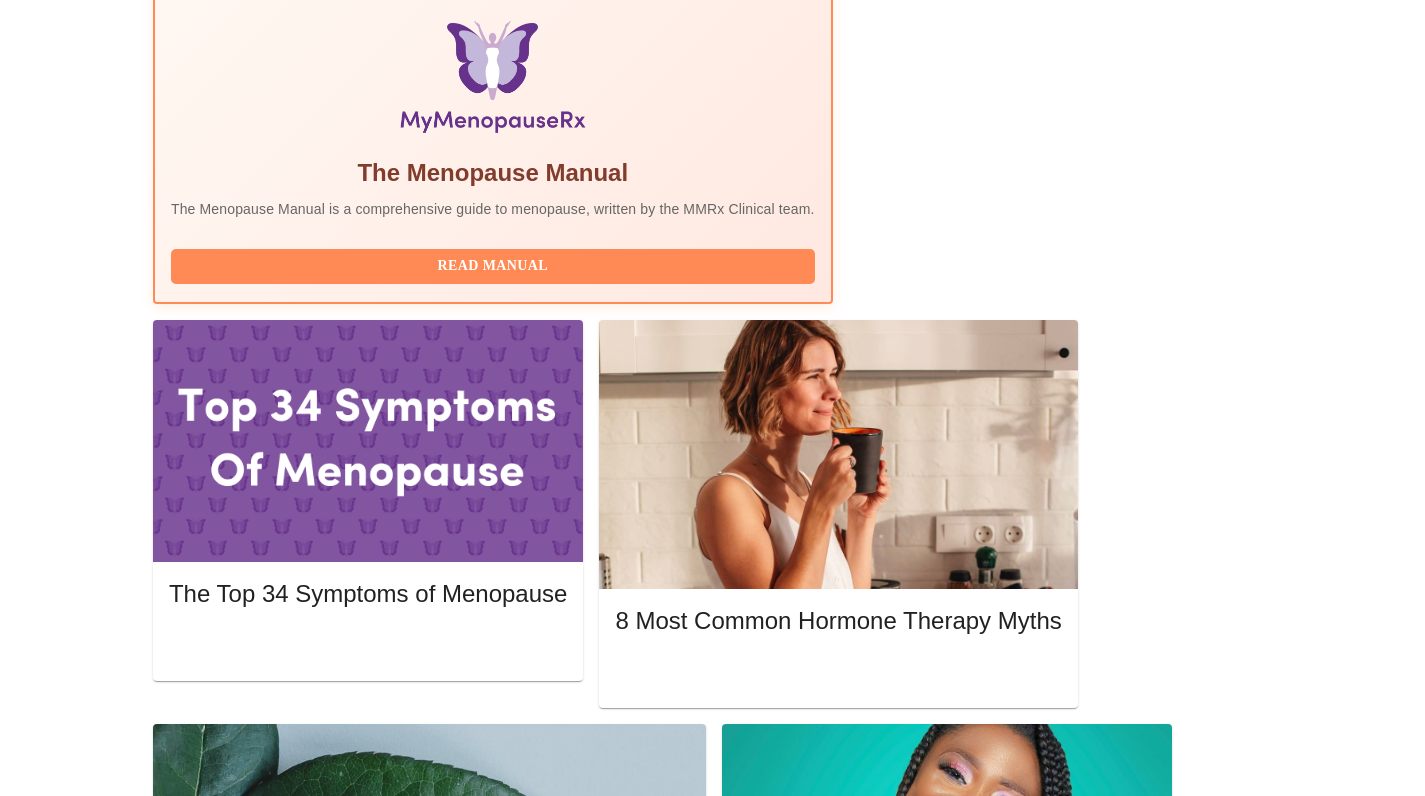 click on "Complete Pre-Assessment" at bounding box center (1136, 1898) 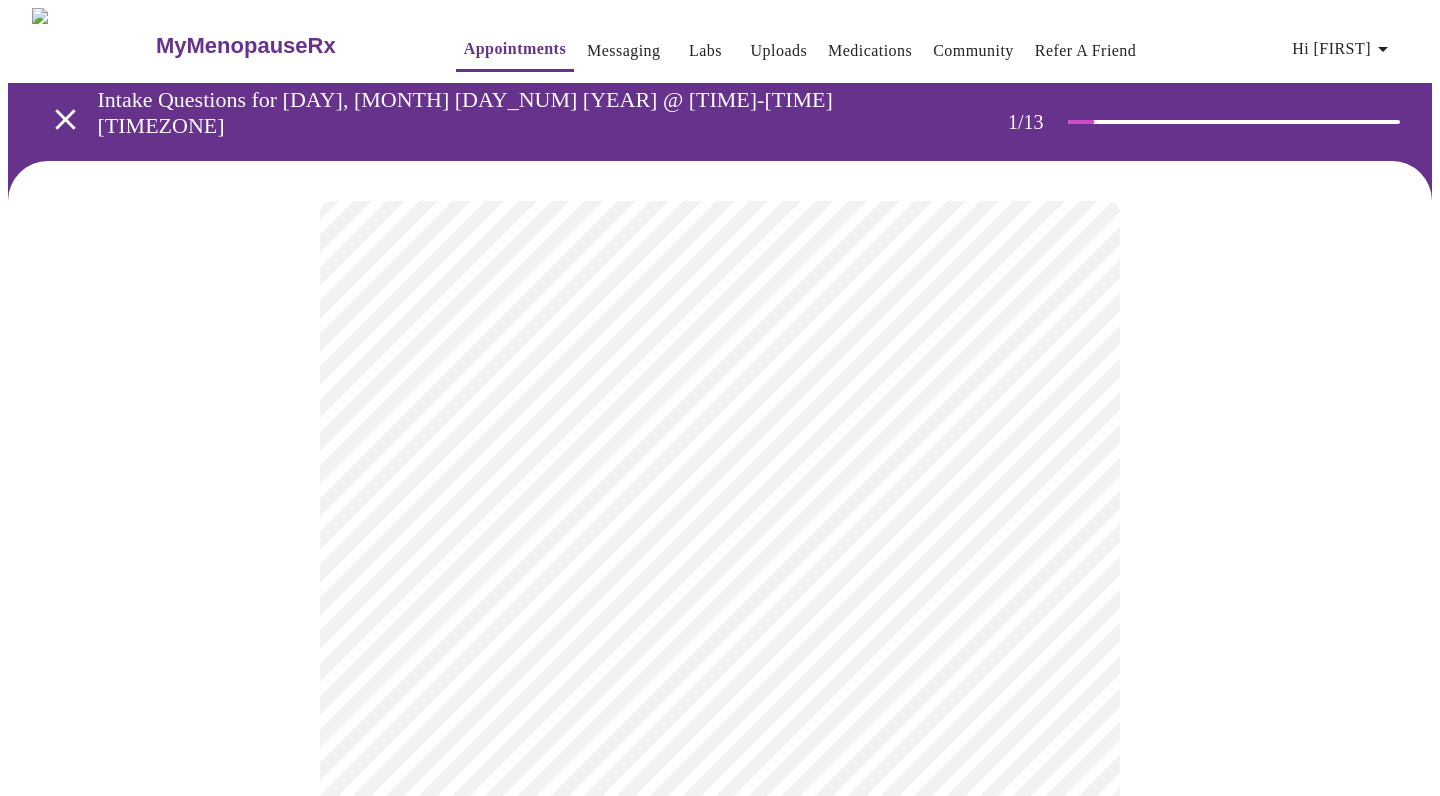 click on "MyMenopauseRx Appointments Messaging Labs Uploads Medications Community Refer a Friend Hi [FIRST] Intake Questions for [DAY], [MONTH] [DAY_NUM] [YEAR] @ [TIME]-[TIME] [TIMEZONE] 1 / 13 Settings Billing Invoices Log out" at bounding box center [720, 908] 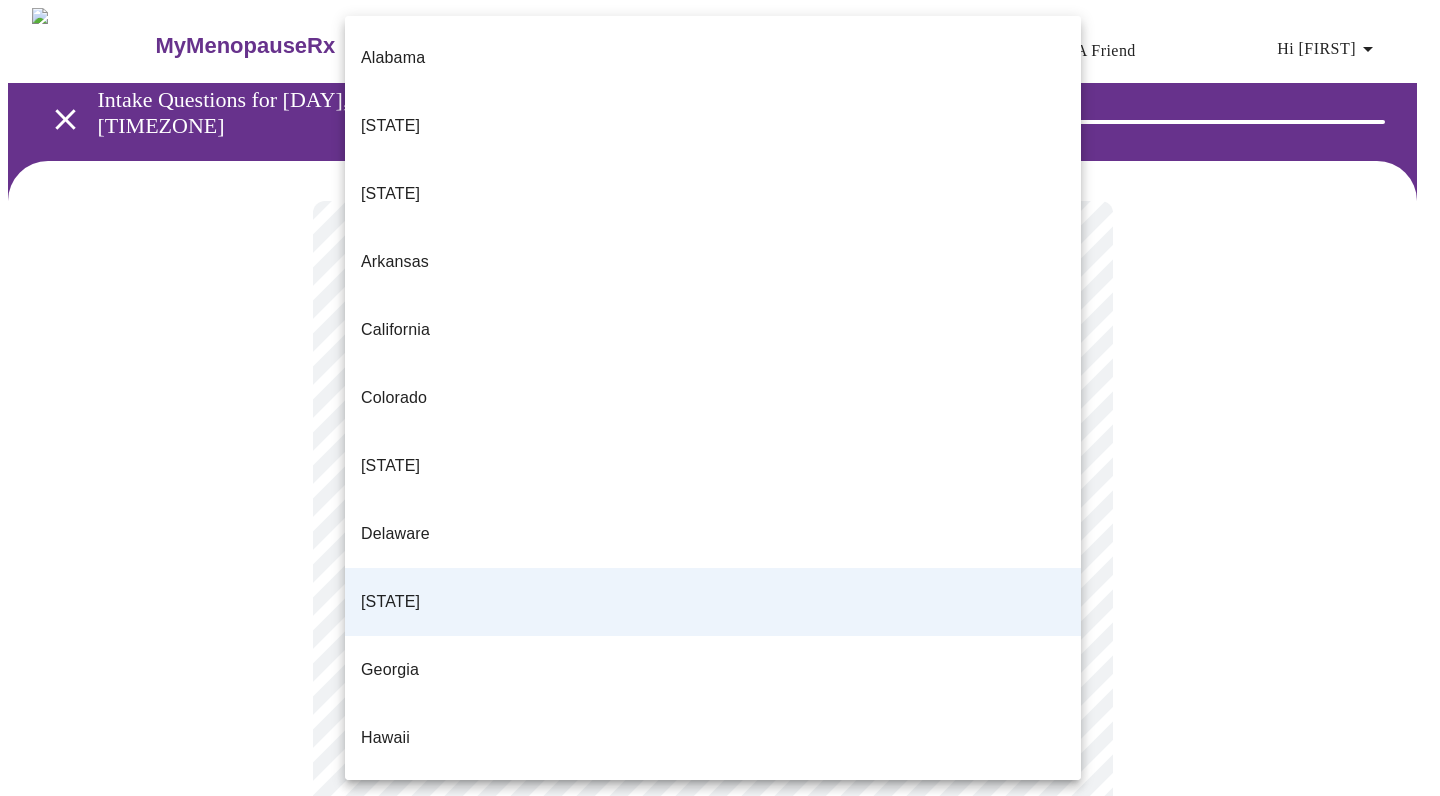 click on "Delaware" at bounding box center (713, 534) 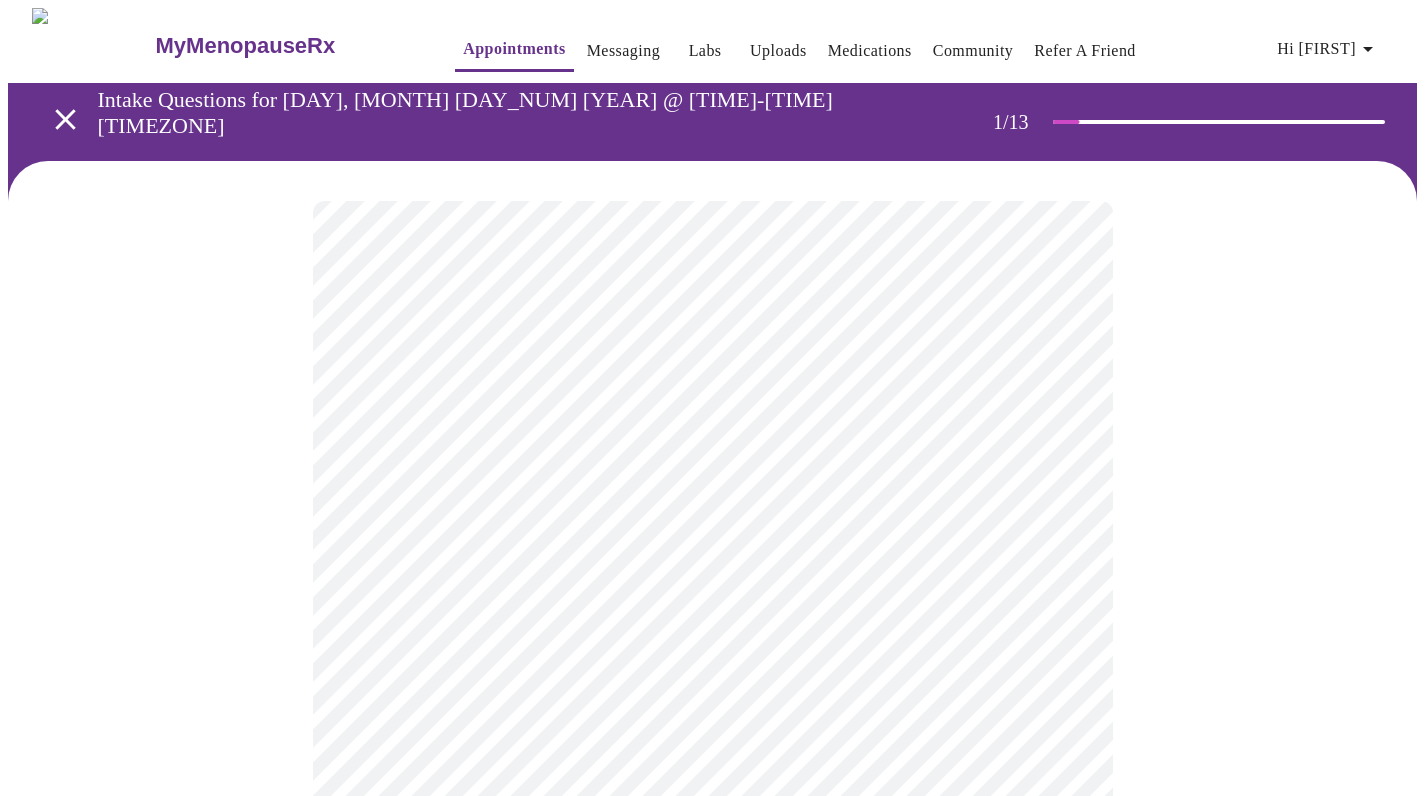 scroll, scrollTop: 2, scrollLeft: 0, axis: vertical 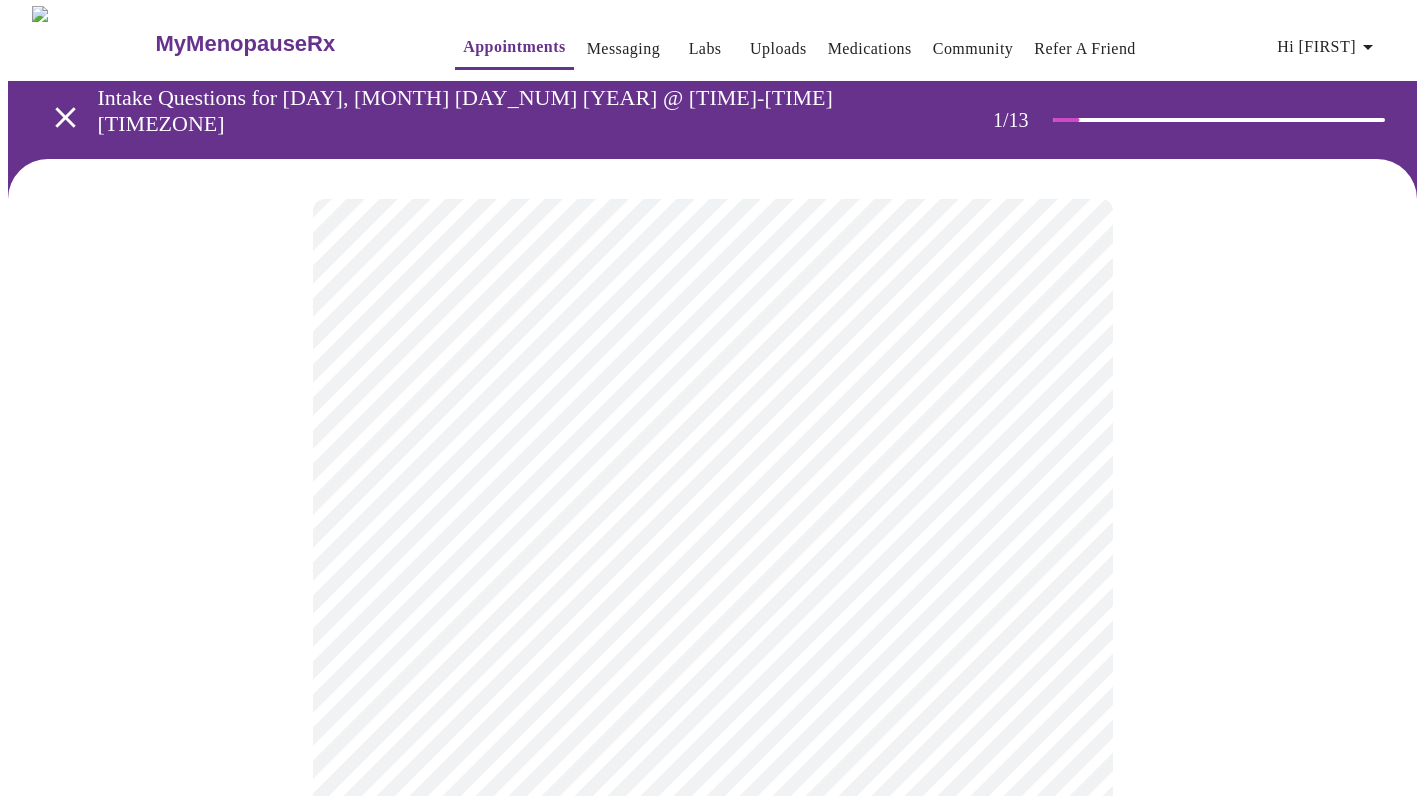 click on "Hi [FIRST]" at bounding box center (1328, 47) 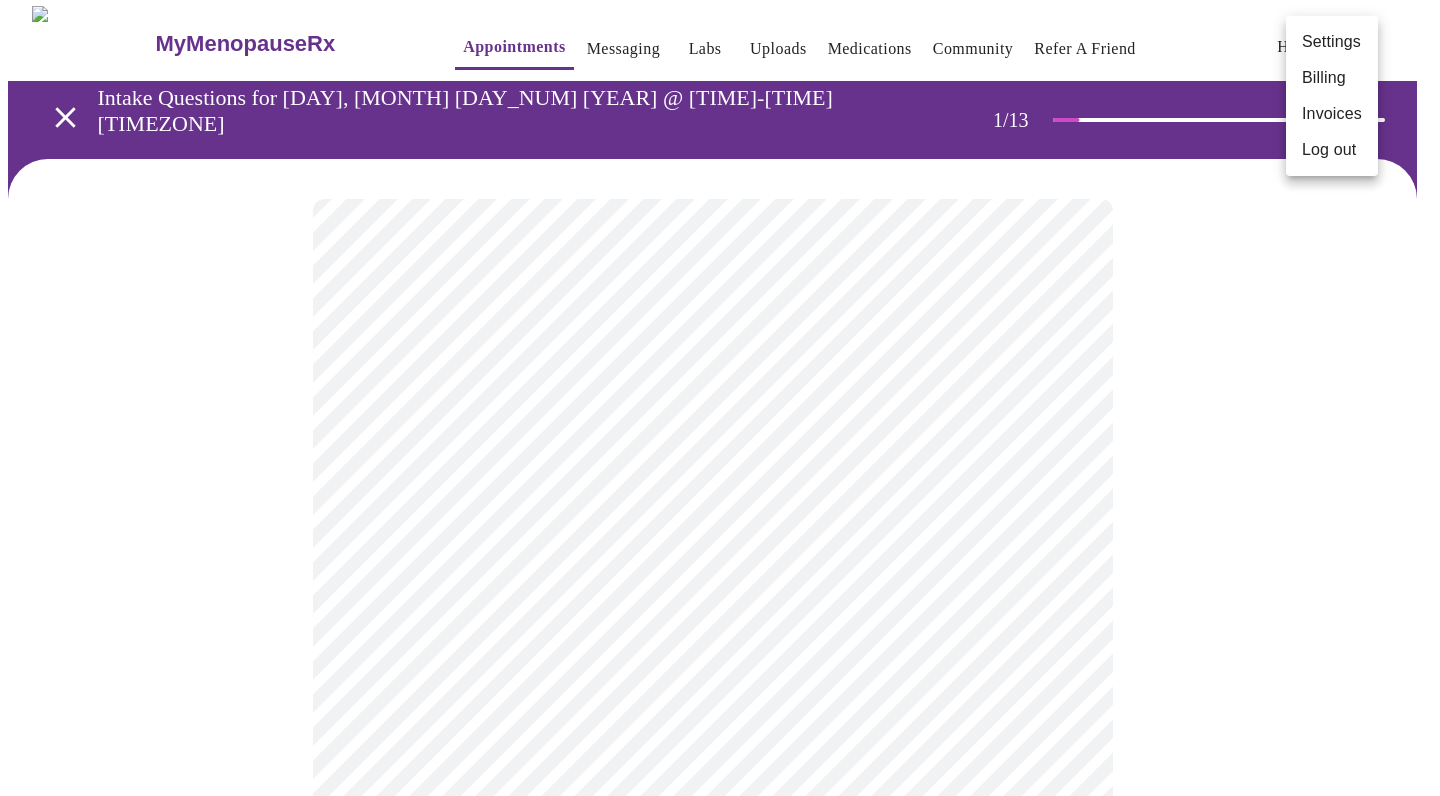 click at bounding box center [720, 398] 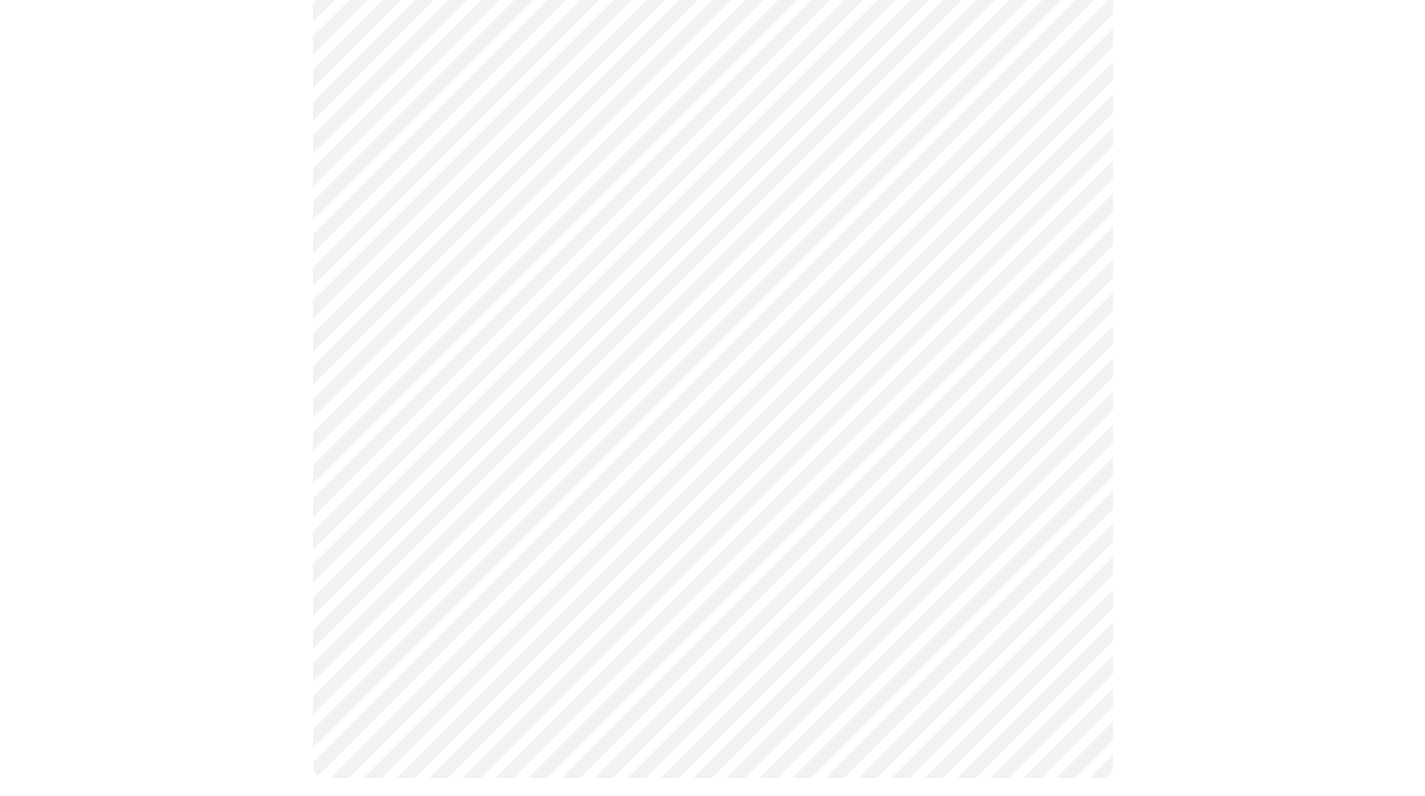 scroll, scrollTop: 0, scrollLeft: 0, axis: both 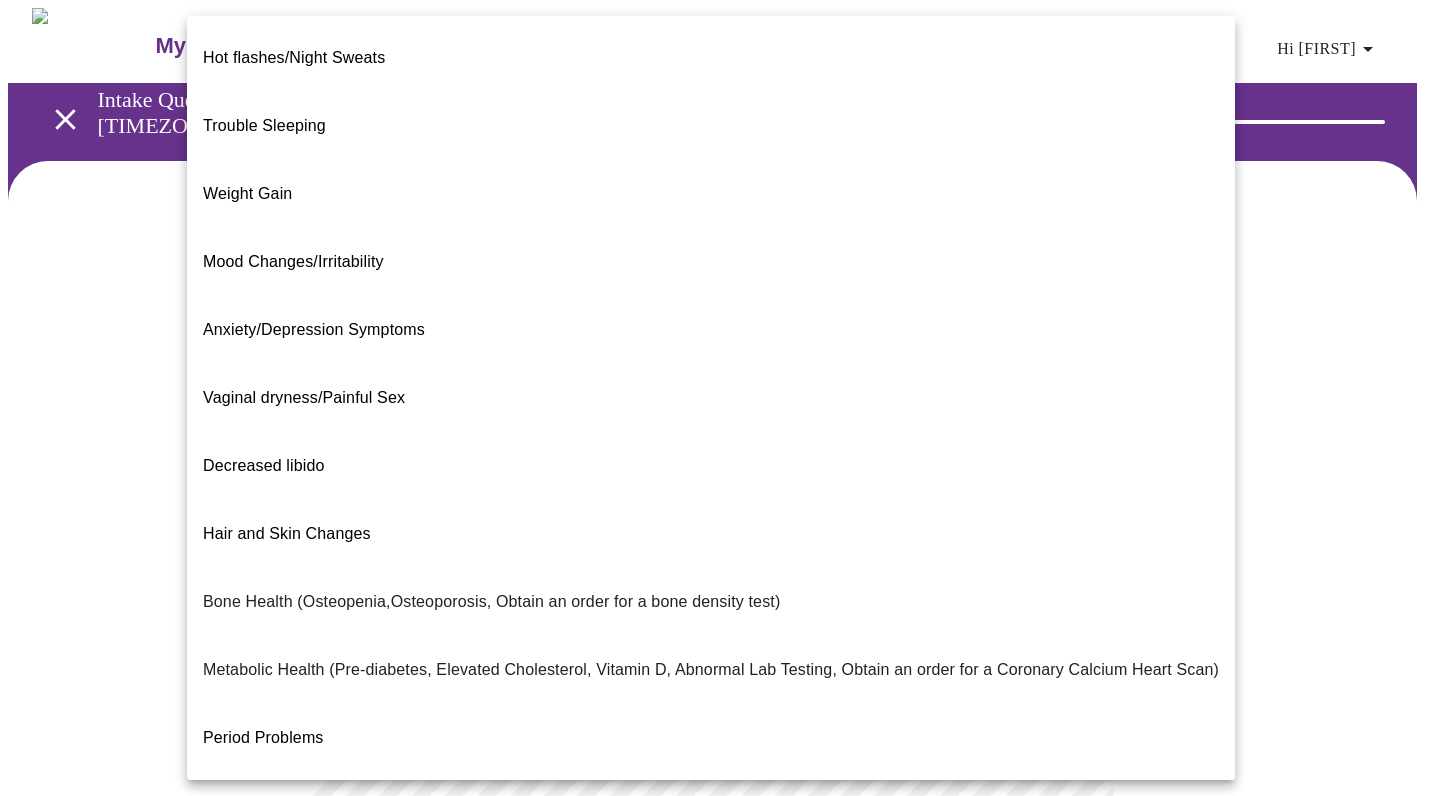click on "MyMenopauseRx Appointments Messaging Labs Uploads Medications Community Refer a Friend Hi [FIRST] Intake Questions for [DAY], [MONTH] [DAY_NUM] [YEAR] @ [TIME]-[TIME] [TIMEZONE] 2 / 13 Settings Billing Invoices Log out Hot flashes/Night Sweats Trouble Sleeping Weight Gain Mood Changes/Irritability Anxiety/Depression Symptoms Vaginal dryness/Painful Sex Decreased libido Hair and Skin Changes Bone Health (Osteopenia,Osteoporosis, Obtain an order for a bone density test) Metabolic Health (Pre-diabetes, Elevated Cholesterol, Vitamin D, Abnormal Lab Testing, Obtain an order for a Coronary Calcium Heart Scan) Period Problems Postmenopausal Bleeding Orgasms are weak UTI Symptoms Vaginal Infection Herpes (oral, genital) STD Testing I feel great - just need a refill. Other" at bounding box center [720, 614] 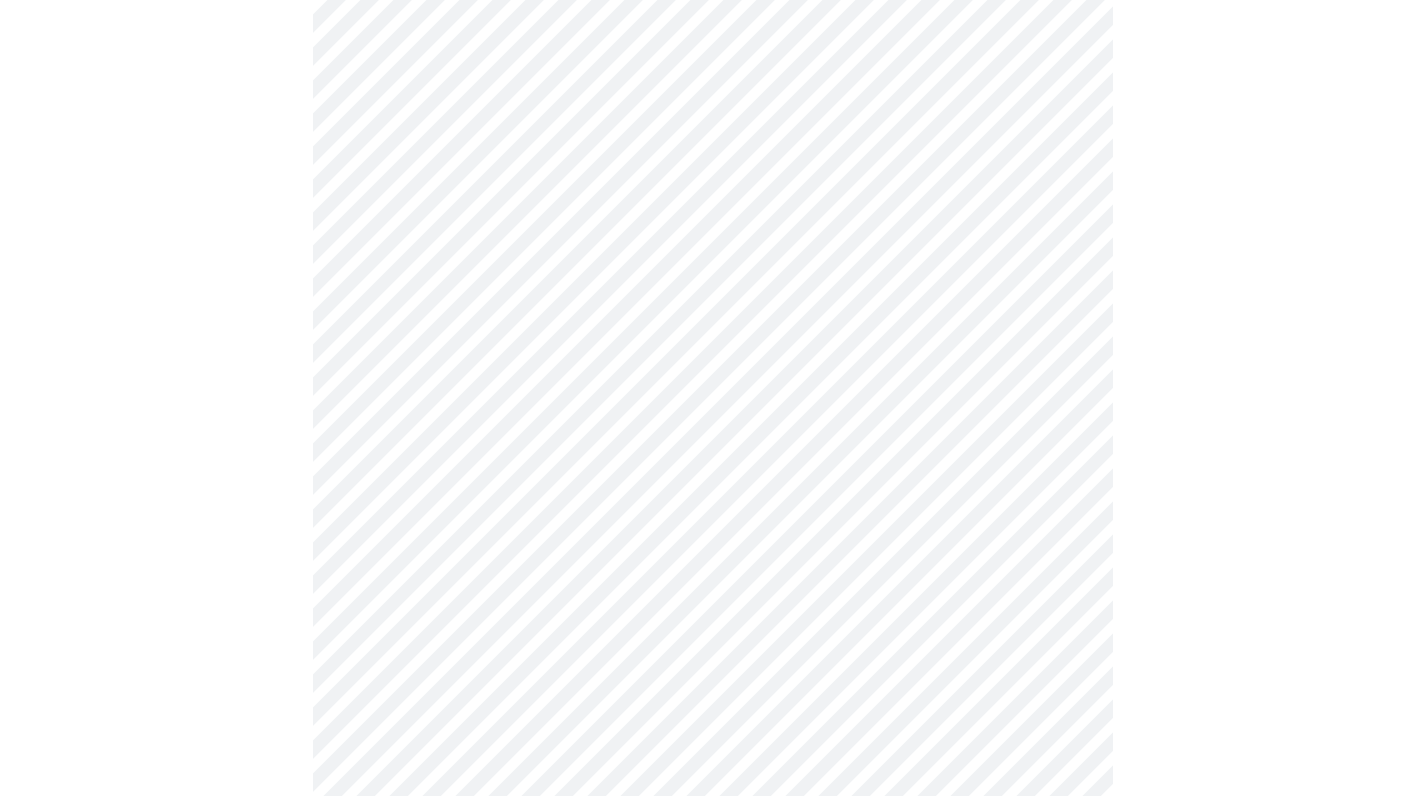 scroll, scrollTop: 357, scrollLeft: 0, axis: vertical 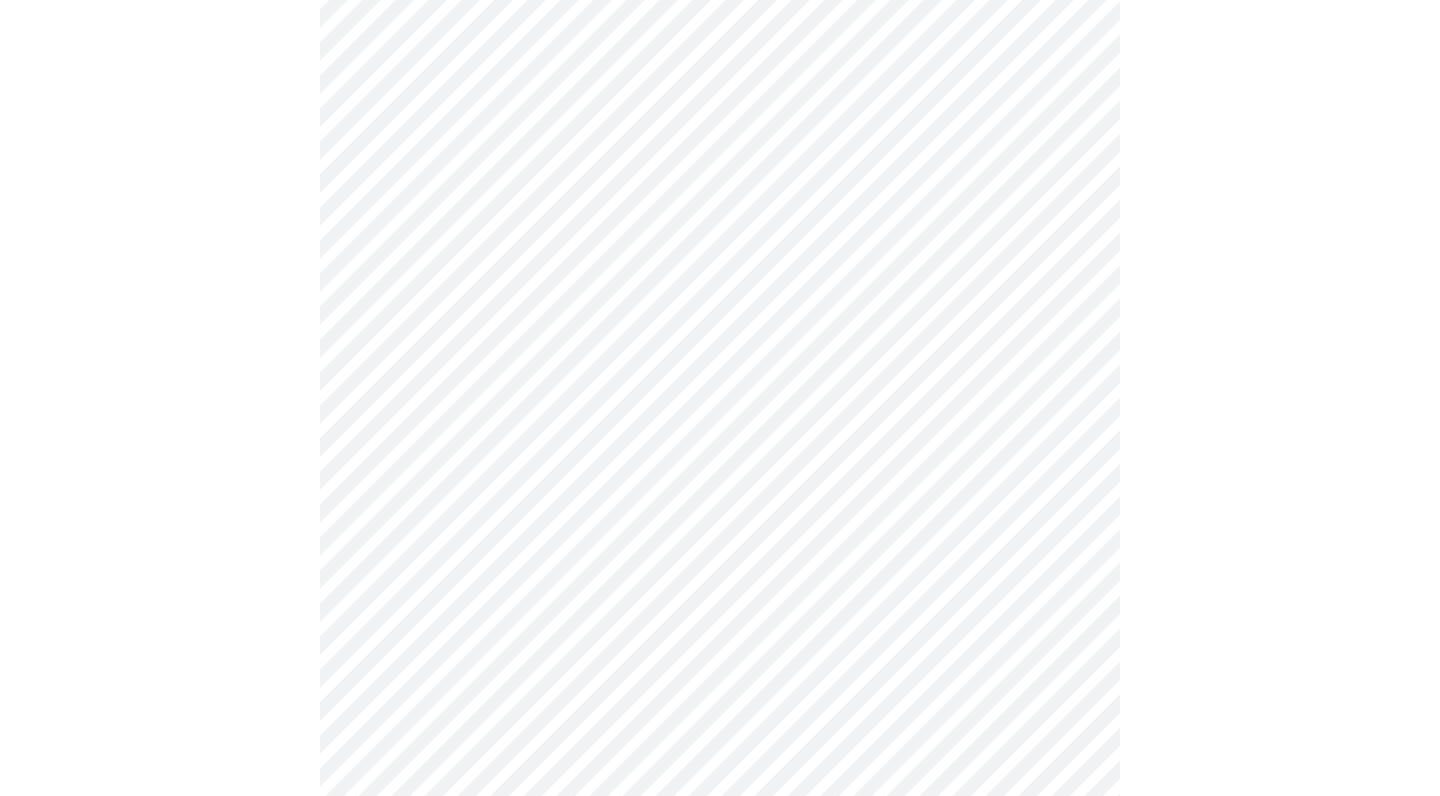 click on "MyMenopauseRx Appointments Messaging Labs Uploads Medications Community Refer a Friend Hi [FIRST] Intake Questions for [DAY], [MONTH] [DAY_NUM] [YEAR] @ [TIME]-[TIME] [TIMEZONE] 2 / 13 Settings Billing Invoices Log out" at bounding box center [720, 252] 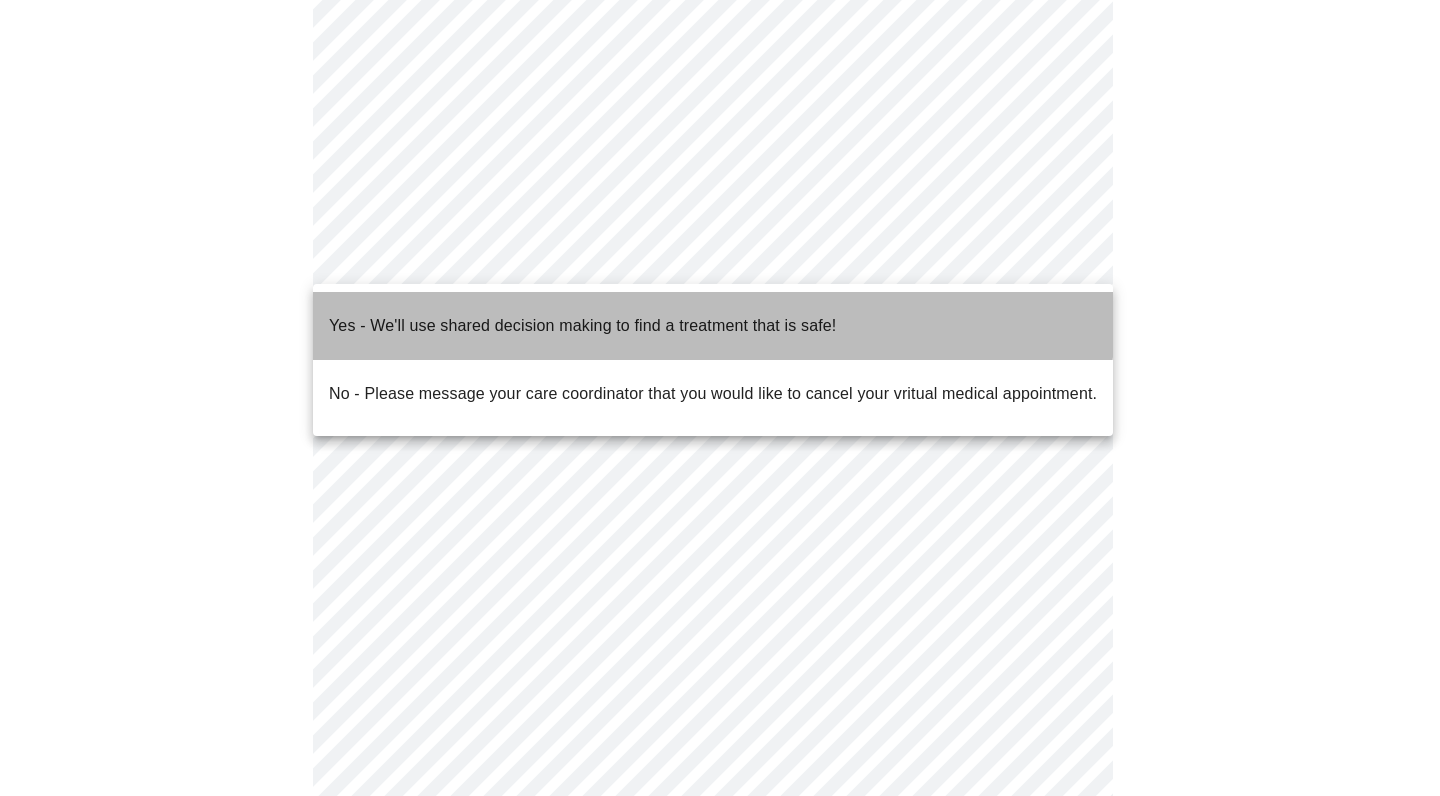 click on "Yes - We'll use shared decision making to find a treatment that is safe!" at bounding box center [582, 326] 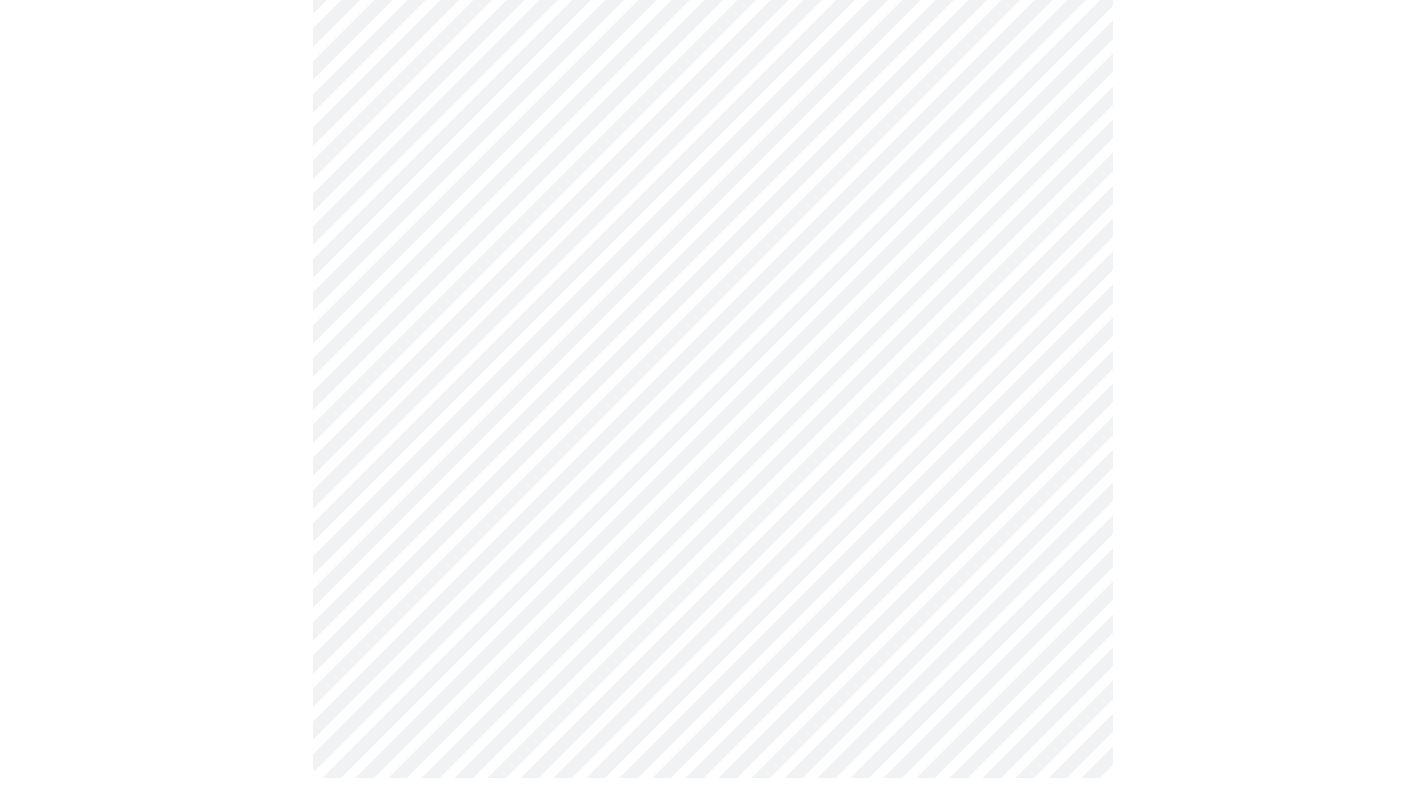 scroll, scrollTop: 0, scrollLeft: 0, axis: both 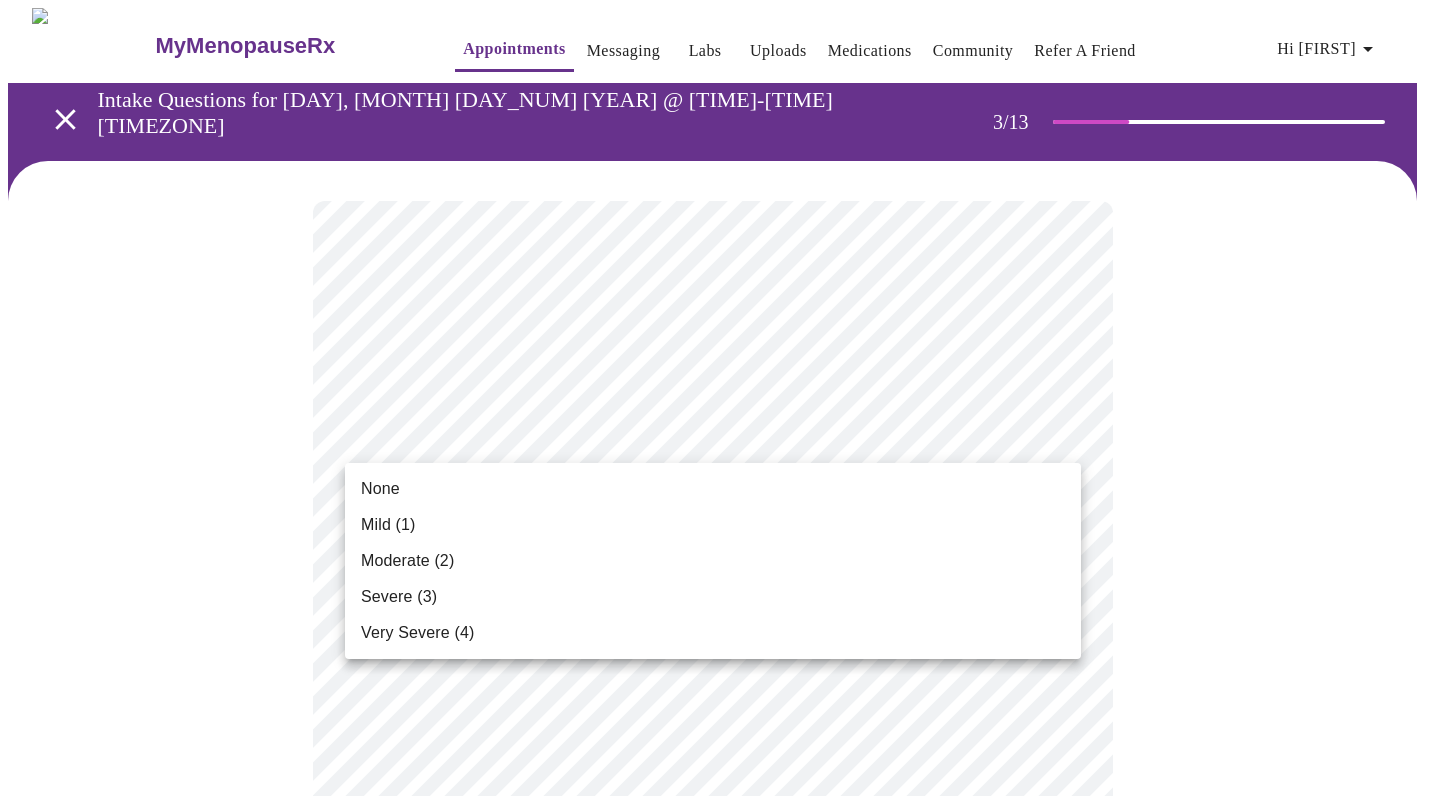 click on "MyMenopauseRx Appointments Messaging Labs Uploads Medications Community Refer a Friend Hi [FIRST] Intake Questions for [DAY], [MONTH] [DAY_NUM] [YEAR] @ [TIME]-[TIME] [TIMEZONE] 3 / 13 Settings Billing Invoices Log out None Mild (1) Moderate (2) Severe (3) Very Severe (4)" at bounding box center [720, 1361] 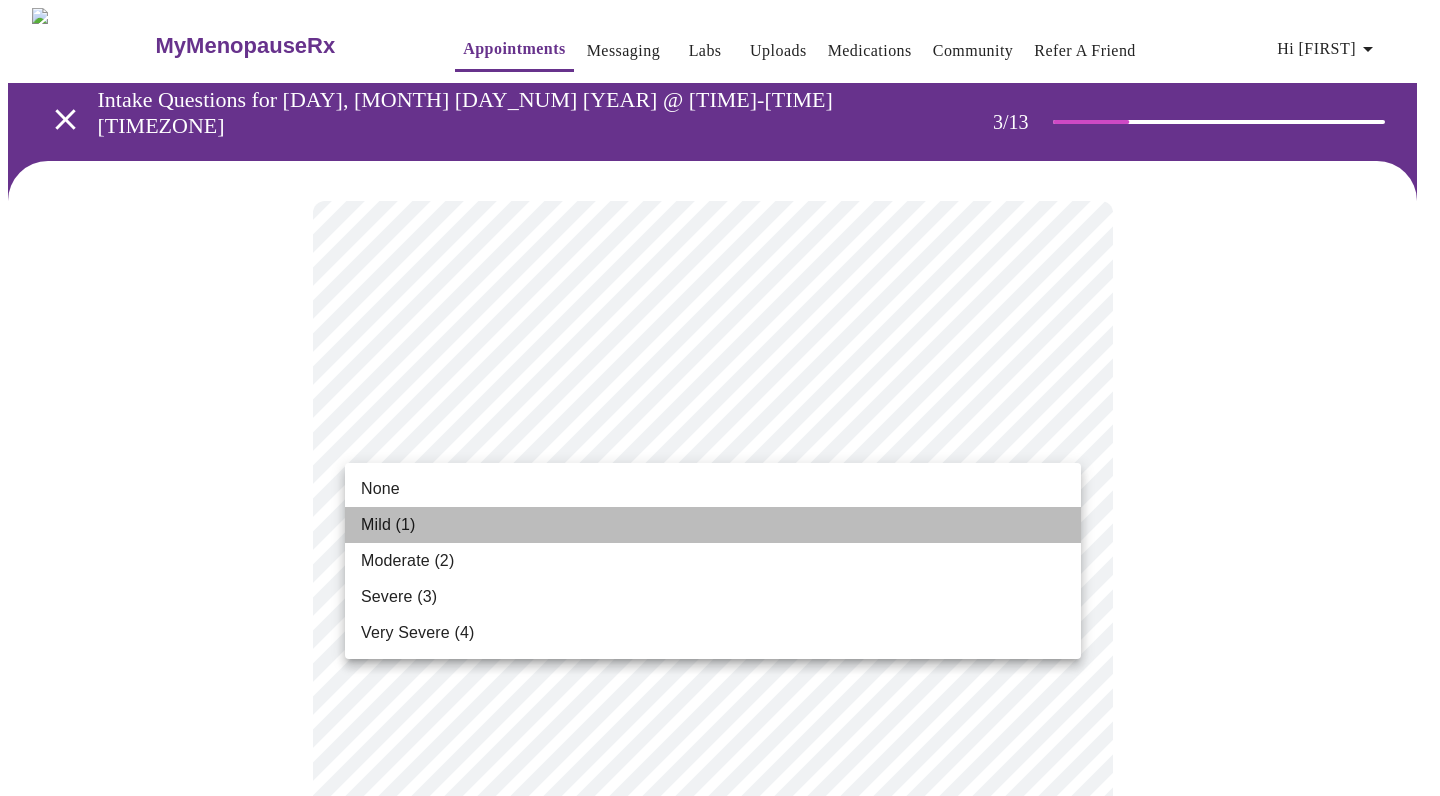 click on "Mild (1)" at bounding box center (713, 525) 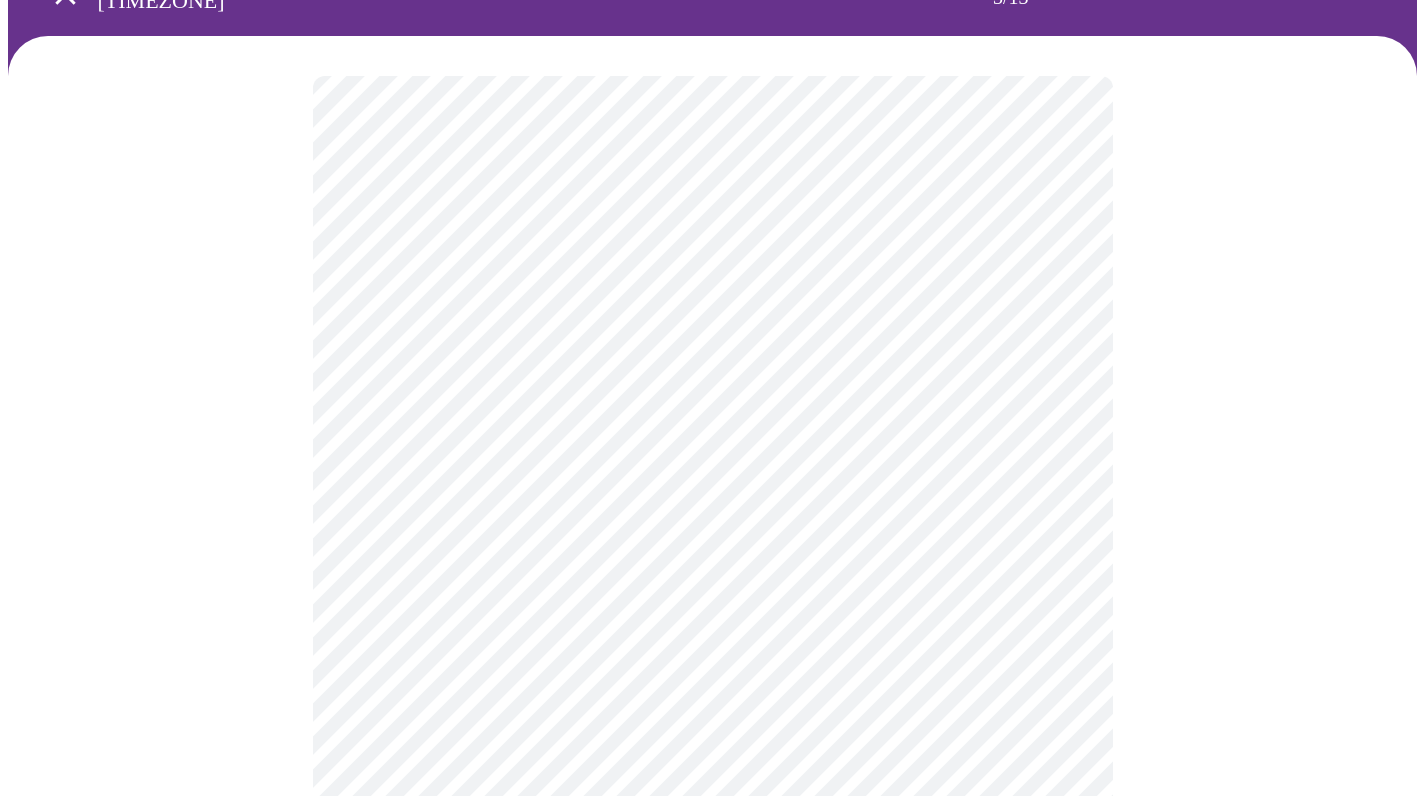 scroll, scrollTop: 135, scrollLeft: 0, axis: vertical 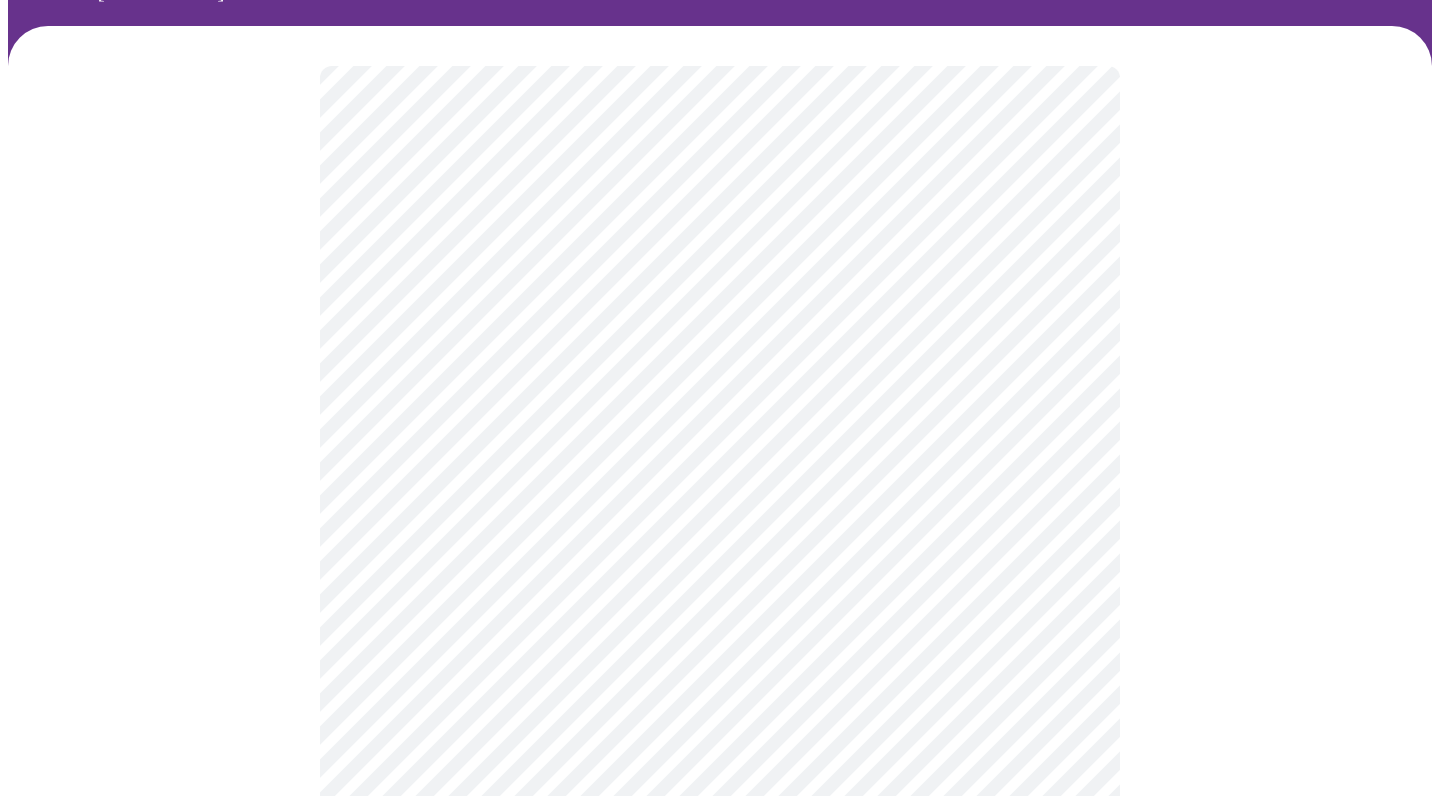 click on "MyMenopauseRx Appointments Messaging Labs Uploads Medications Community Refer a Friend Hi [FIRST] Intake Questions for [DAY], [MONTH] [DAY_NUM] [YEAR] @ [TIME]-[TIME] [TIMEZONE] 3 / 13 Settings Billing Invoices Log out" at bounding box center [720, 1191] 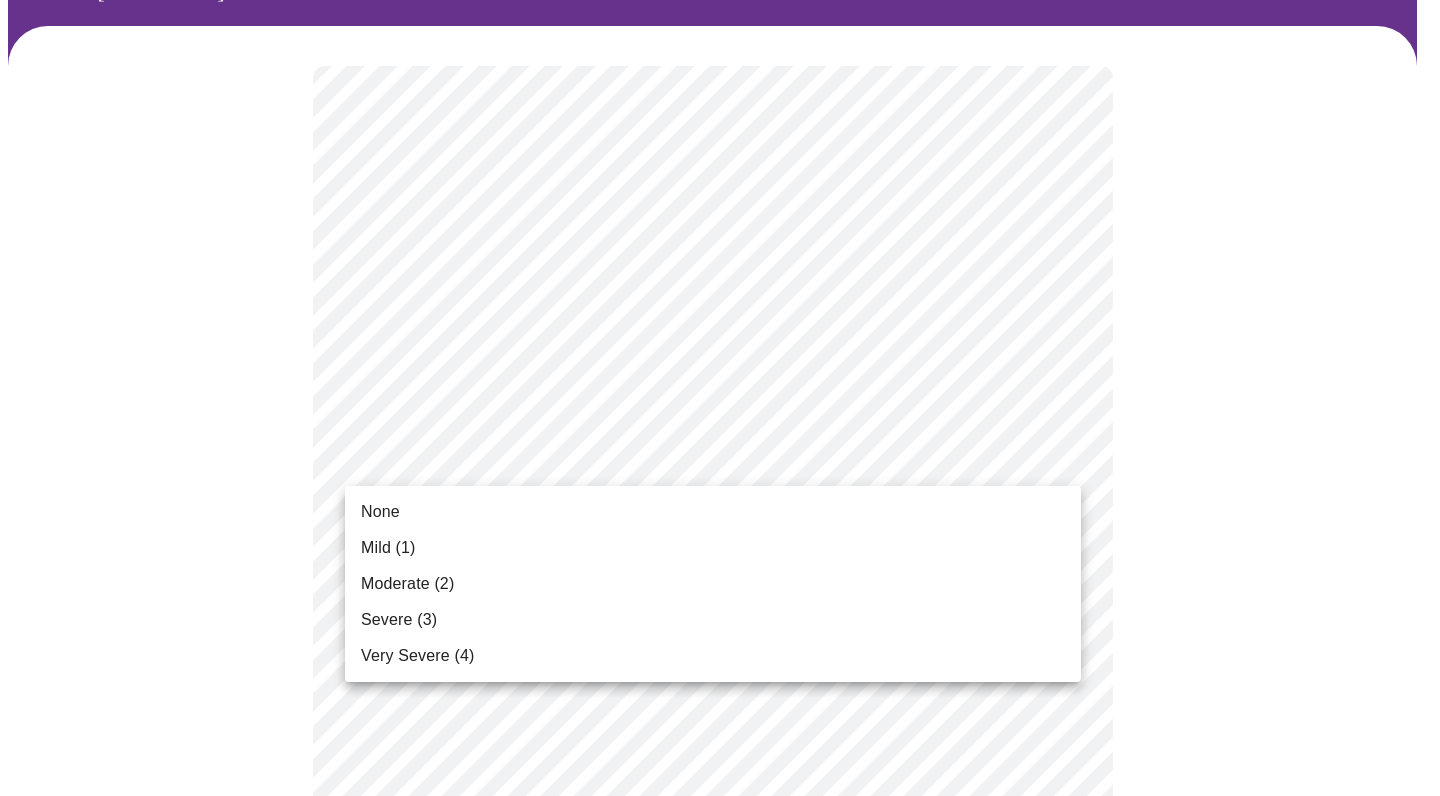 click on "Mild (1)" at bounding box center (713, 548) 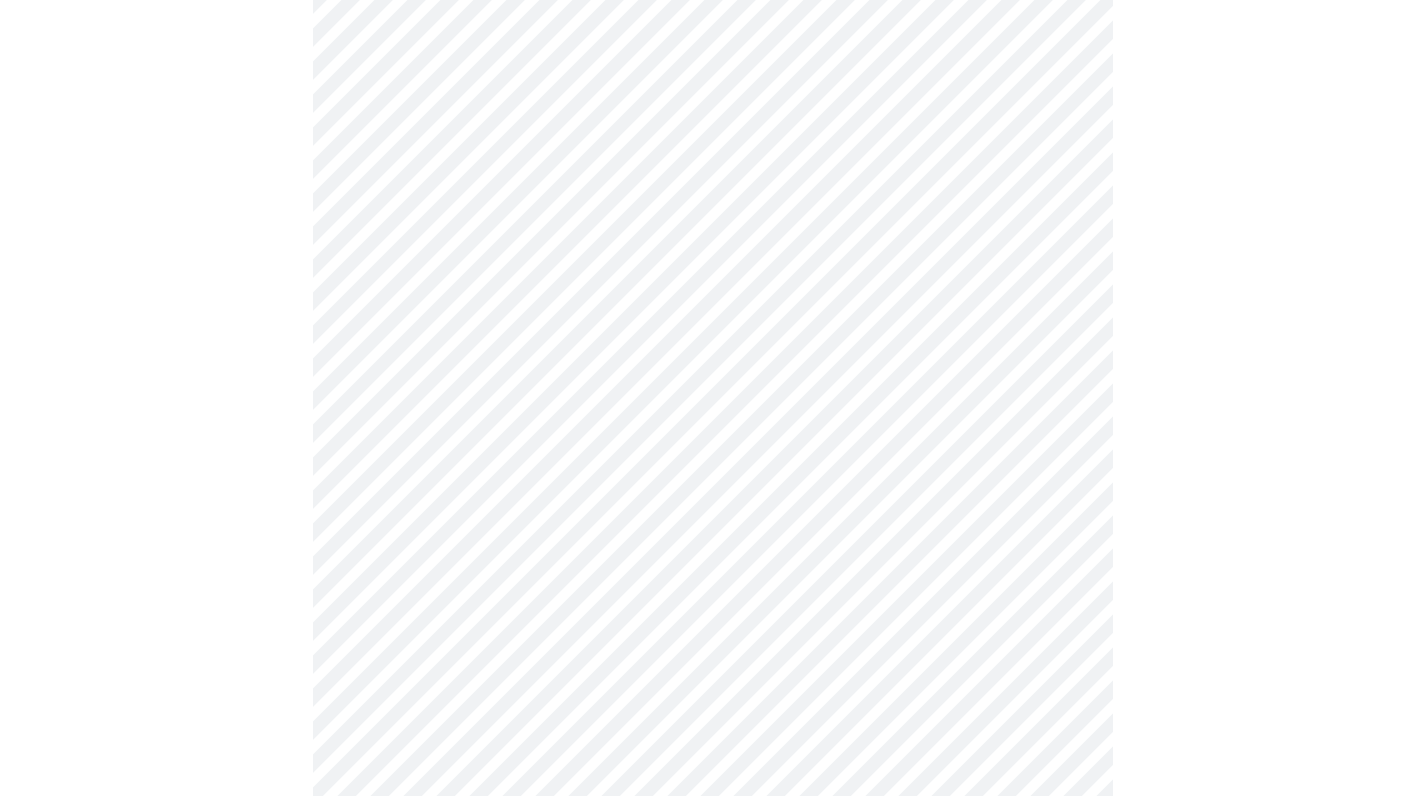 scroll, scrollTop: 372, scrollLeft: 0, axis: vertical 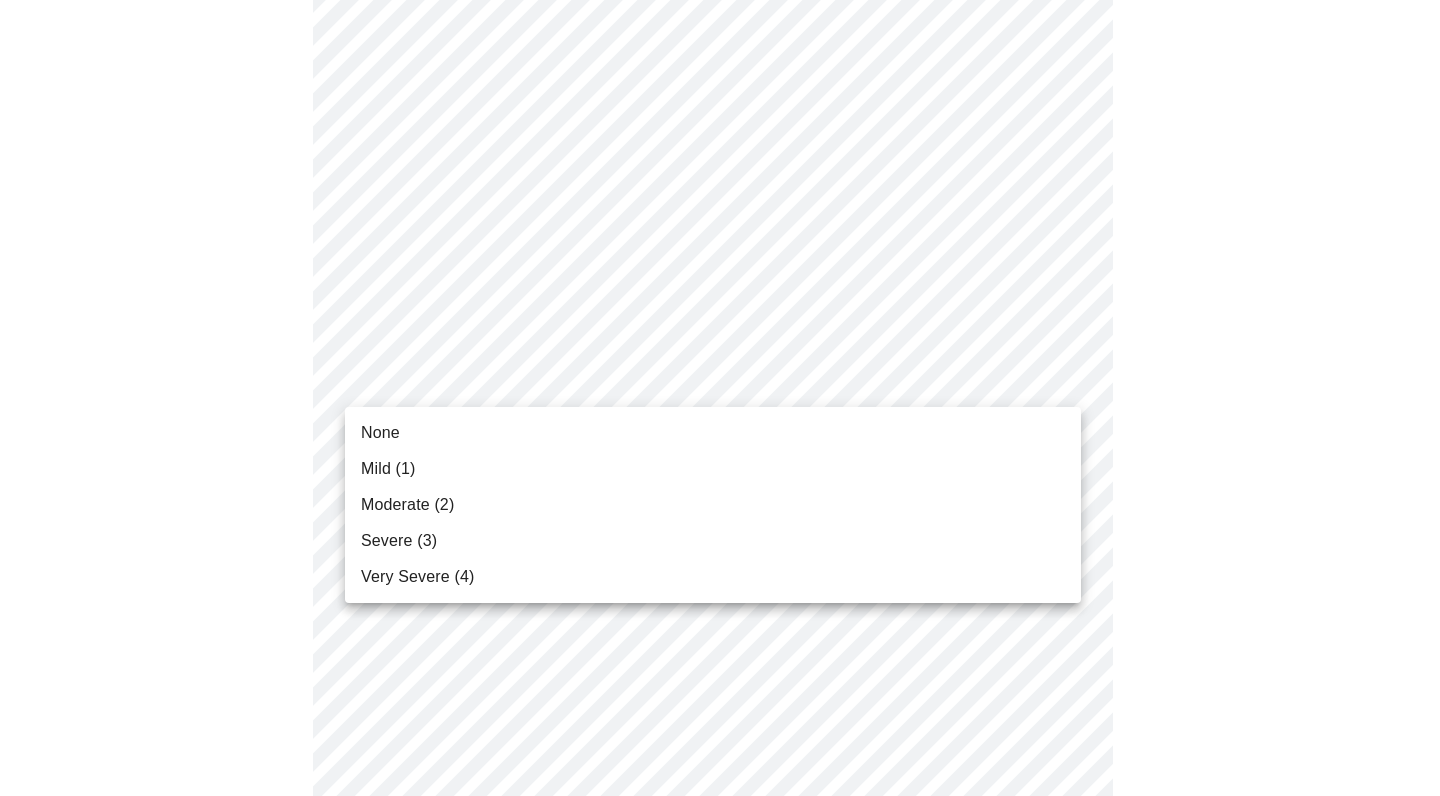 click on "MyMenopauseRx Appointments Messaging Labs Uploads Medications Community Refer a Friend Hi [FIRST] Intake Questions for [DAY], [MONTH] [DAY_NUM] [YEAR] @ [TIME]-[TIME] [TIMEZONE] 3 / 13 Settings Billing Invoices Log out None Mild (1) Moderate (2) Severe (3) Very Severe (4)" at bounding box center [720, 940] 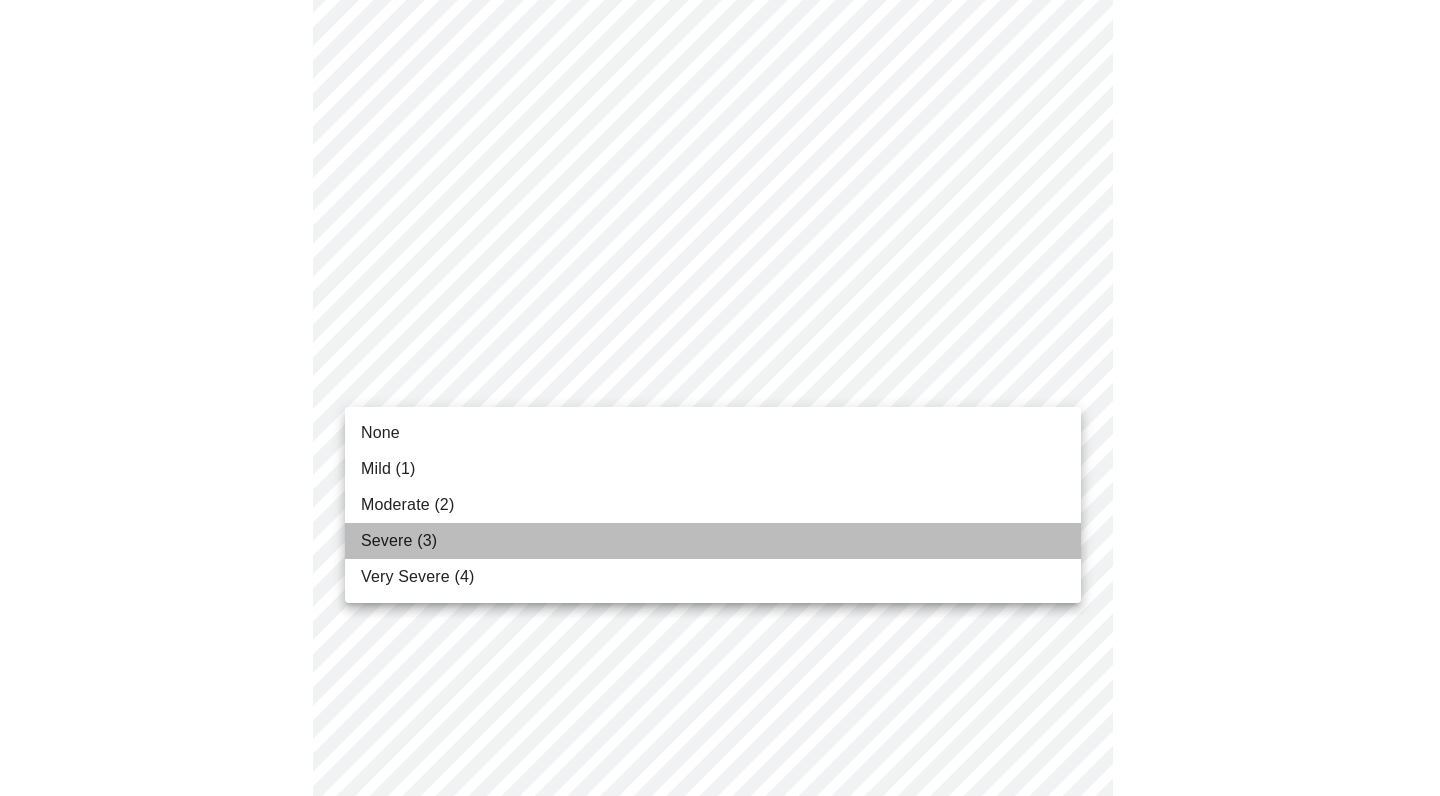 click on "Severe (3)" at bounding box center [713, 541] 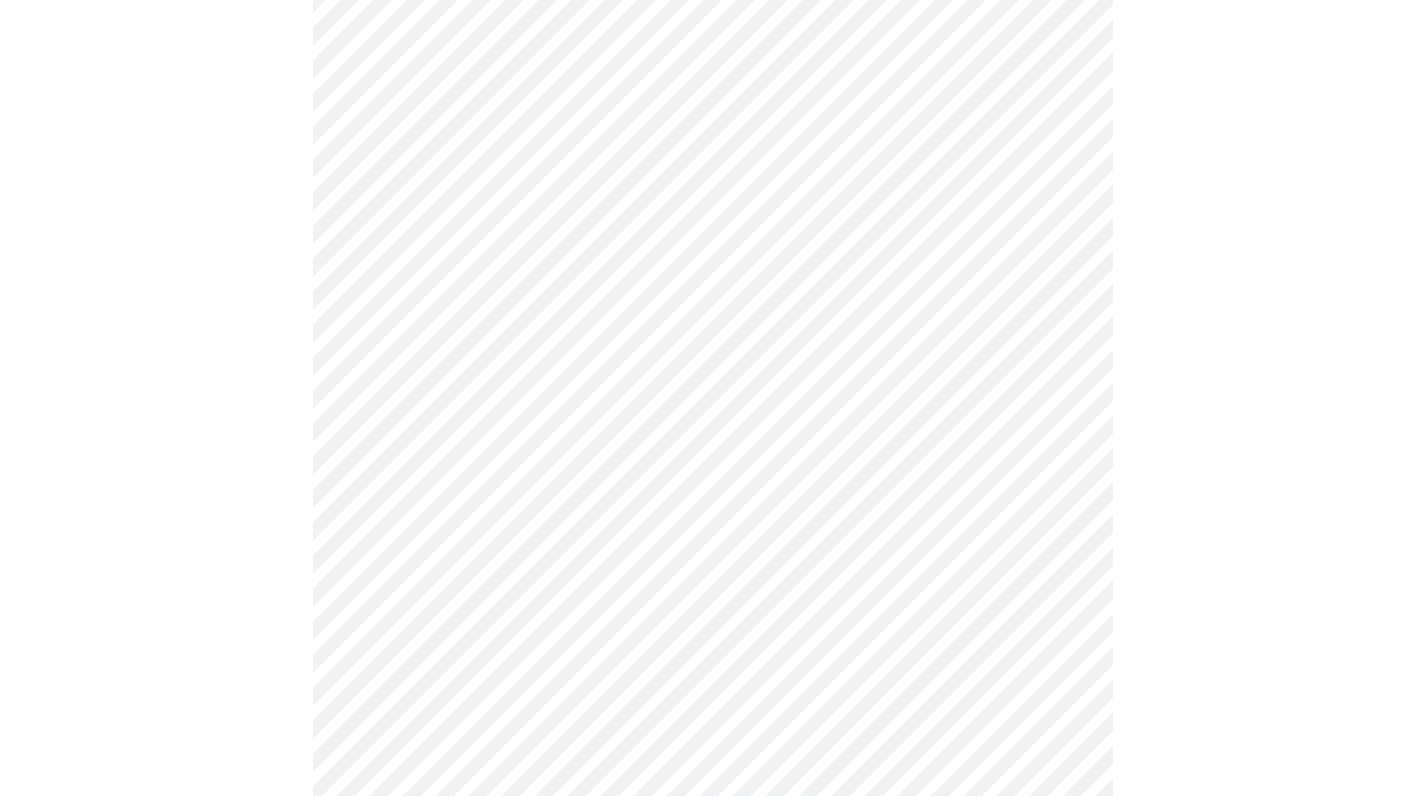 scroll, scrollTop: 602, scrollLeft: 0, axis: vertical 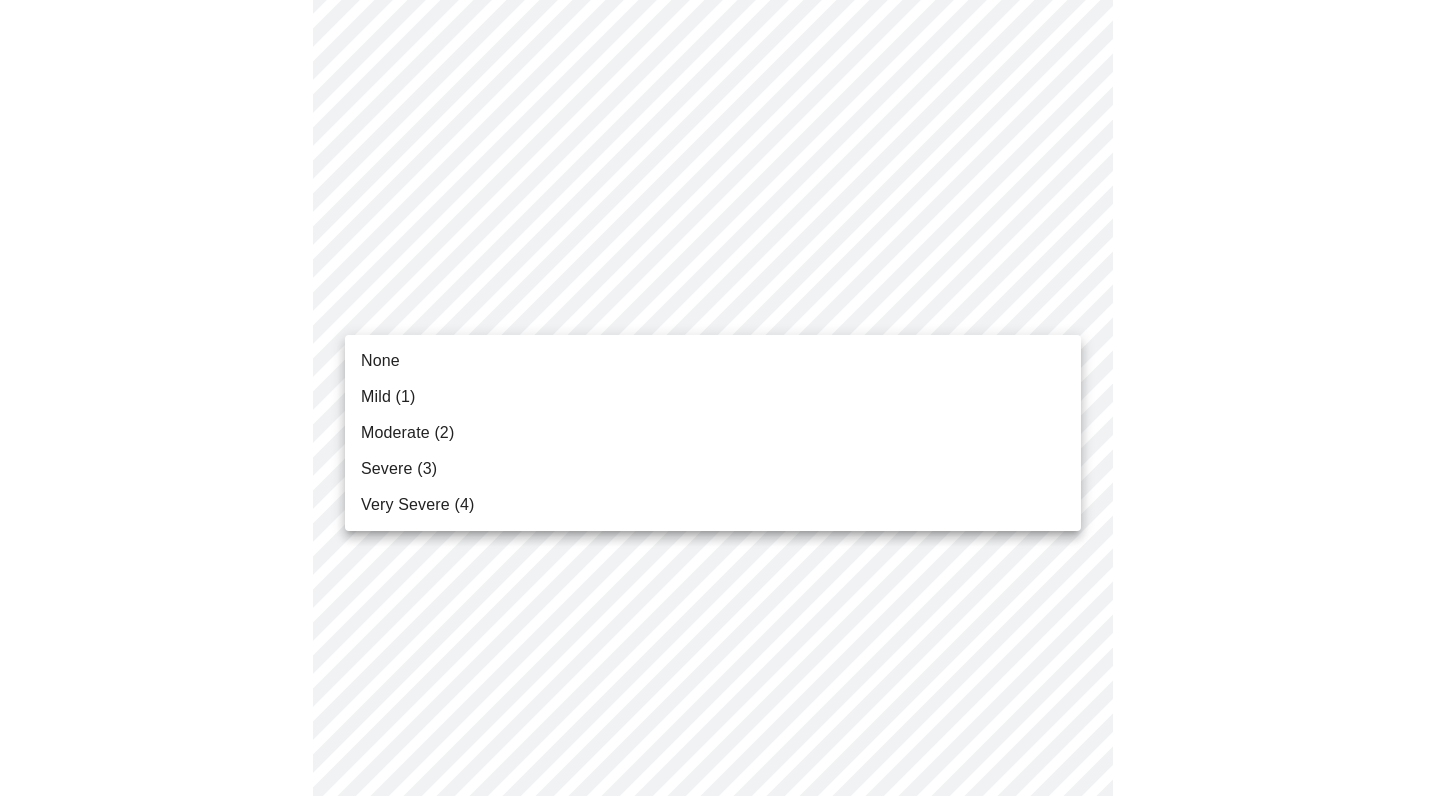click on "MyMenopauseRx Appointments Messaging Labs Uploads Medications Community Refer a Friend Hi [FIRST] Intake Questions for [DAY], [MONTH] [DAY_NUM] [YEAR] @ [TIME]-[TIME] [TIMEZONE] 3 / 13 Settings Billing Invoices Log out None Mild (1) Moderate (2) Severe (3) Very Severe (4)" at bounding box center (720, 697) 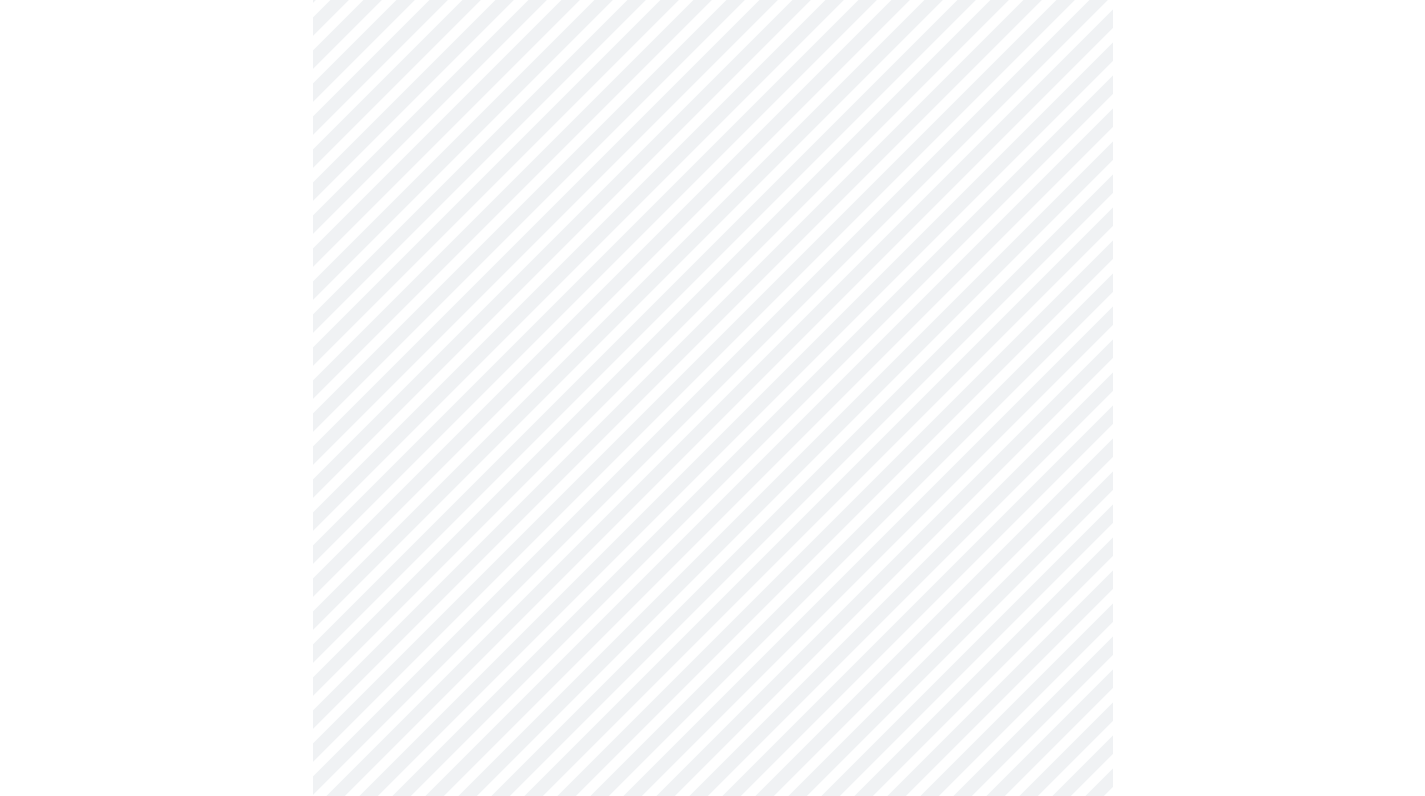 scroll, scrollTop: 621, scrollLeft: 0, axis: vertical 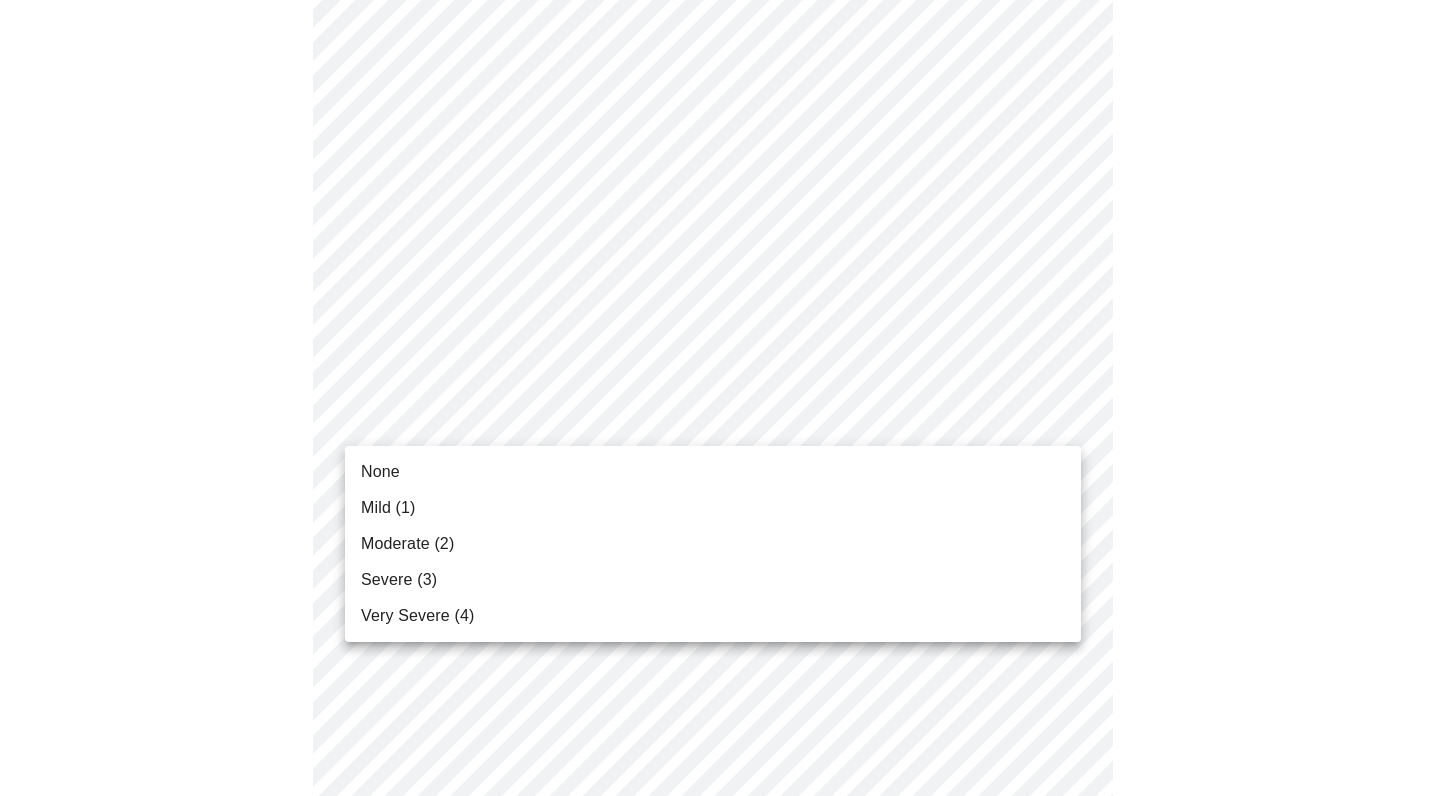 click on "MyMenopauseRx Appointments Messaging Labs Uploads Medications Community Refer a Friend Hi [FIRST] Intake Questions for [DAY], [MONTH] [DAY_NUM] [YEAR] @ [TIME]-[TIME] [TIMEZONE] 3 / 13 Settings Billing Invoices Log out None Mild (1) Moderate (2) Severe (3) Very Severe (4)" at bounding box center (720, 664) 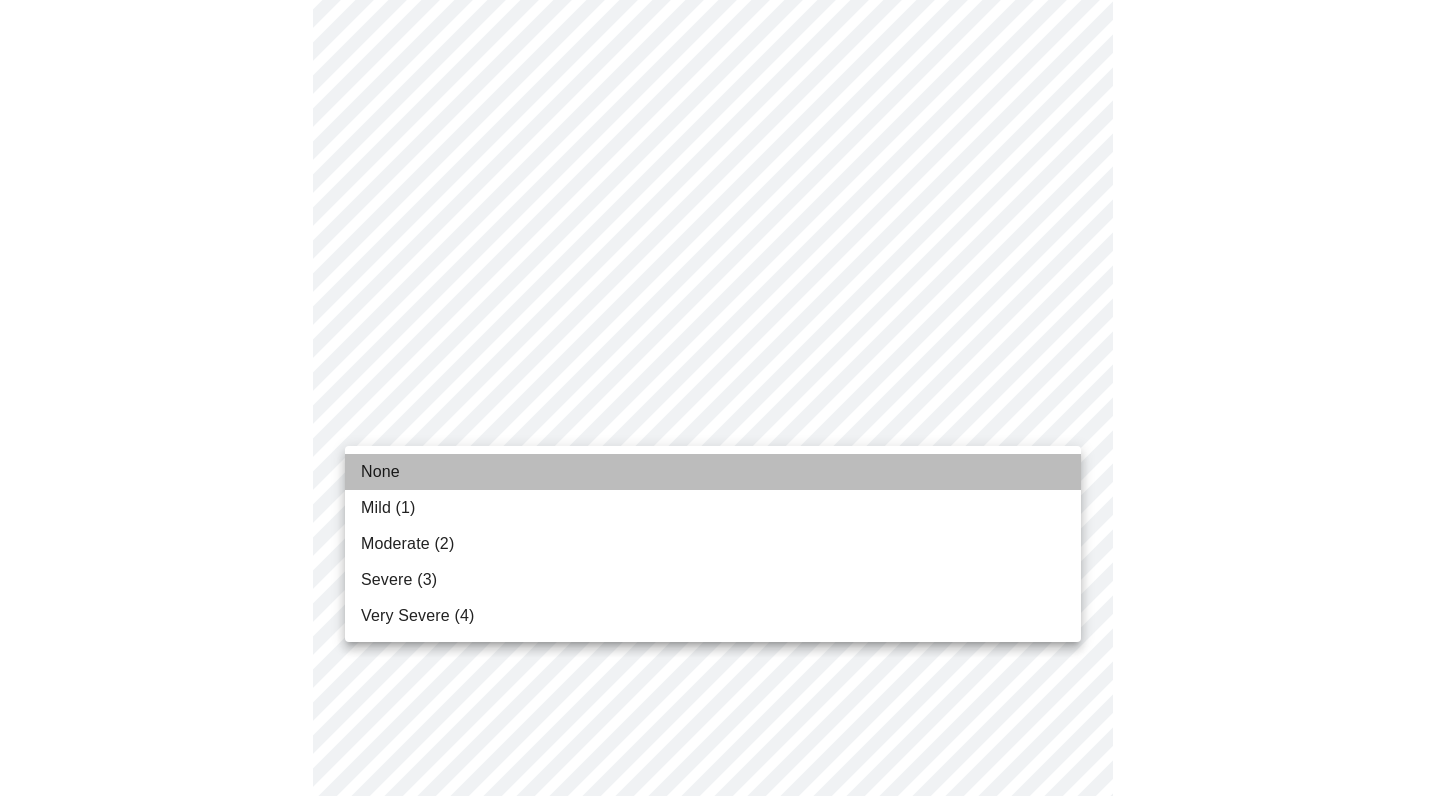 click on "None" at bounding box center [713, 472] 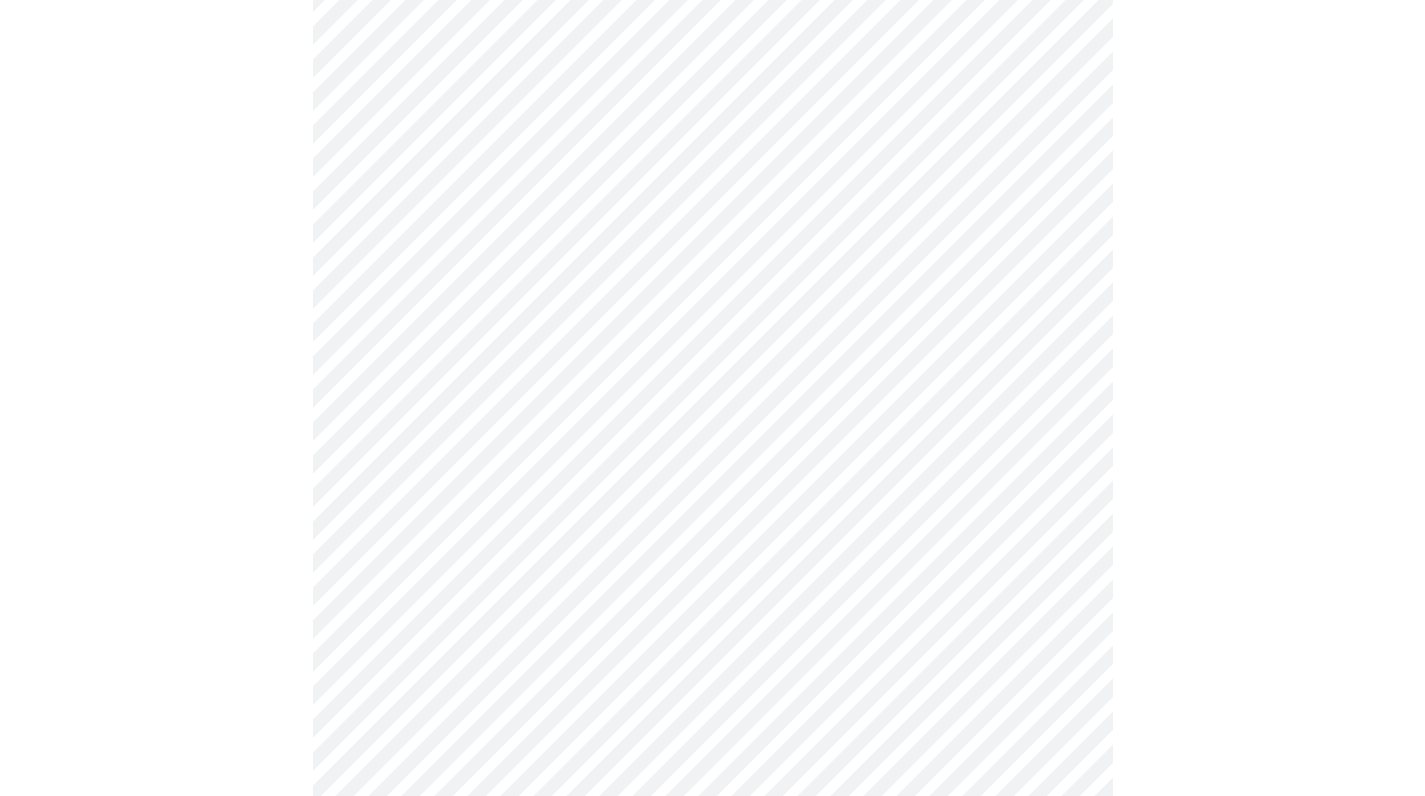 scroll, scrollTop: 778, scrollLeft: 0, axis: vertical 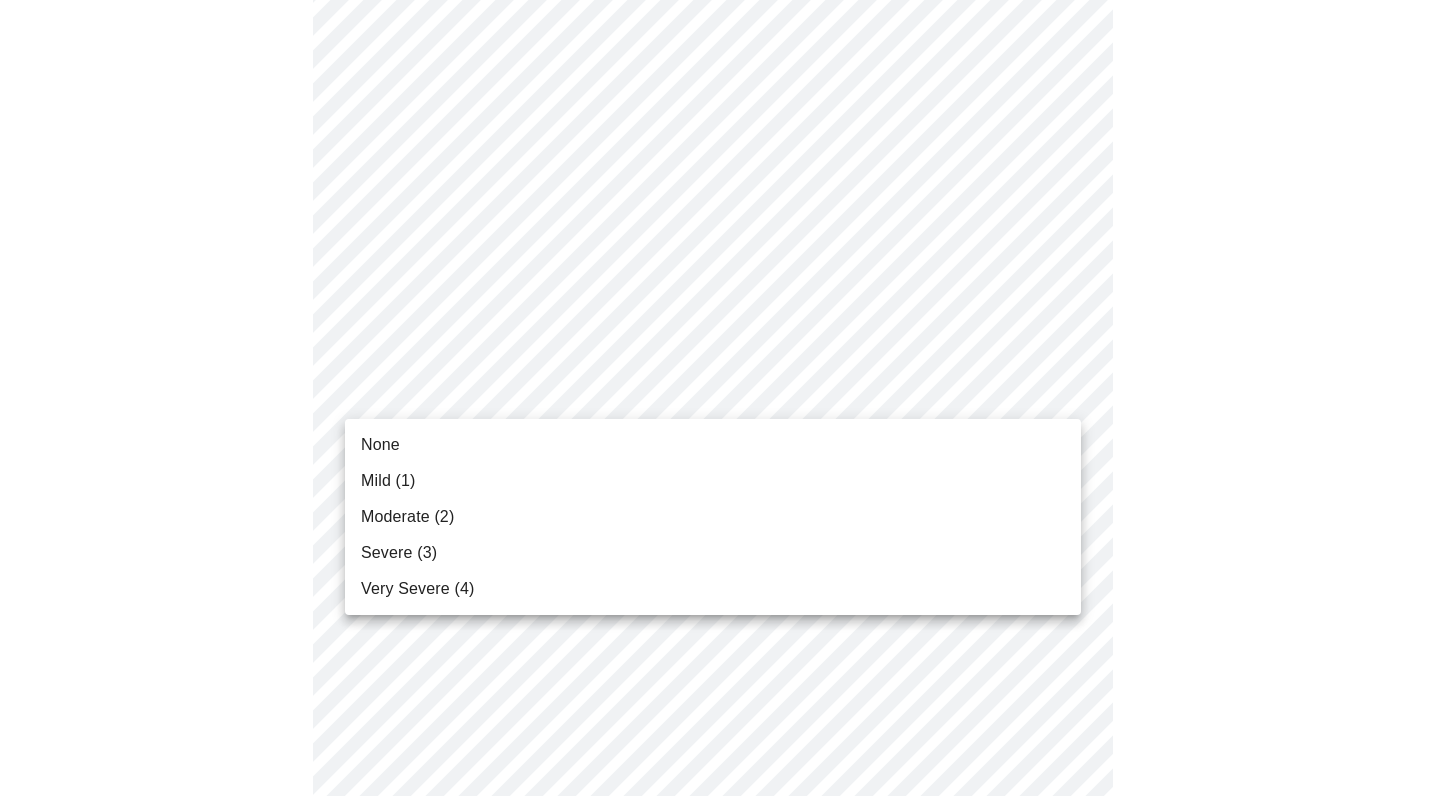 click on "MyMenopauseRx Appointments Messaging Labs Uploads Medications Community Refer a Friend Hi [FIRST] Intake Questions for [DAY], [MONTH] [DAY_NUM] [YEAR] @ [TIME]-[TIME] [TIMEZONE] 3 / 13 Settings Billing Invoices Log out None Mild (1) Moderate (2) Severe (3) Very Severe (4)" at bounding box center (720, 494) 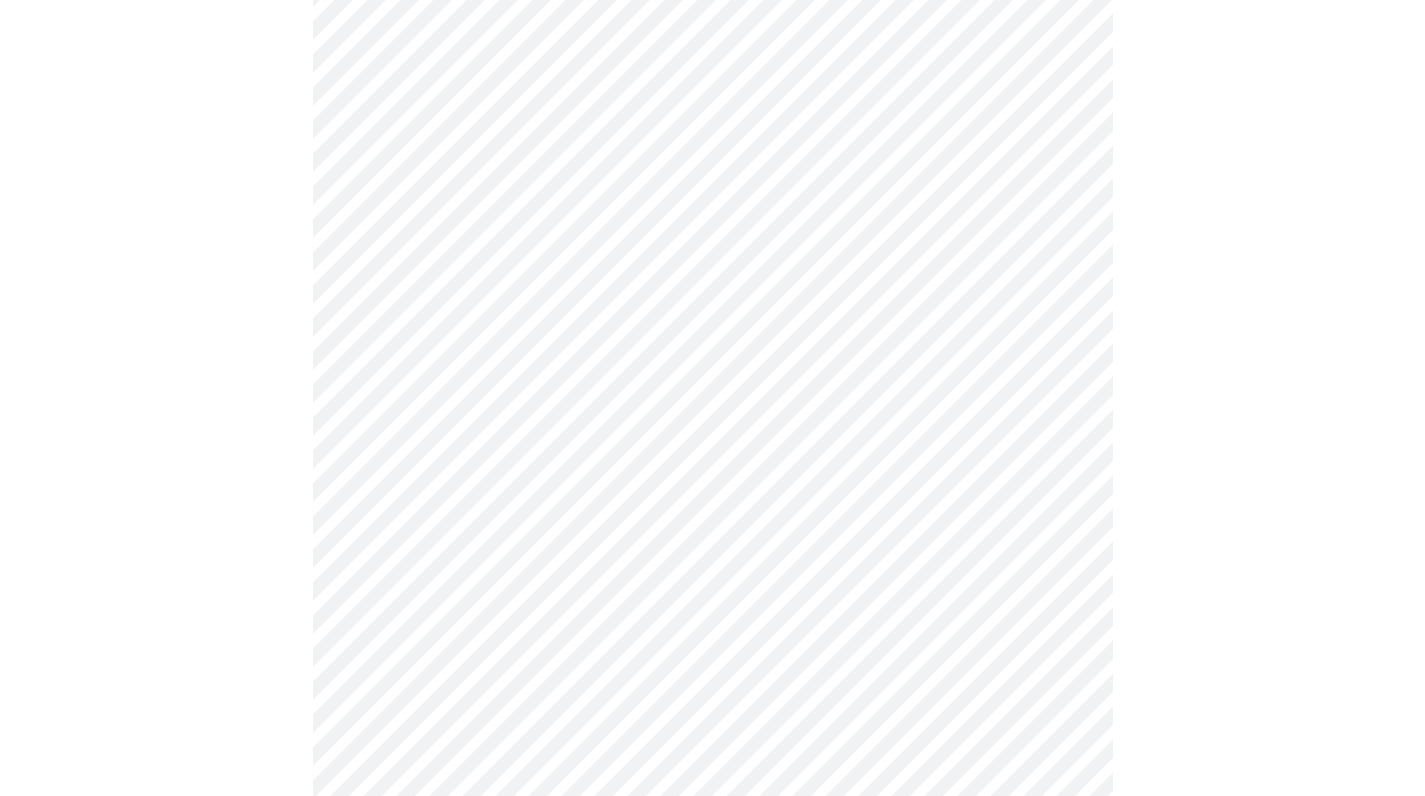 scroll, scrollTop: 1060, scrollLeft: 0, axis: vertical 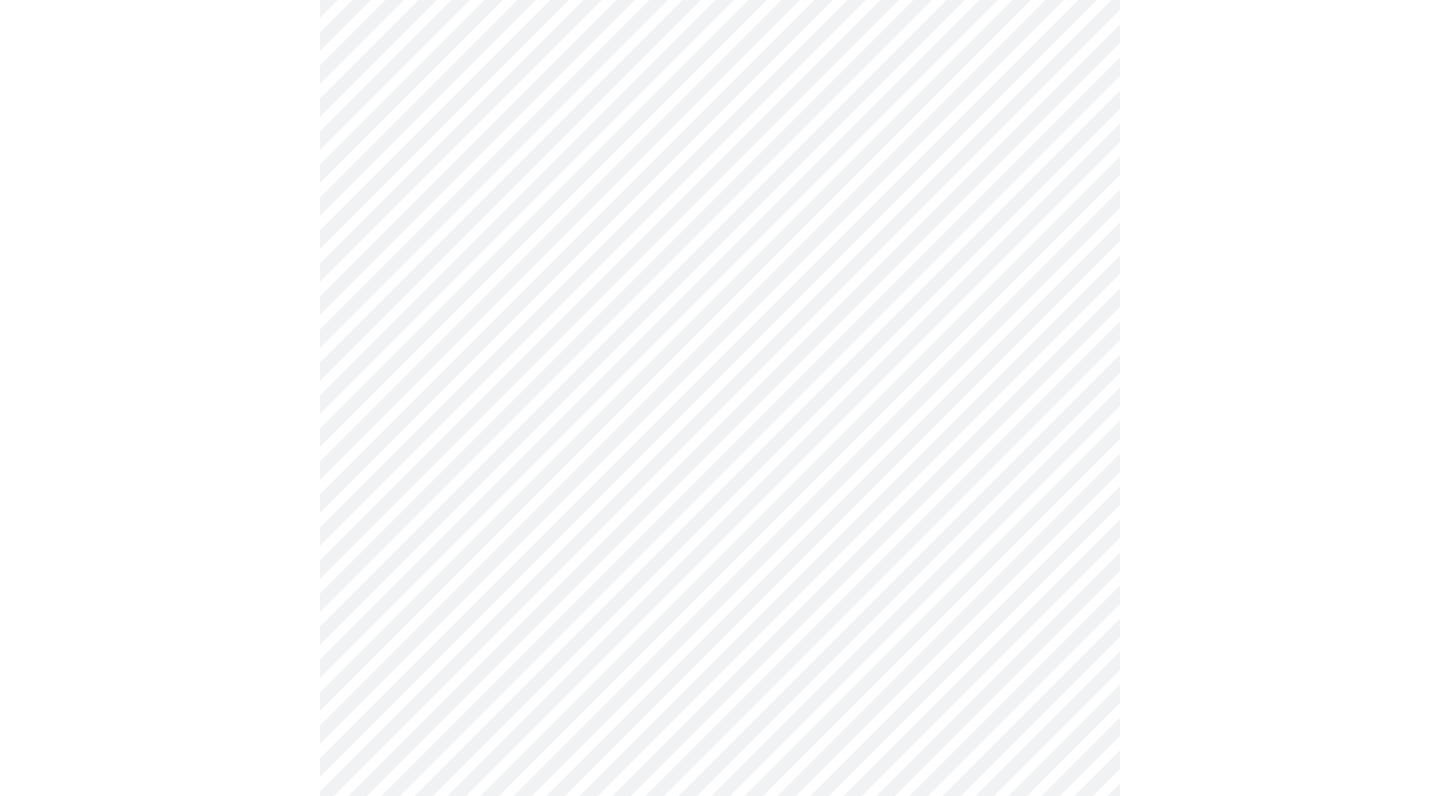 click on "MyMenopauseRx Appointments Messaging Labs Uploads Medications Community Refer a Friend Hi [FIRST] Intake Questions for [DAY], [MONTH] [DAY_NUM] [YEAR] @ [TIME]-[TIME] [TIMEZONE] 3 / 13 Settings Billing Invoices Log out" at bounding box center [720, 198] 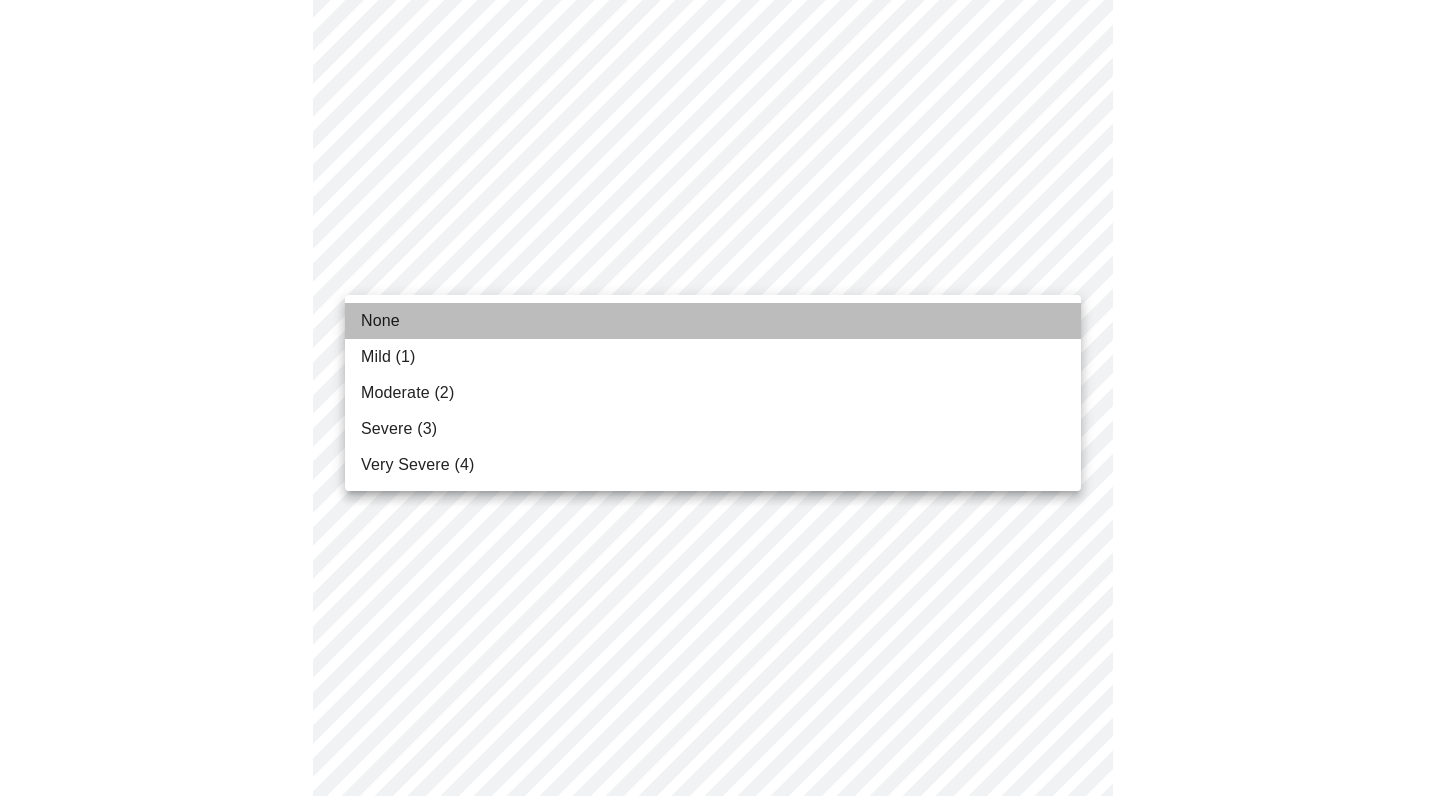 click on "None" at bounding box center (713, 321) 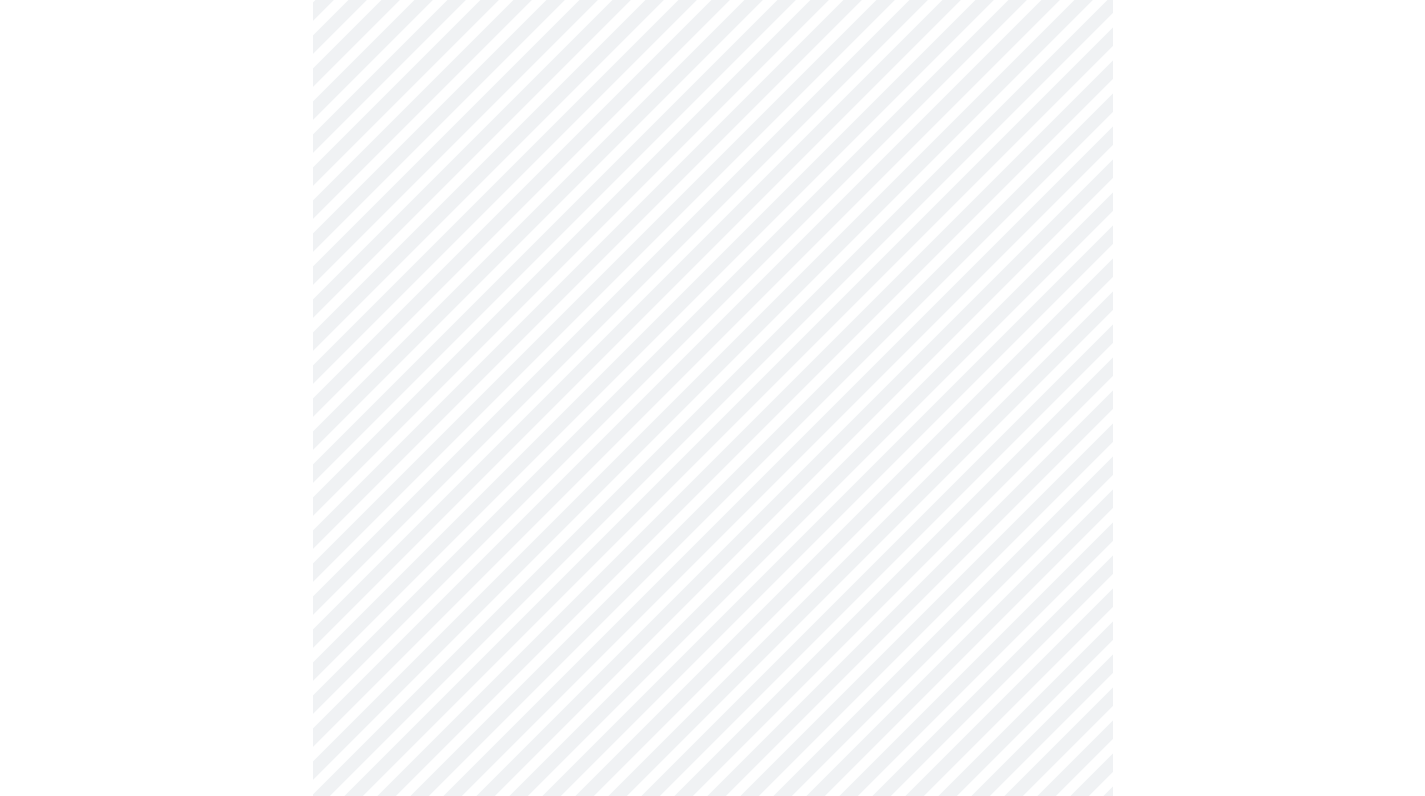 scroll, scrollTop: 1133, scrollLeft: 0, axis: vertical 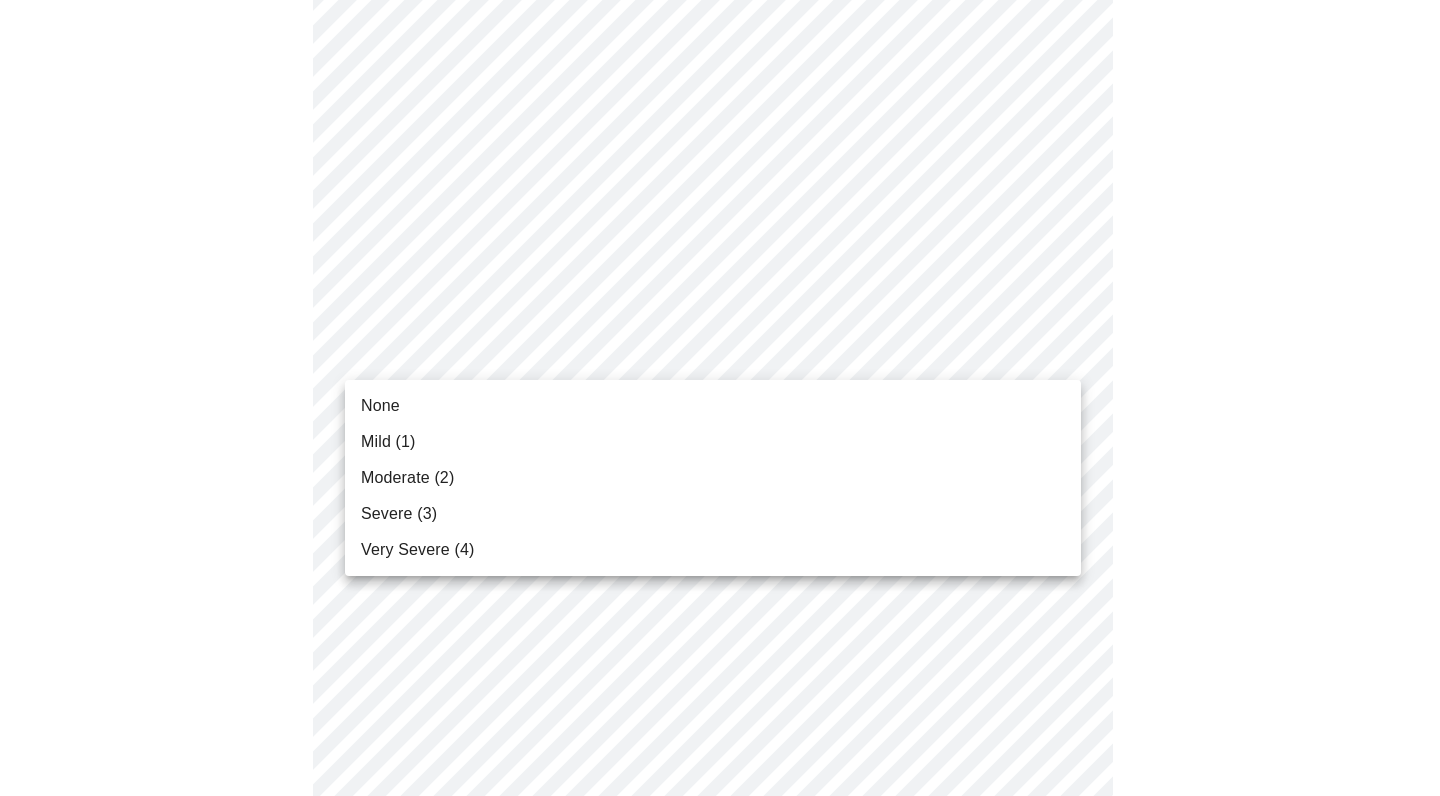 click on "MyMenopauseRx Appointments Messaging Labs Uploads Medications Community Refer a Friend Hi [FIRST] Intake Questions for [DAY], [MONTH] [DAY_NUM] [YEAR] @ [TIME]-[TIME] [TIMEZONE] 3 / 13 Settings Billing Invoices Log out None Mild (1) Moderate (2) Severe (3) Very Severe (4)" at bounding box center (720, 112) 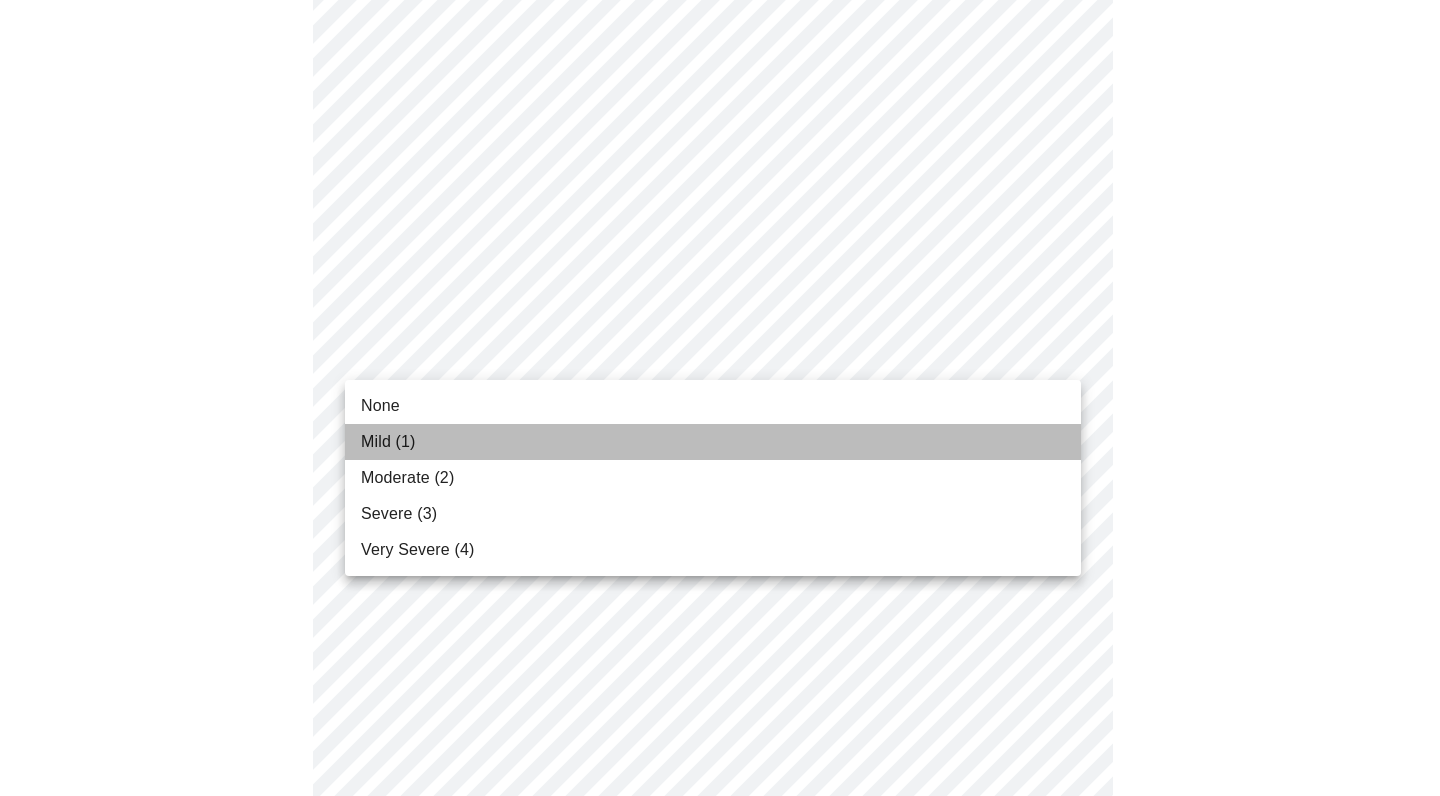 click on "Mild (1)" at bounding box center (713, 442) 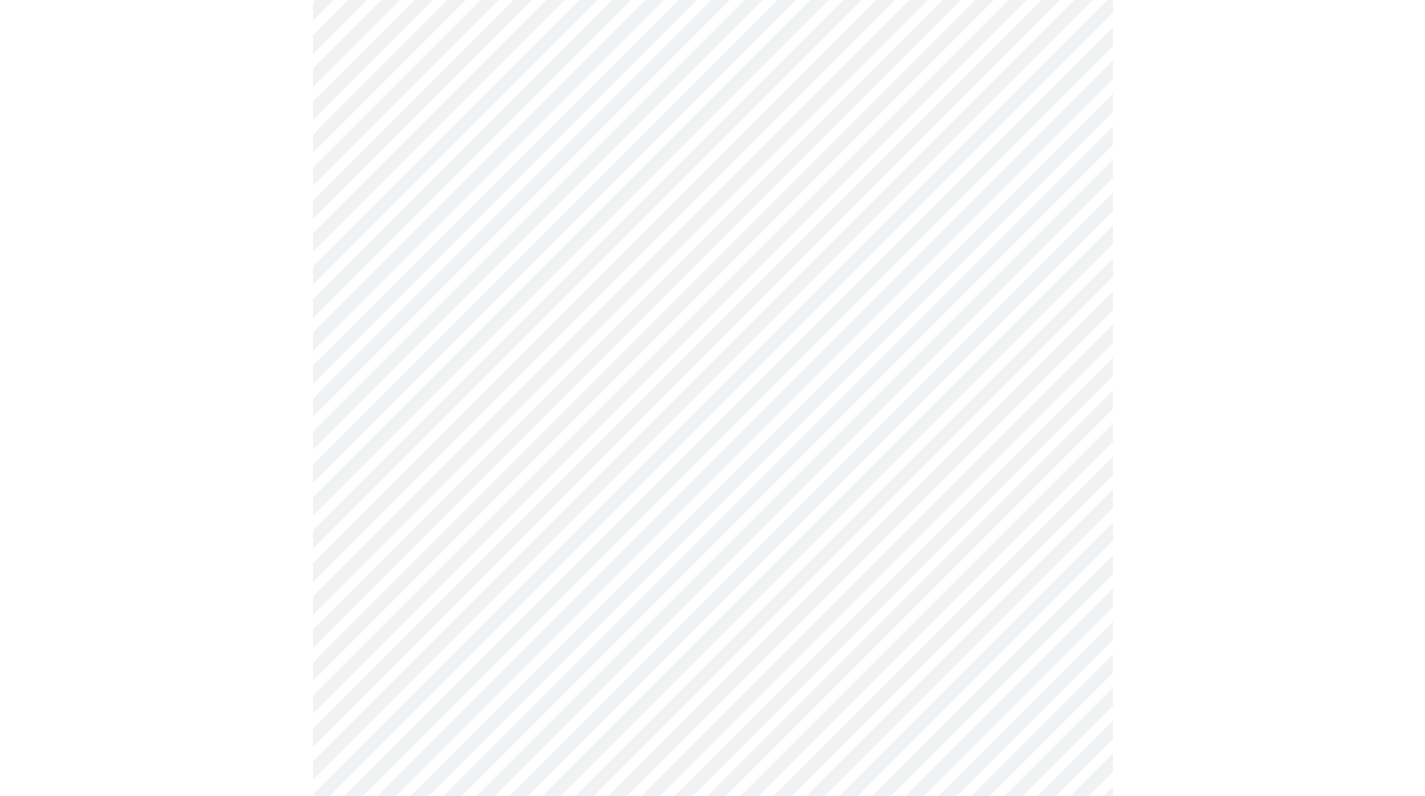 scroll, scrollTop: 1322, scrollLeft: 0, axis: vertical 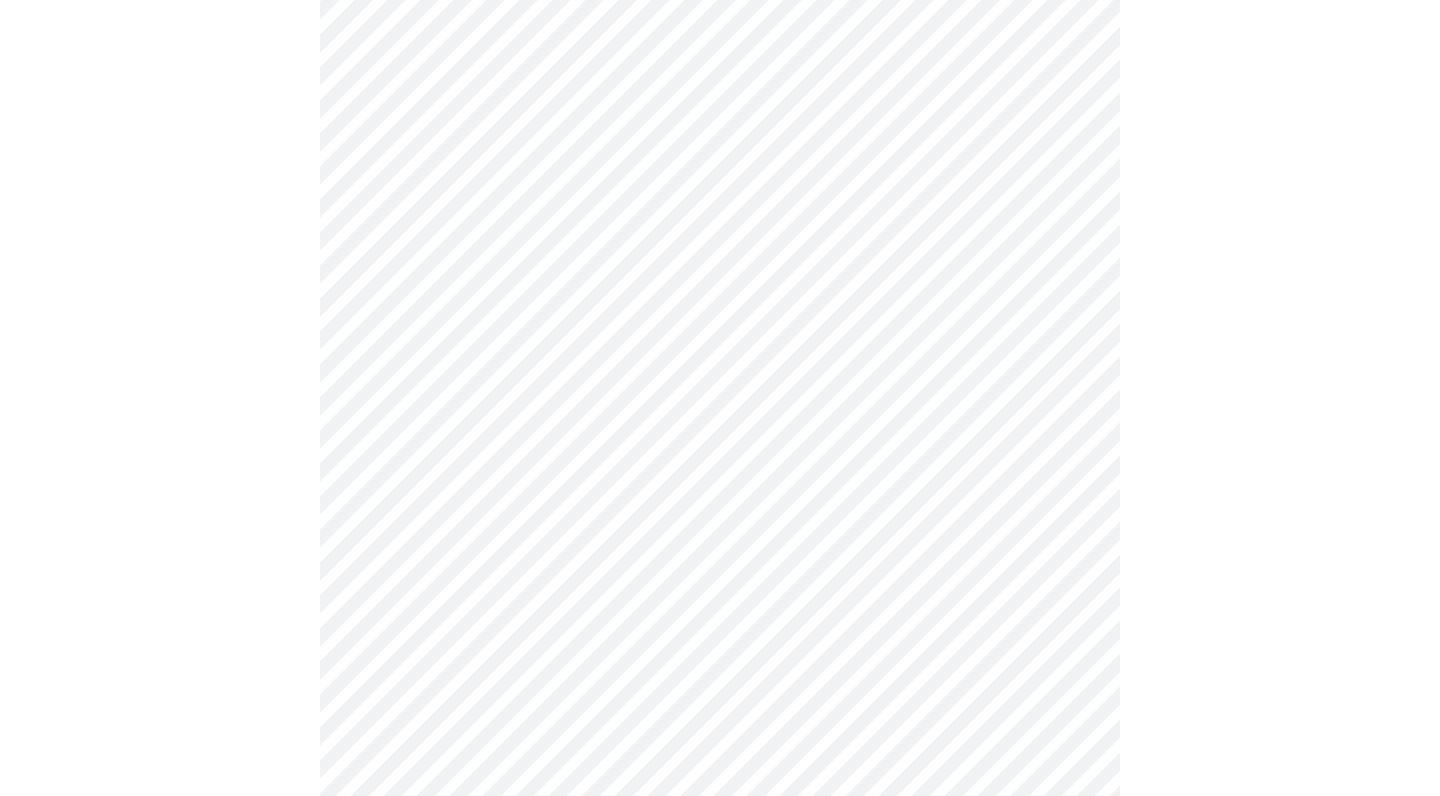click on "MyMenopauseRx Appointments Messaging Labs Uploads Medications Community Refer a Friend Hi [FIRST] Intake Questions for [DAY], [MONTH] [DAY_NUM] [YEAR] @ [TIME]-[TIME] [TIMEZONE] 3 / 13 Settings Billing Invoices Log out" at bounding box center [720, -91] 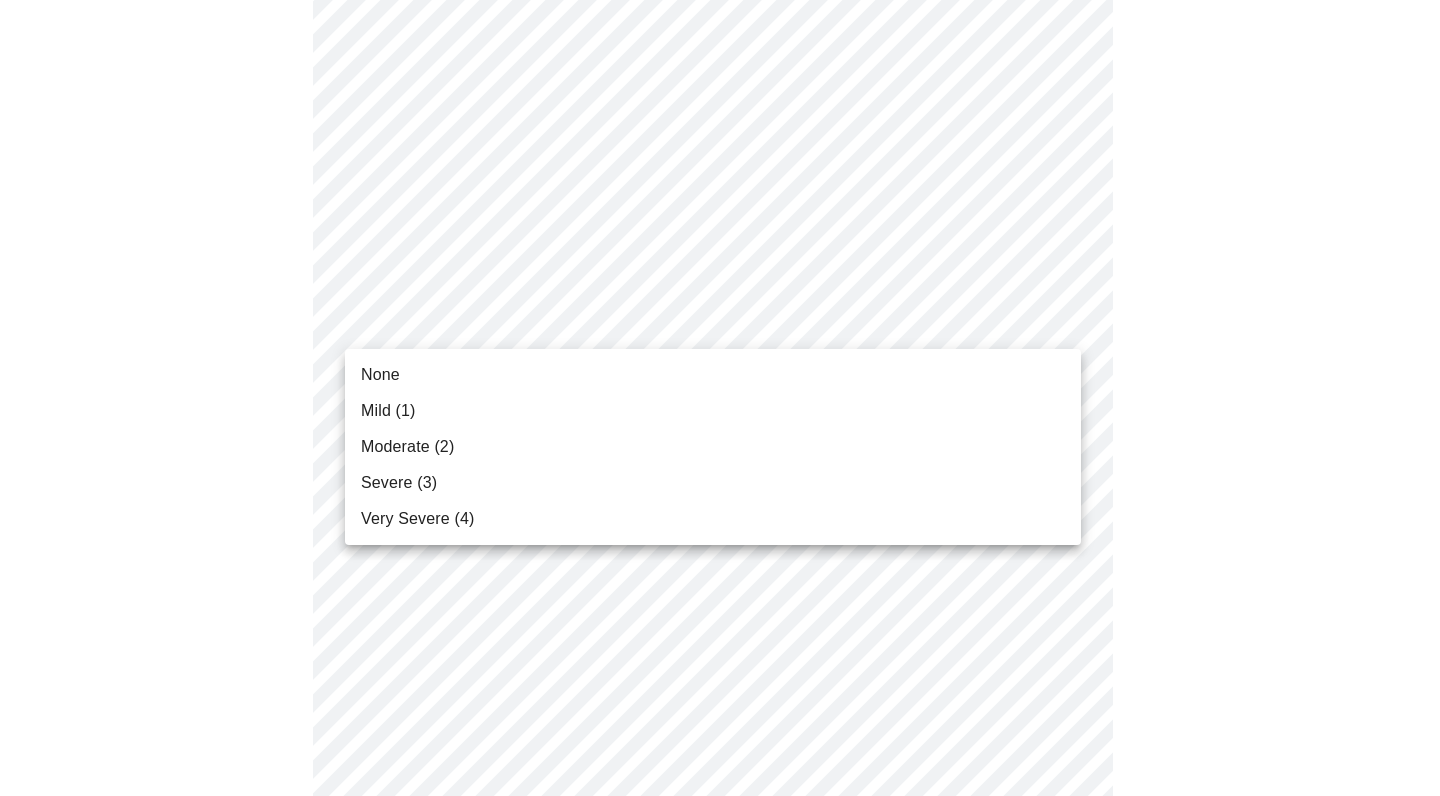 click on "Mild (1)" at bounding box center (713, 411) 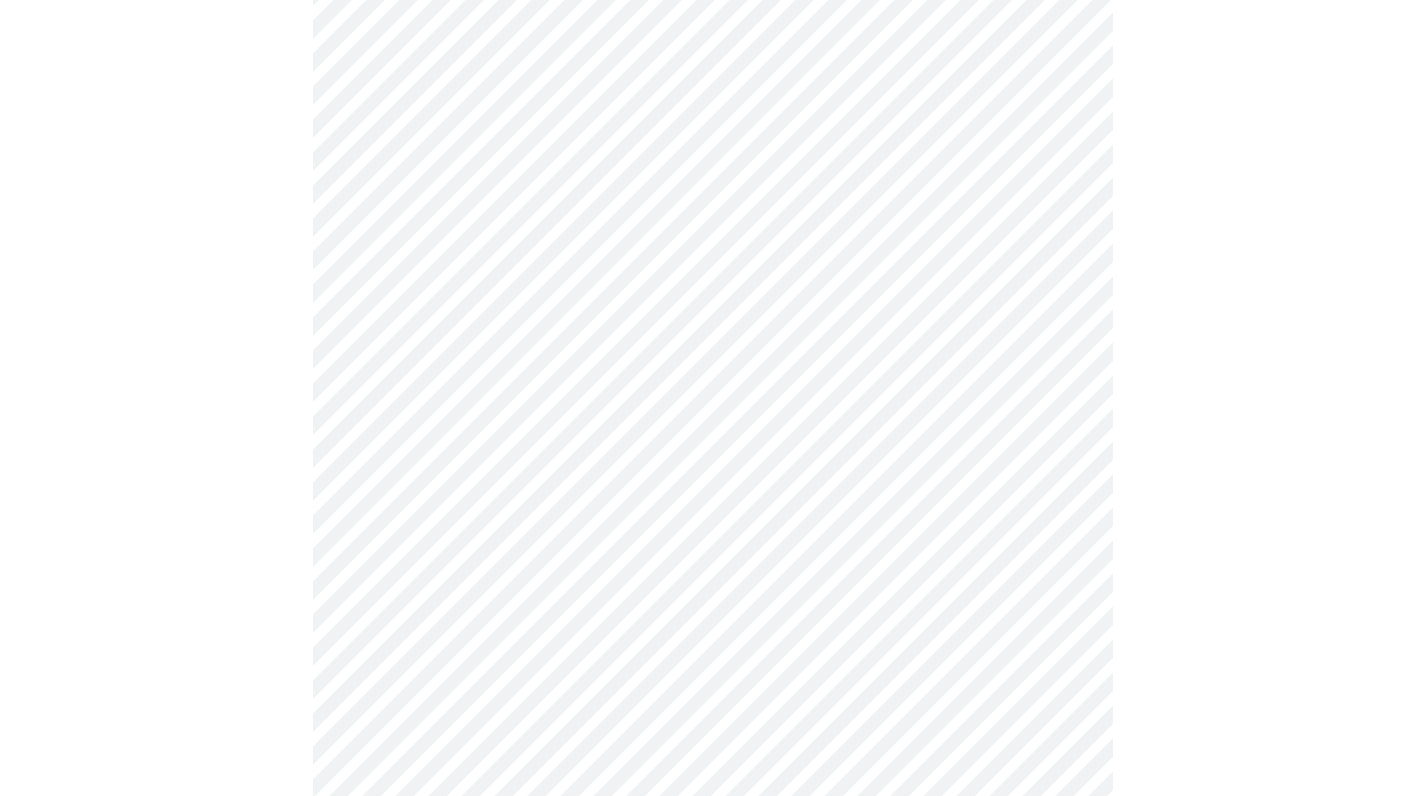 scroll, scrollTop: 1404, scrollLeft: 0, axis: vertical 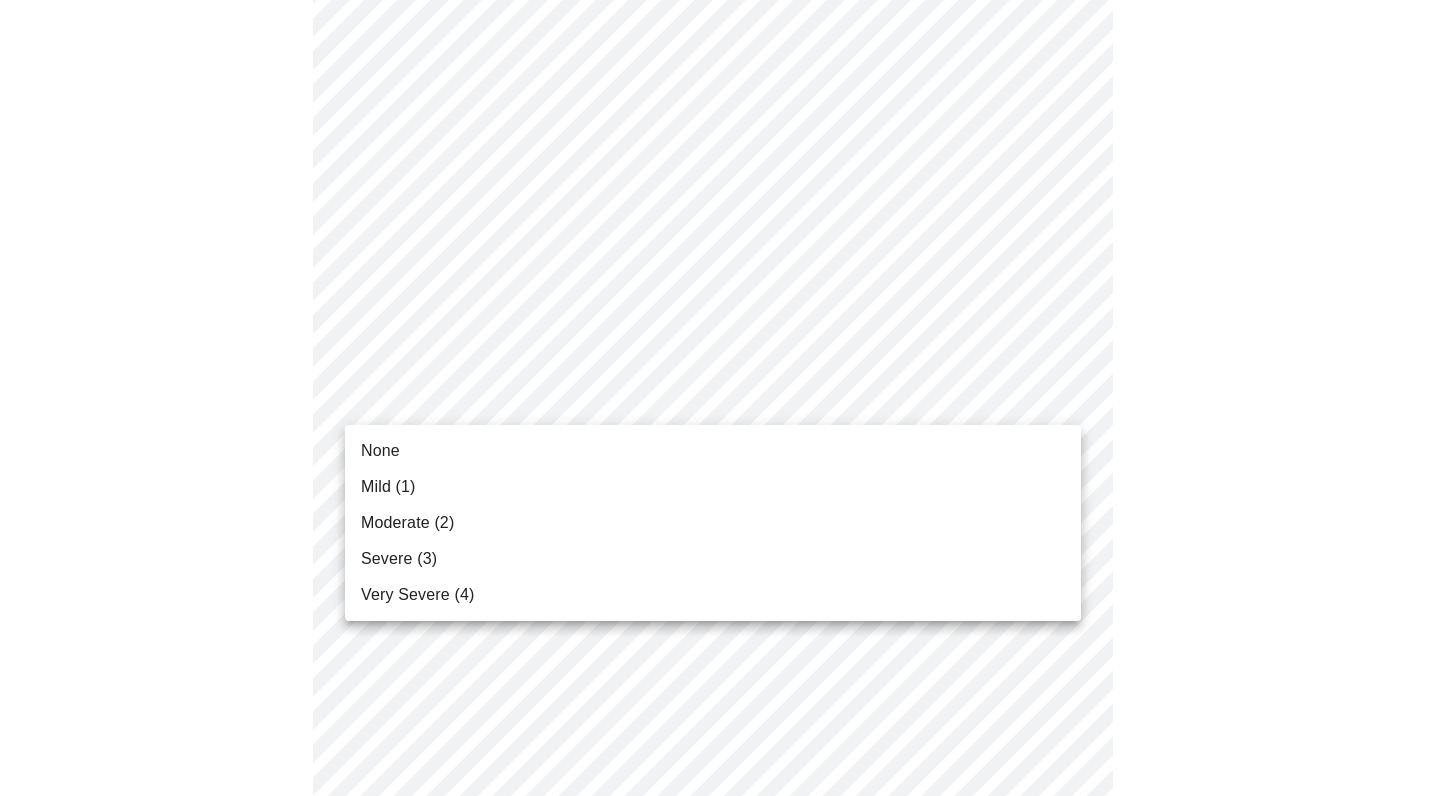 click on "MyMenopauseRx Appointments Messaging Labs Uploads Medications Community Refer a Friend Hi [FIRST] Intake Questions for [DAY], [MONTH] [DAY_NUM] [YEAR] @ [TIME]-[TIME] [TIMEZONE] 3 / 13 Settings Billing Invoices Log out None Mild (1) Moderate (2) Severe (3) Very Severe (4)" at bounding box center [720, -186] 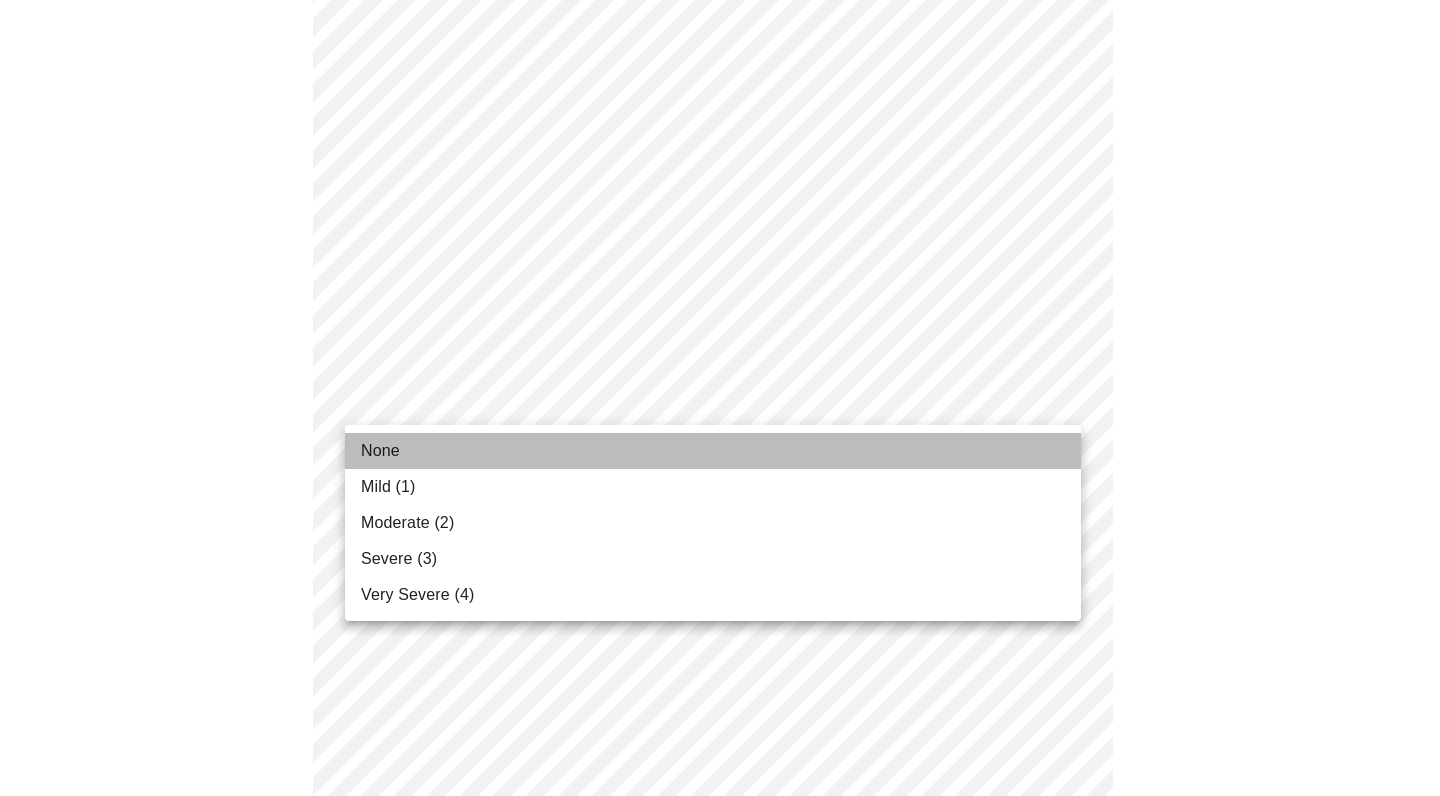 click on "None" at bounding box center [713, 451] 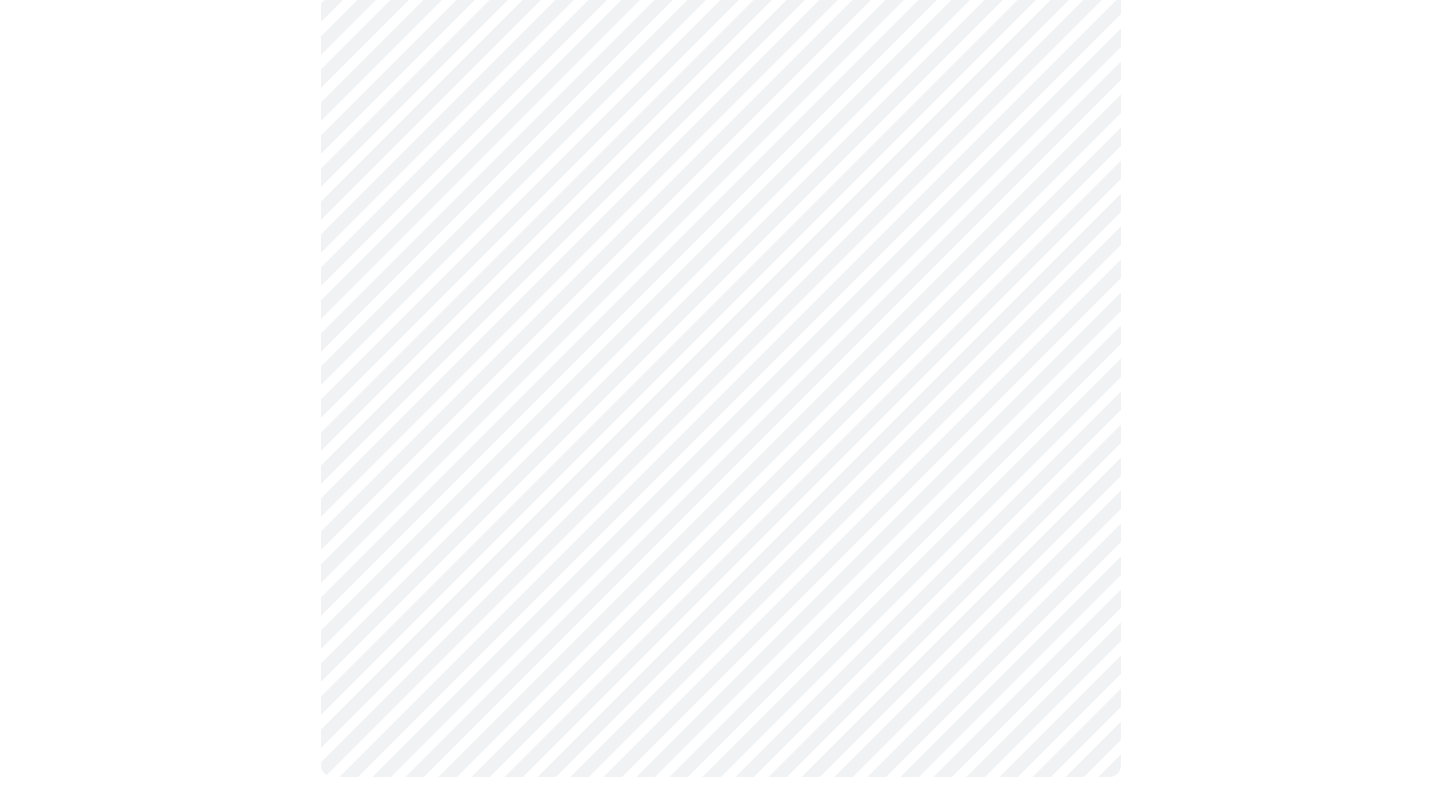 scroll, scrollTop: 1583, scrollLeft: 0, axis: vertical 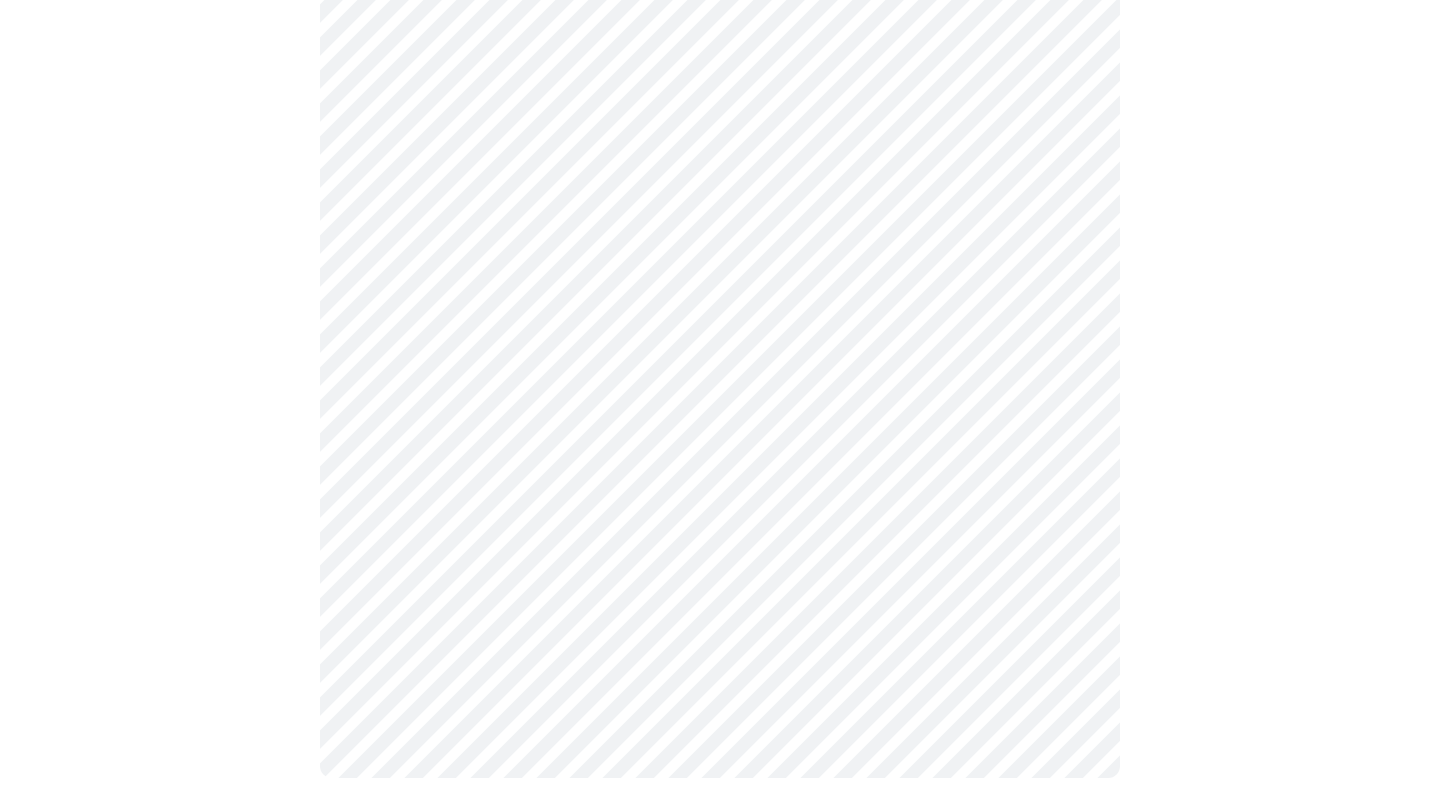 click on "MyMenopauseRx Appointments Messaging Labs Uploads Medications Community Refer a Friend Hi [FIRST] Intake Questions for [DAY], [MONTH] [DAY_NUM] [YEAR] @ [TIME]-[TIME] [TIMEZONE] 3 / 13 Settings Billing Invoices Log out" at bounding box center (720, -379) 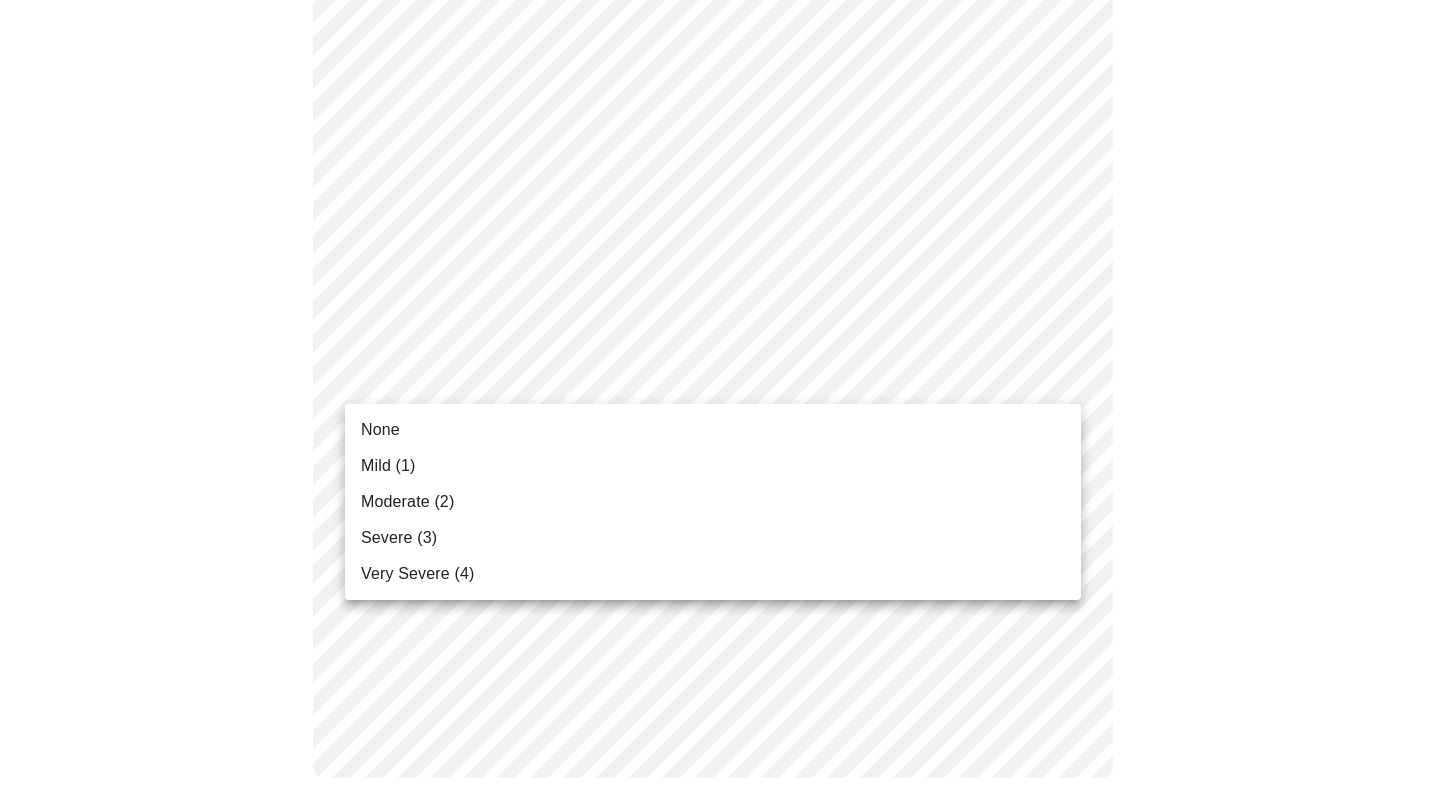 click on "Mild (1)" at bounding box center [713, 466] 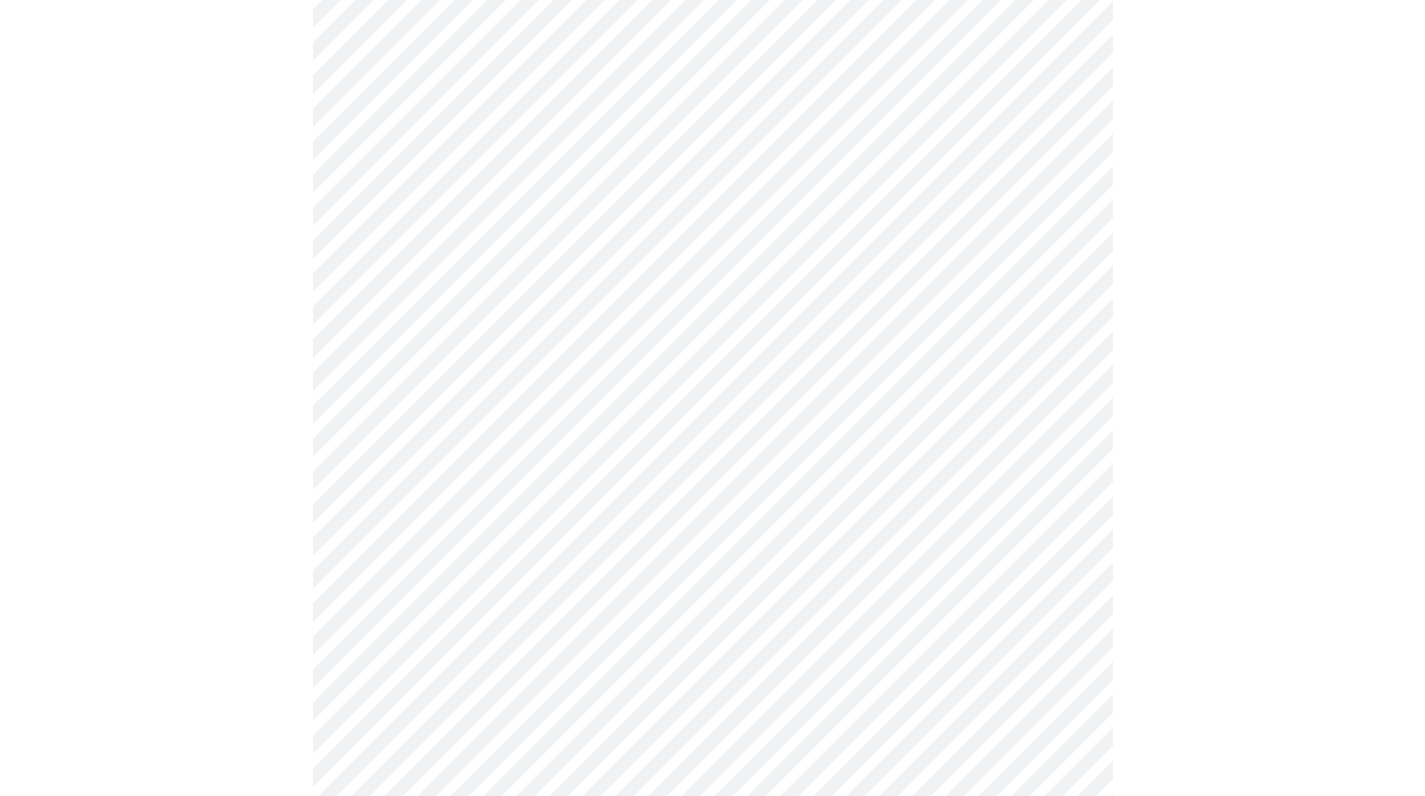 scroll, scrollTop: 835, scrollLeft: 0, axis: vertical 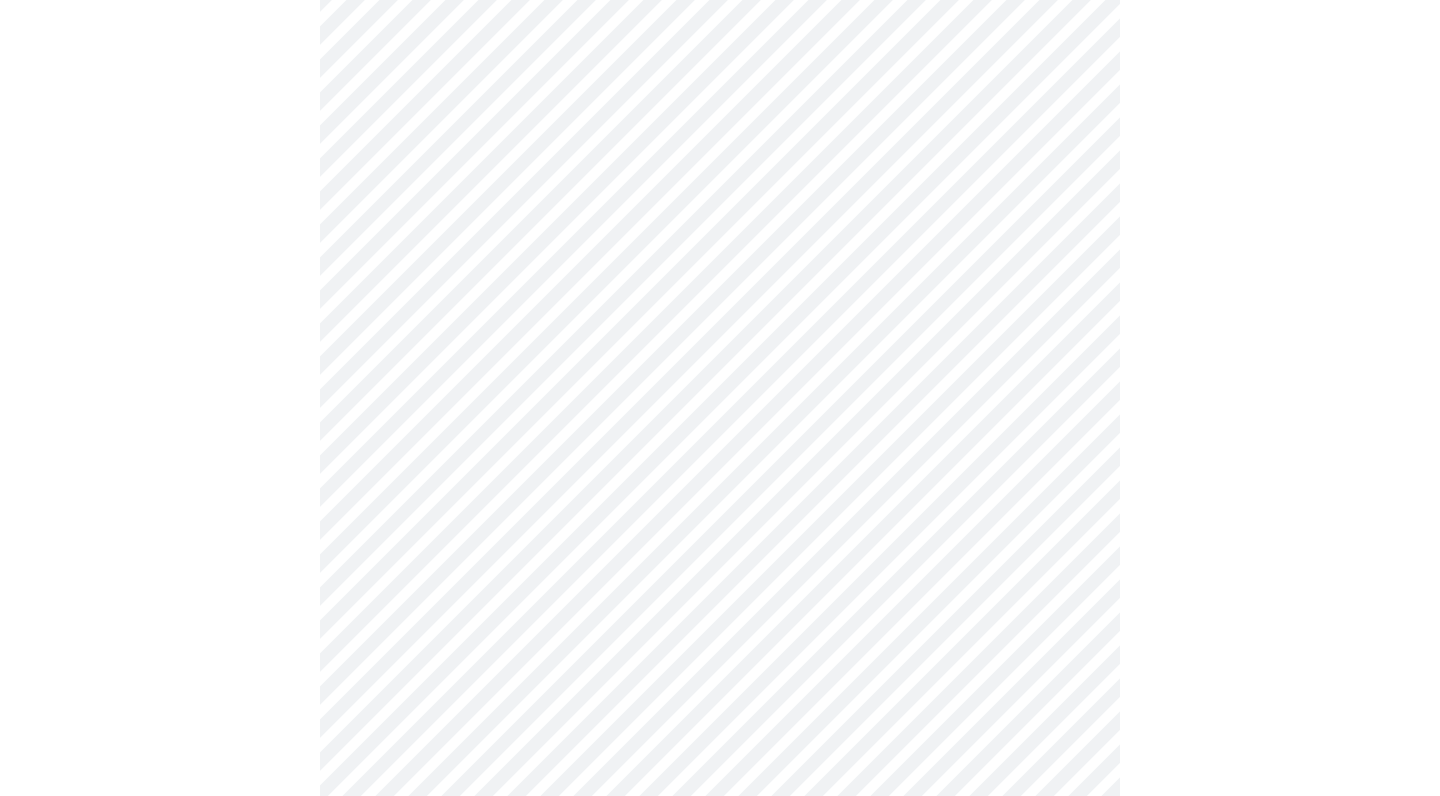 click on "MyMenopauseRx Appointments Messaging Labs Uploads Medications Community Refer a Friend Hi [FIRST] Intake Questions for [DAY], [MONTH] [DAY_NUM] [YEAR] @ [TIME]-[TIME] [TIMEZONE] 4 / 13 Settings Billing Invoices Log out" at bounding box center [720, 124] 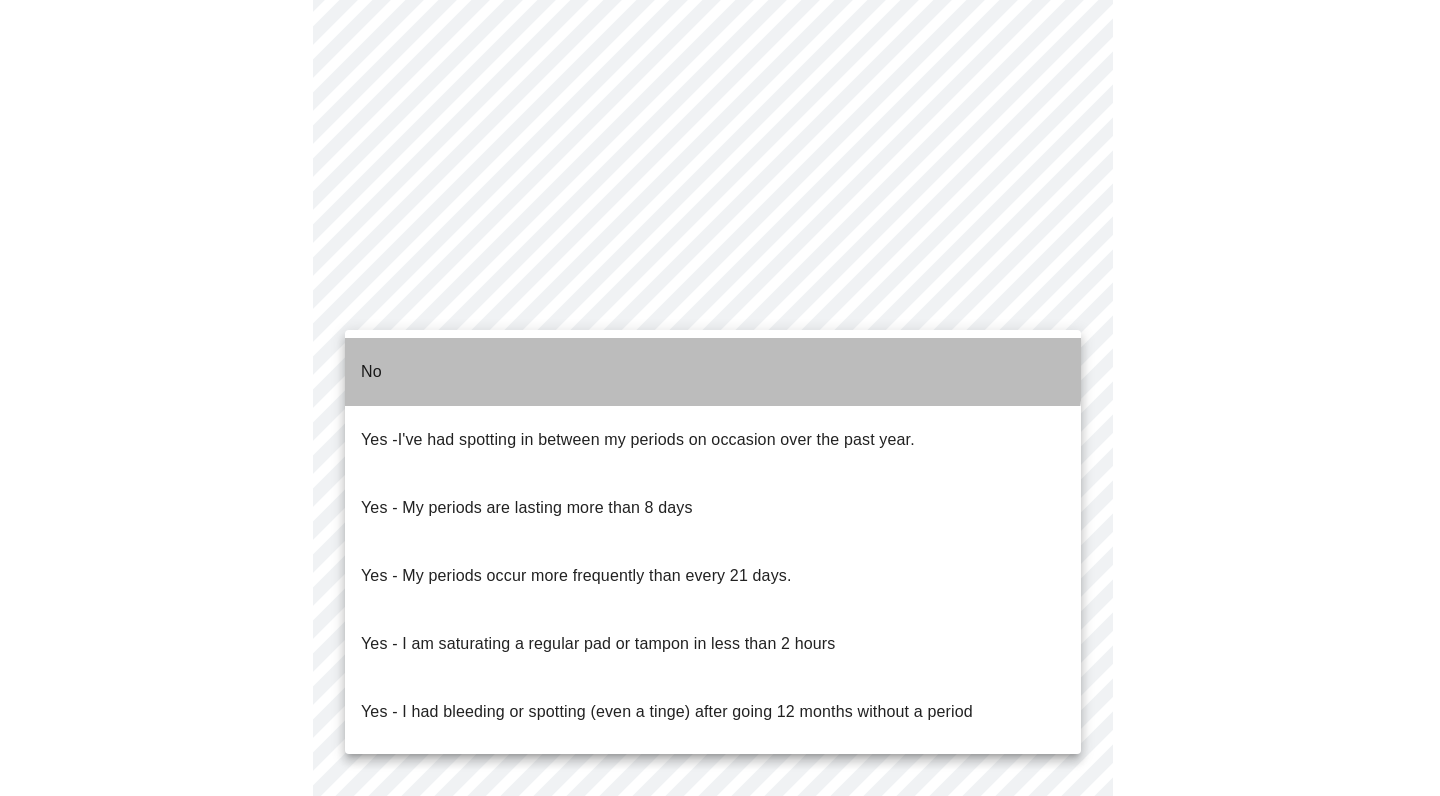 click on "No" at bounding box center [713, 372] 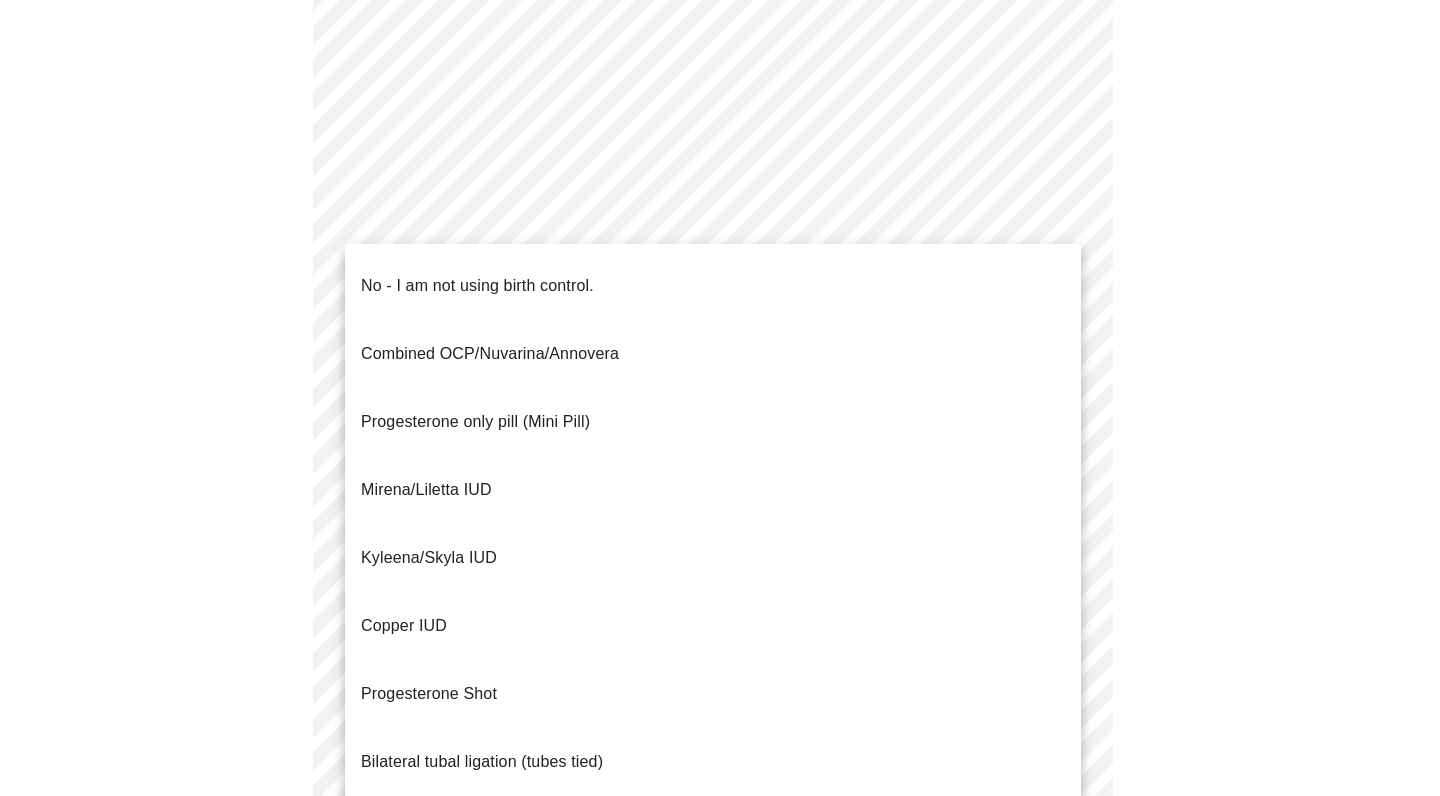 click on "MyMenopauseRx Appointments Messaging Labs Uploads Medications Community Refer a Friend Hi [FIRST] Intake Questions for [DAY], [MONTH] [DAY_NUM] [YEAR] @ [TIME]-[TIME] [TIMEZONE] 4 / 13 Settings Billing Invoices Log out No - I am not using birth control. Combined OCP/Nuvarina/Annovera Progesterone only pill (Mini Pill) Mirena/Liletta IUD Kyleena/Skyla IUD Copper IUD Progesterone Shot Bilateral tubal ligation (tubes tied) Parnter had vasectomy Barrier method (condoms)" at bounding box center [720, 118] 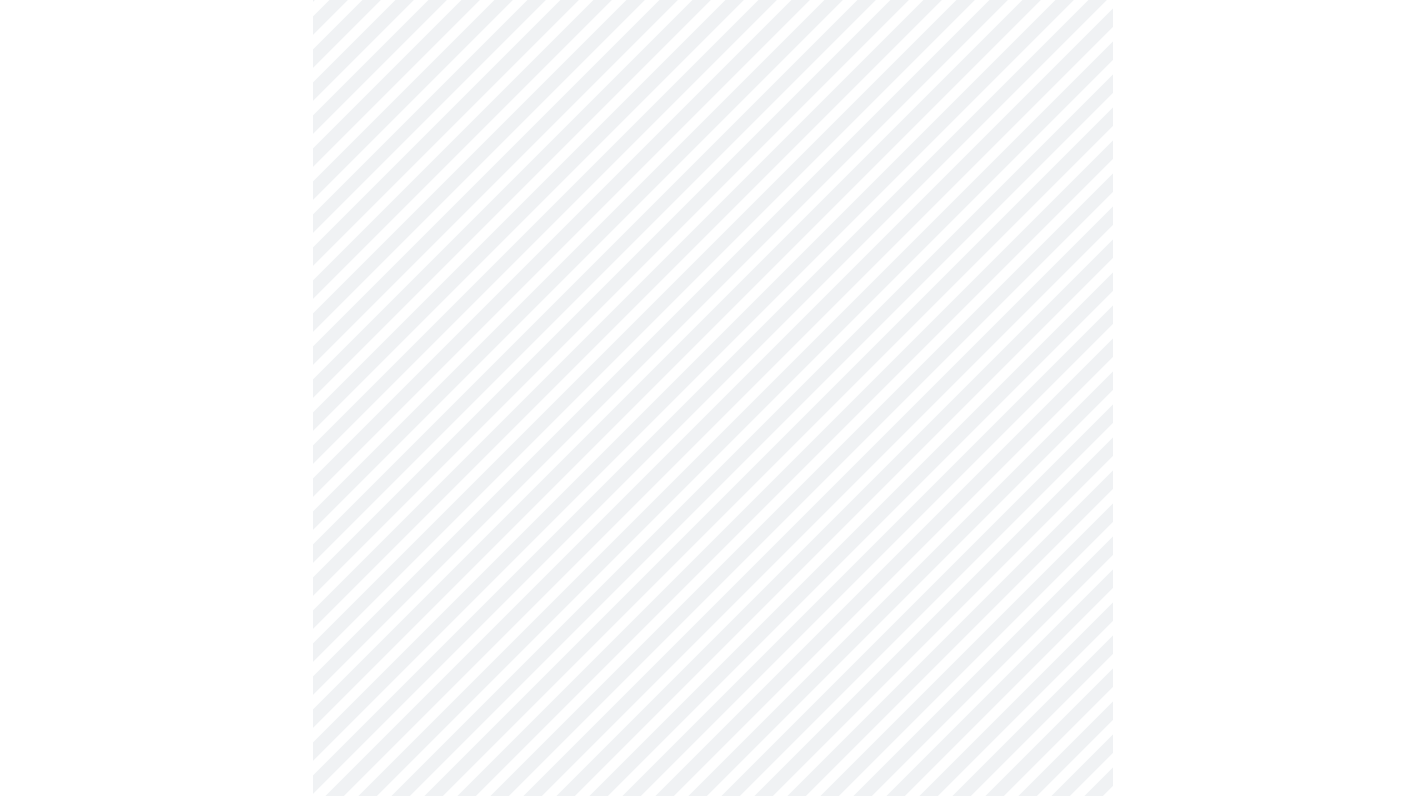 scroll, scrollTop: 990, scrollLeft: 0, axis: vertical 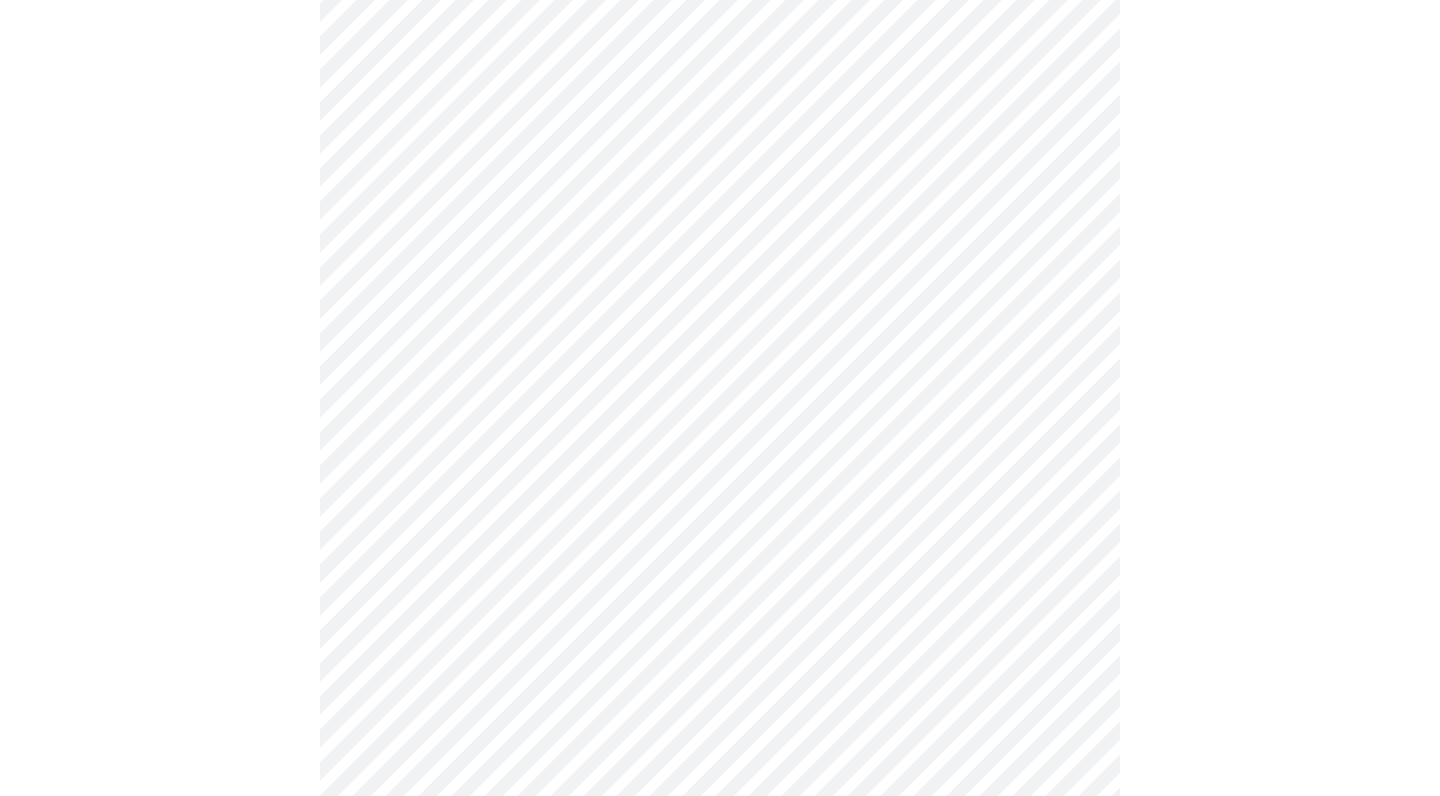 click on "MyMenopauseRx Appointments Messaging Labs Uploads Medications Community Refer a Friend Hi [FIRST] Intake Questions for [DAY], [MONTH] [DAY_NUM] [YEAR] @ [TIME]-[TIME] [TIMEZONE] 4 / 13 Settings Billing Invoices Log out" at bounding box center [720, -42] 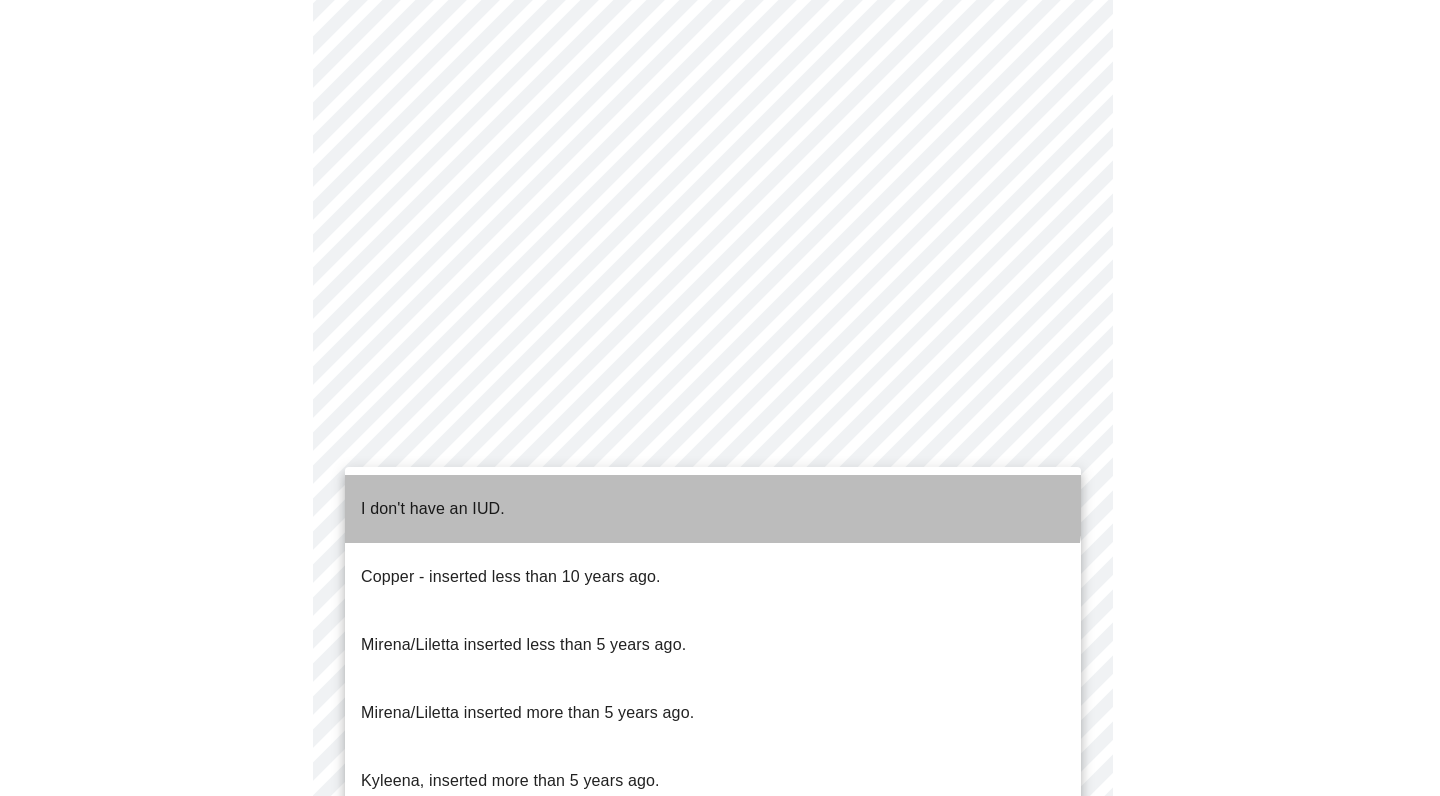 click on "I don't have an IUD." at bounding box center [713, 509] 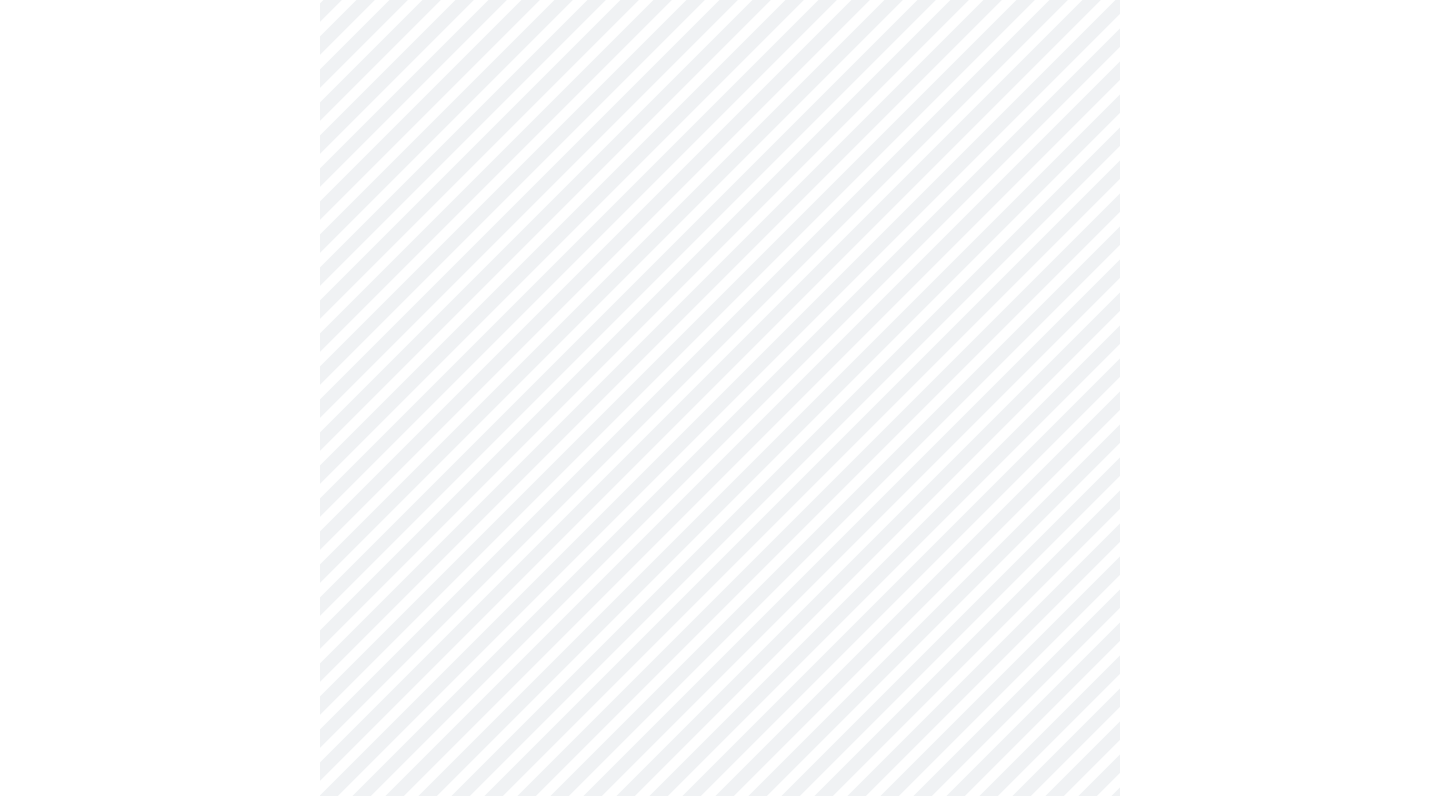 click on "MyMenopauseRx Appointments Messaging Labs Uploads Medications Community Refer a Friend Hi [FIRST] Intake Questions for [DAY], [MONTH] [DAY_NUM] [YEAR] @ [TIME]-[TIME] [TIMEZONE] 4 / 13 Settings Billing Invoices Log out" at bounding box center [720, -48] 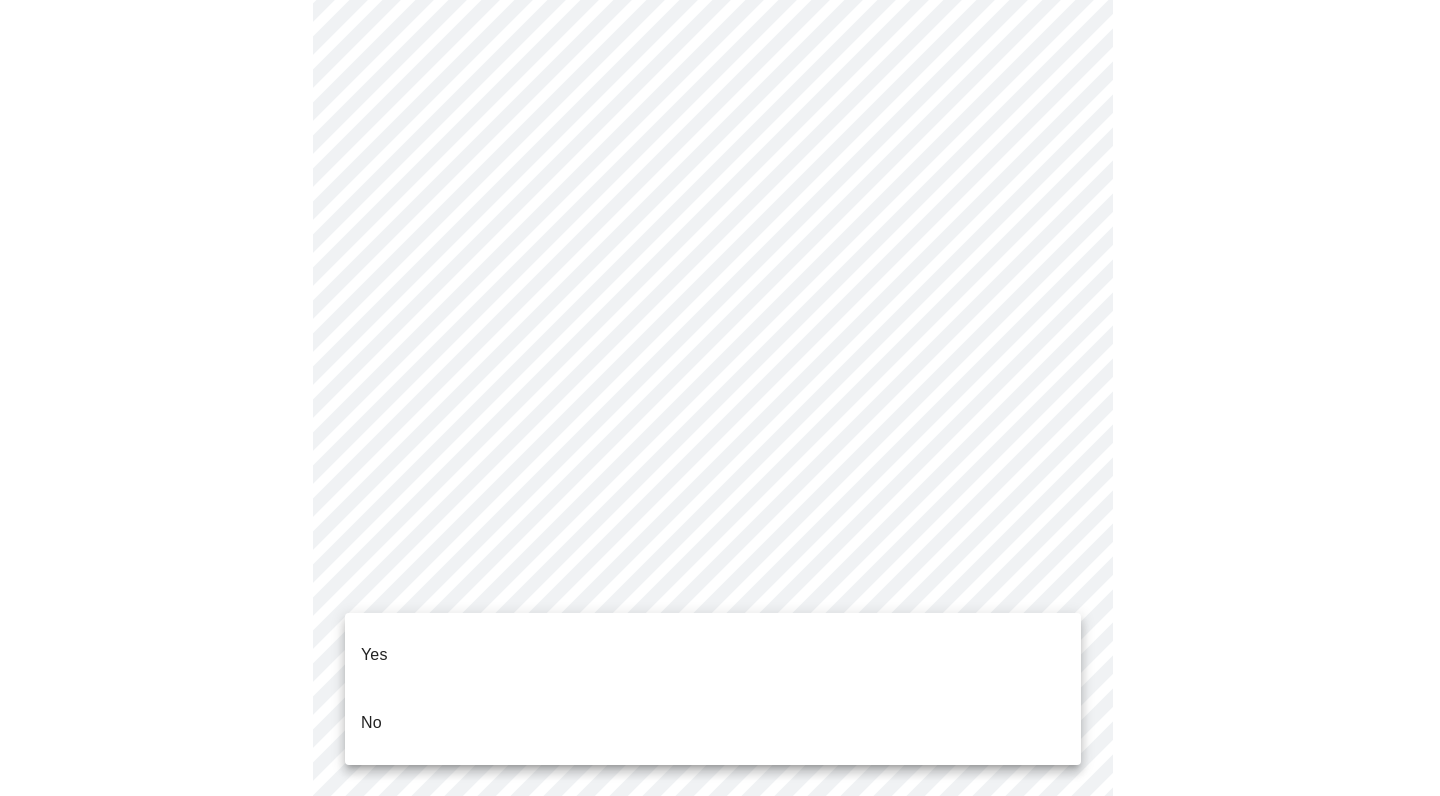 click on "Yes" at bounding box center (713, 655) 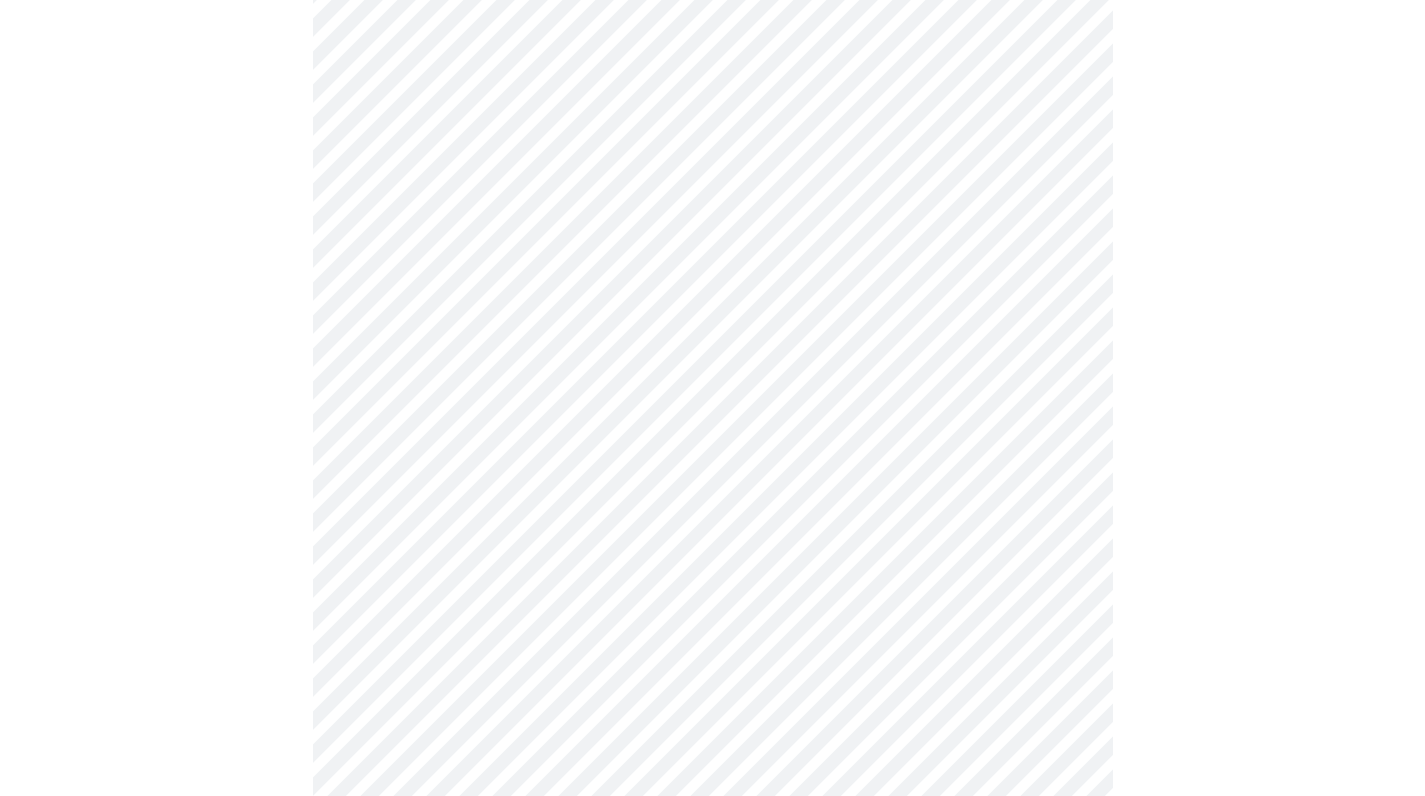 scroll, scrollTop: 346, scrollLeft: 0, axis: vertical 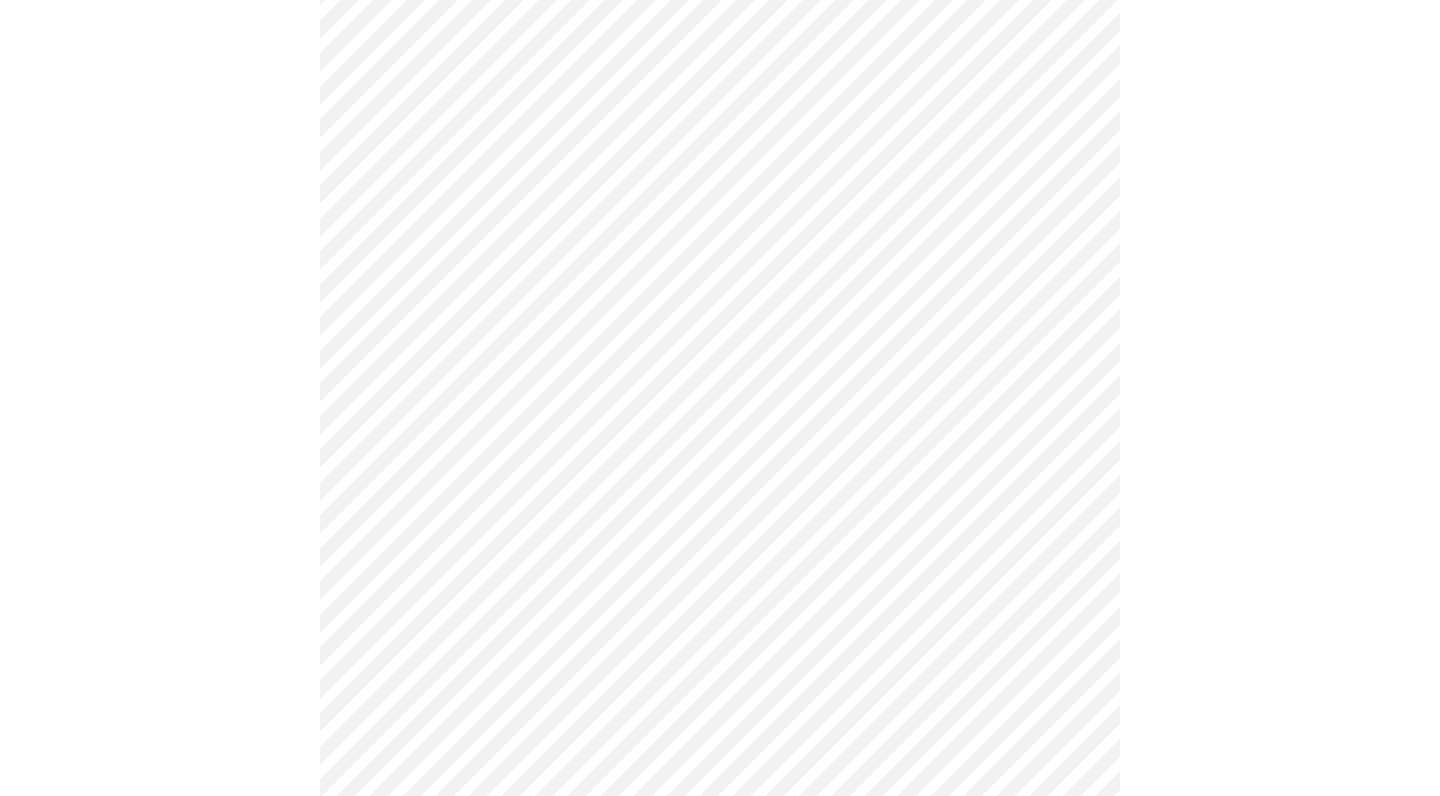 click on "MyMenopauseRx Appointments Messaging Labs Uploads Medications Community Refer a Friend Hi [FIRST] Intake Questions for [DAY], [MONTH] [DAY_NUM] [YEAR] @ [TIME]-[TIME] [TIMEZONE] 5 / 13 Settings Billing Invoices Log out" at bounding box center (720, 363) 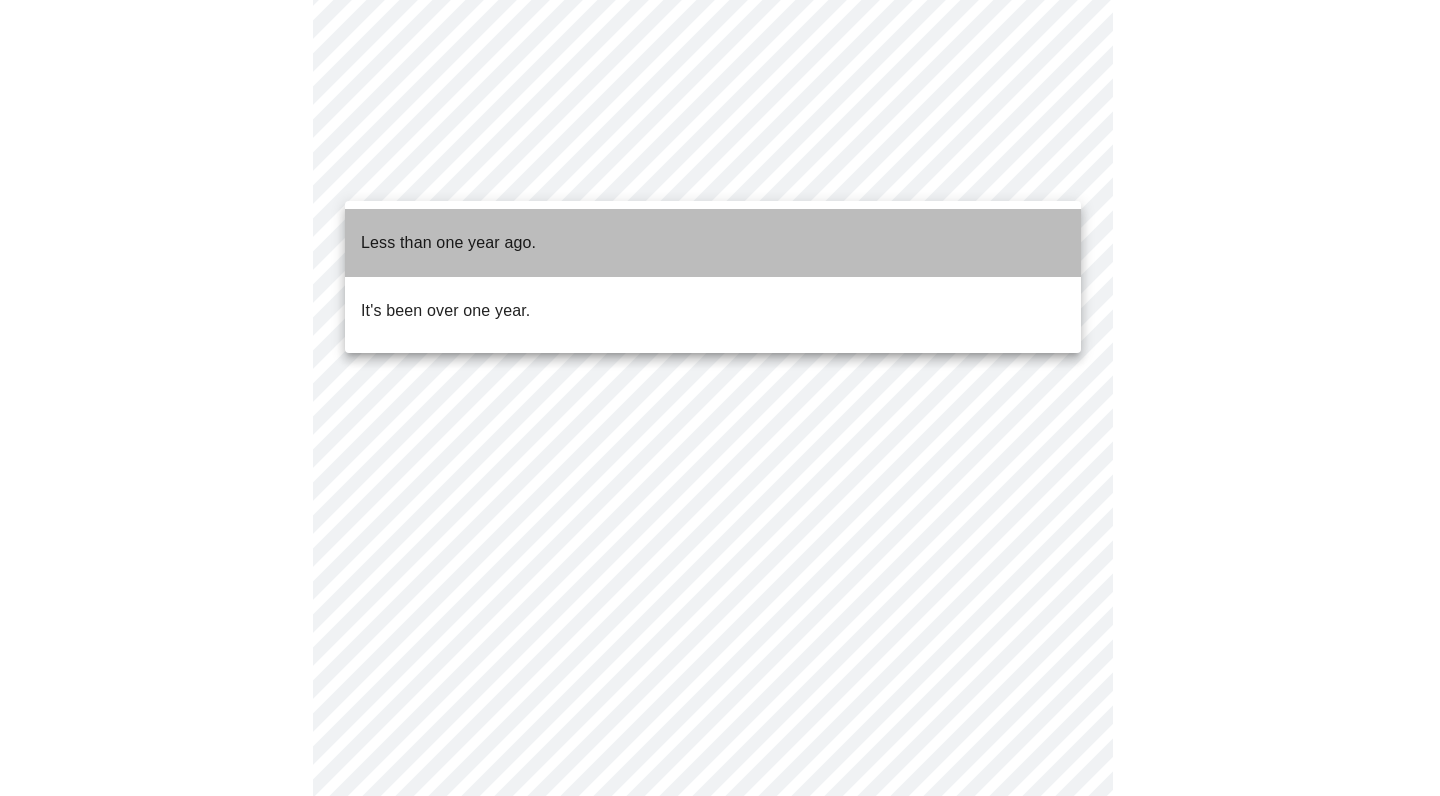 click on "Less than one year ago." at bounding box center (713, 243) 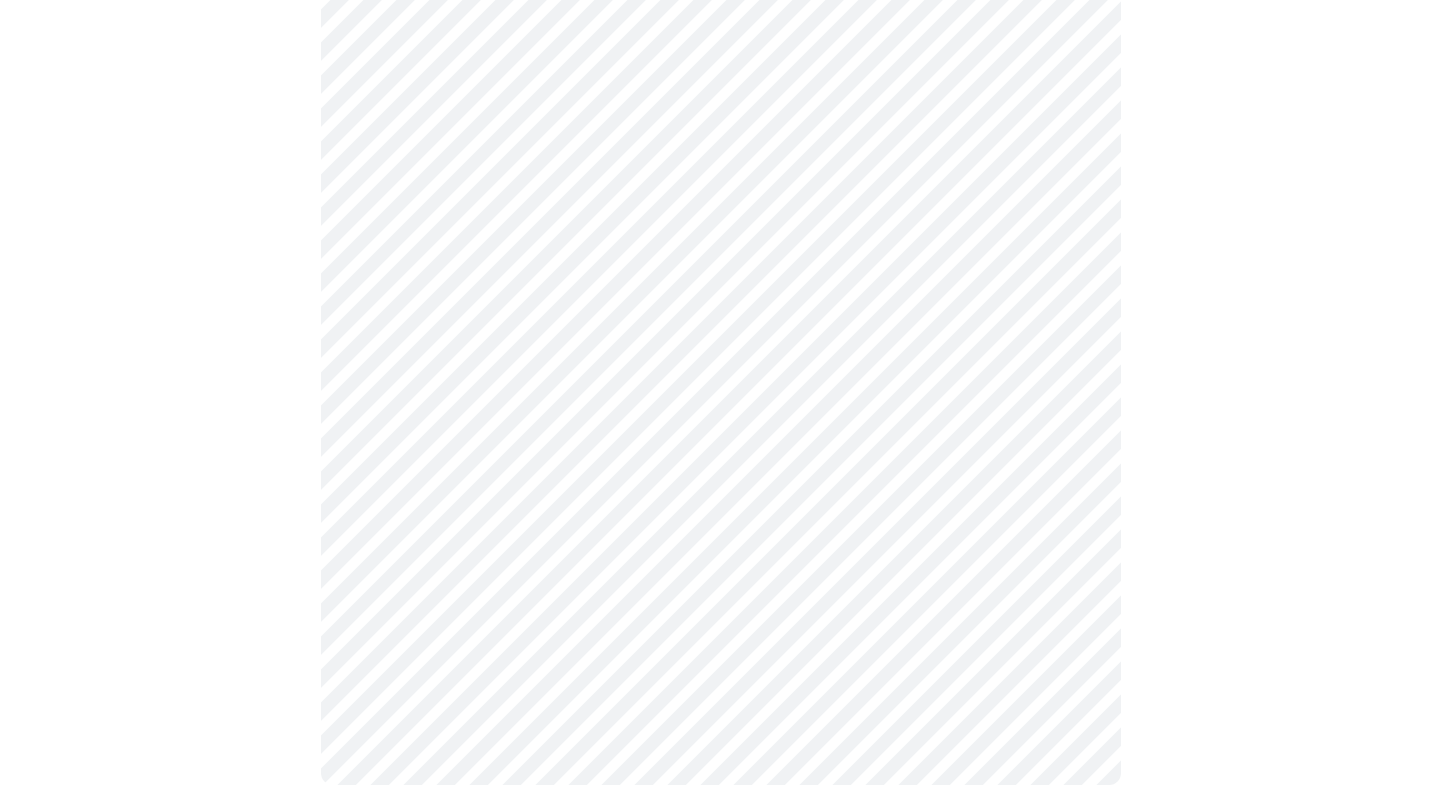 scroll, scrollTop: 0, scrollLeft: 0, axis: both 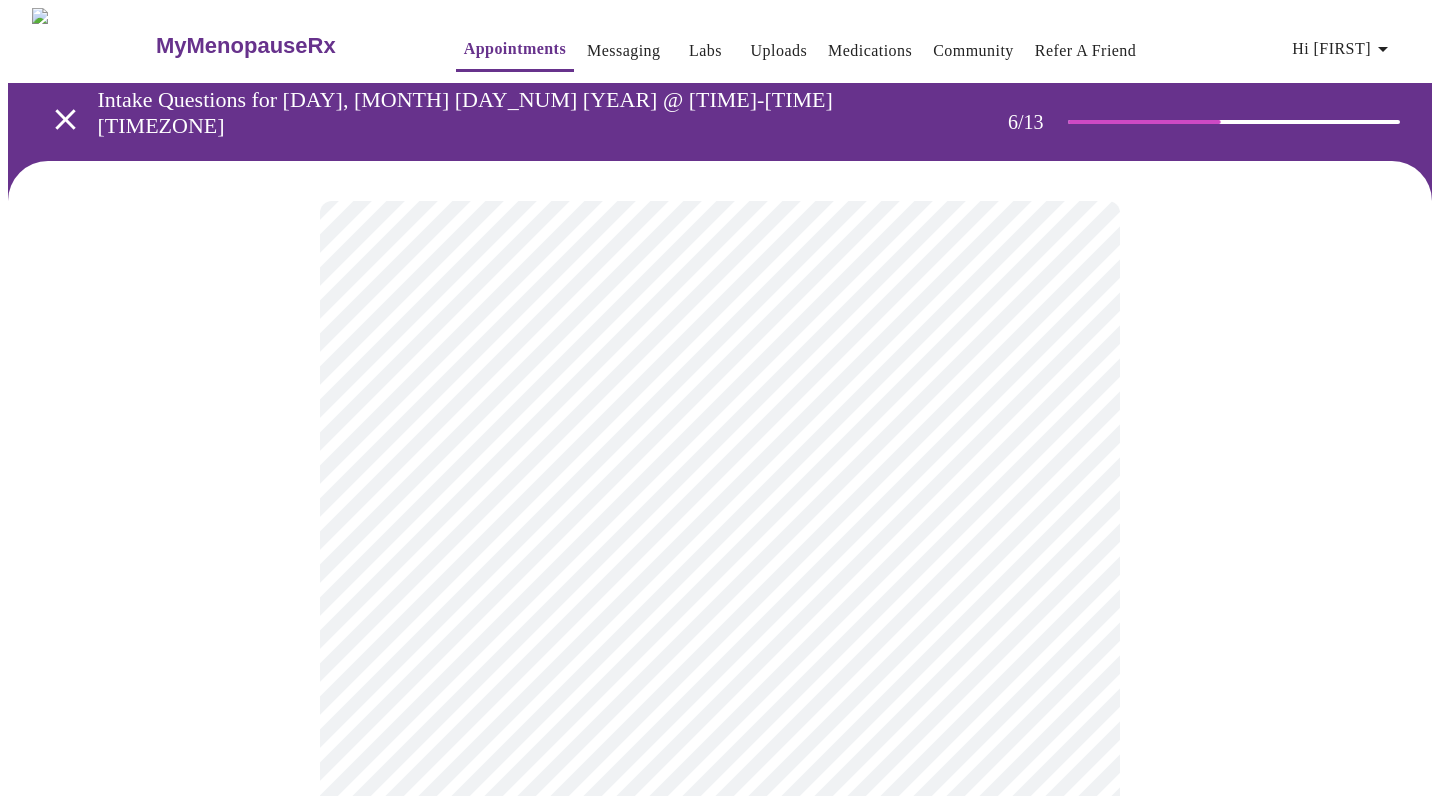 click on "MyMenopauseRx Appointments Messaging Labs Uploads Medications Community Refer a Friend Hi [FIRST] Intake Questions for [DAY], [MONTH] [DAY_NUM] [YEAR] @ [TIME]-[TIME] [TIMEZONE] 6 / 13 Settings Billing Invoices Log out" at bounding box center [720, 548] 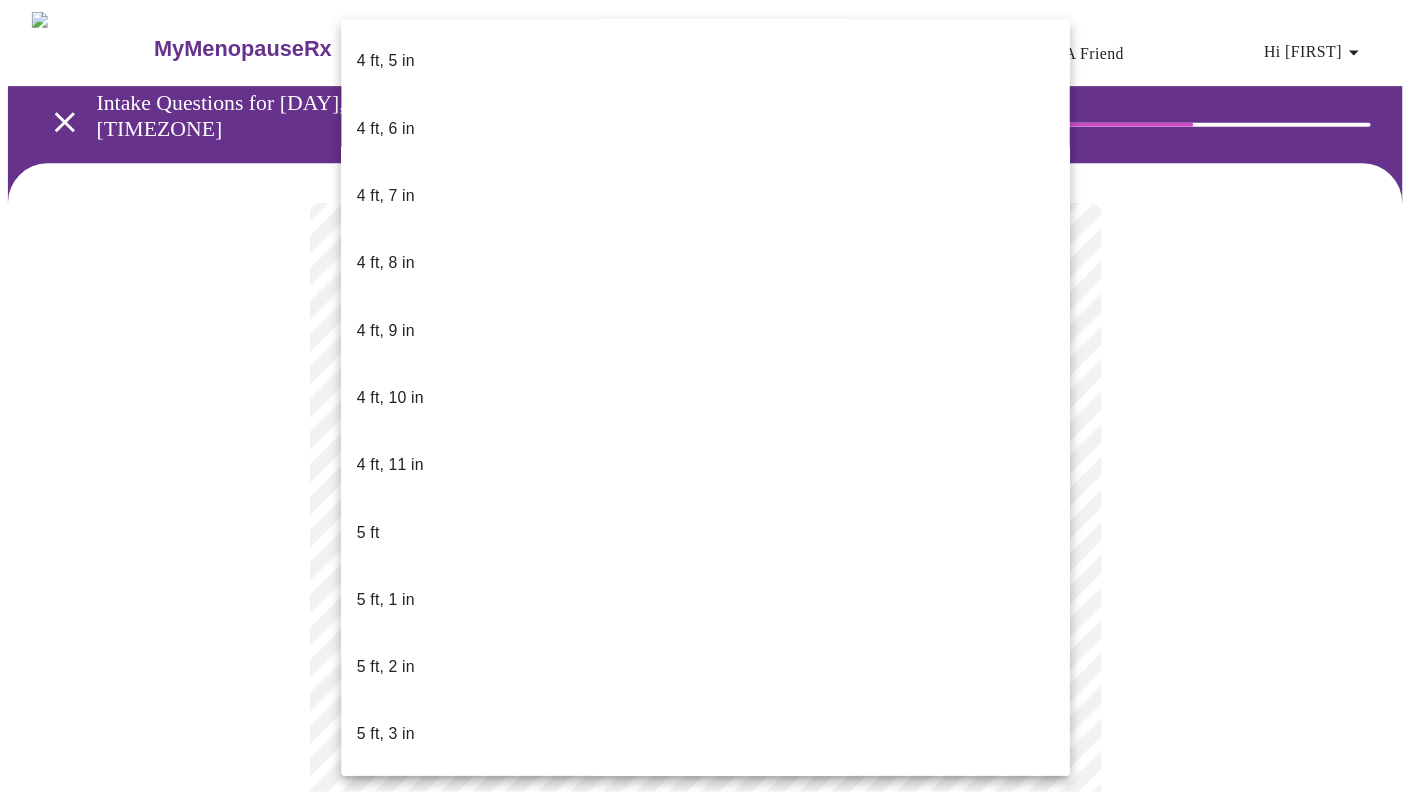 scroll, scrollTop: 1172, scrollLeft: 0, axis: vertical 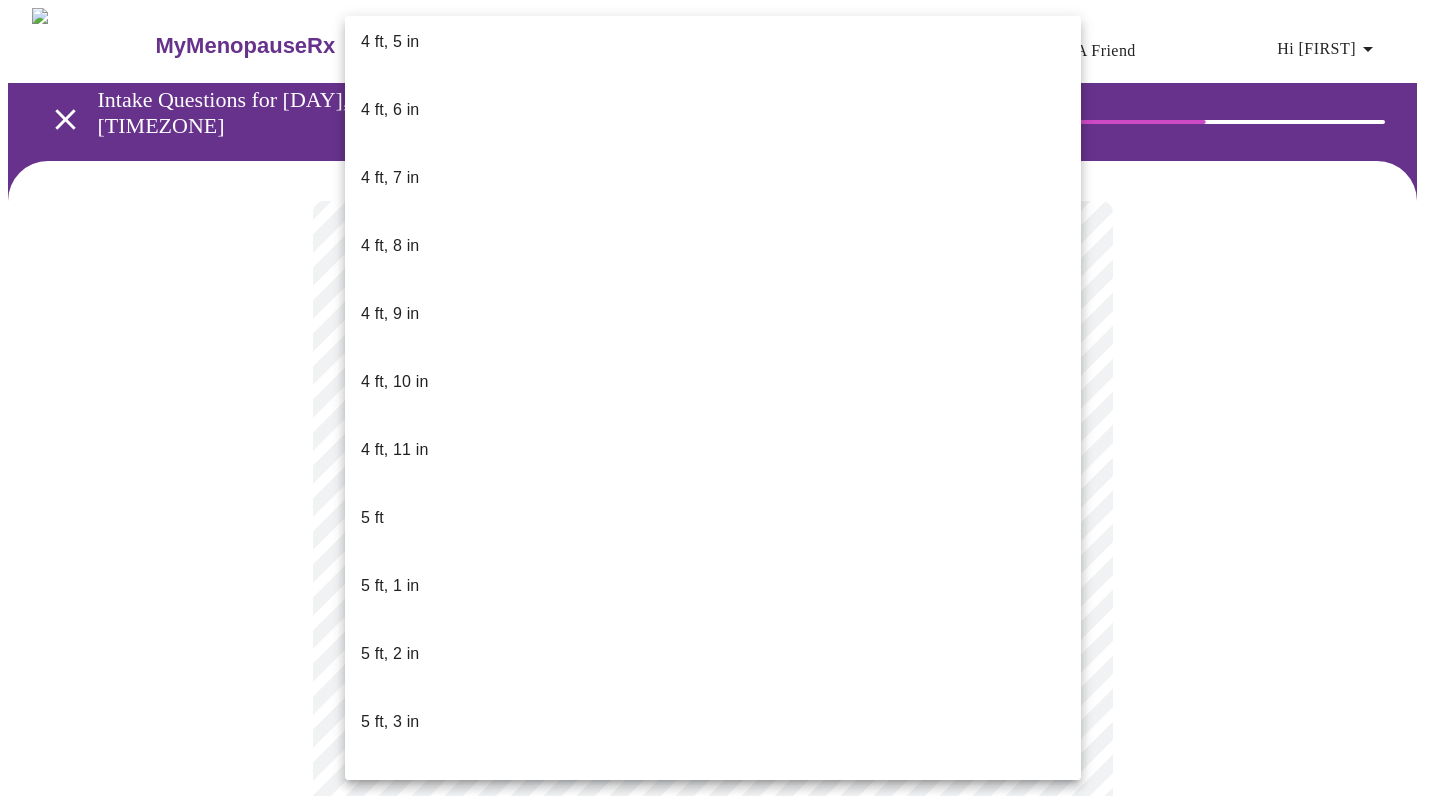 click on "5 ft, 5 in" at bounding box center [713, 858] 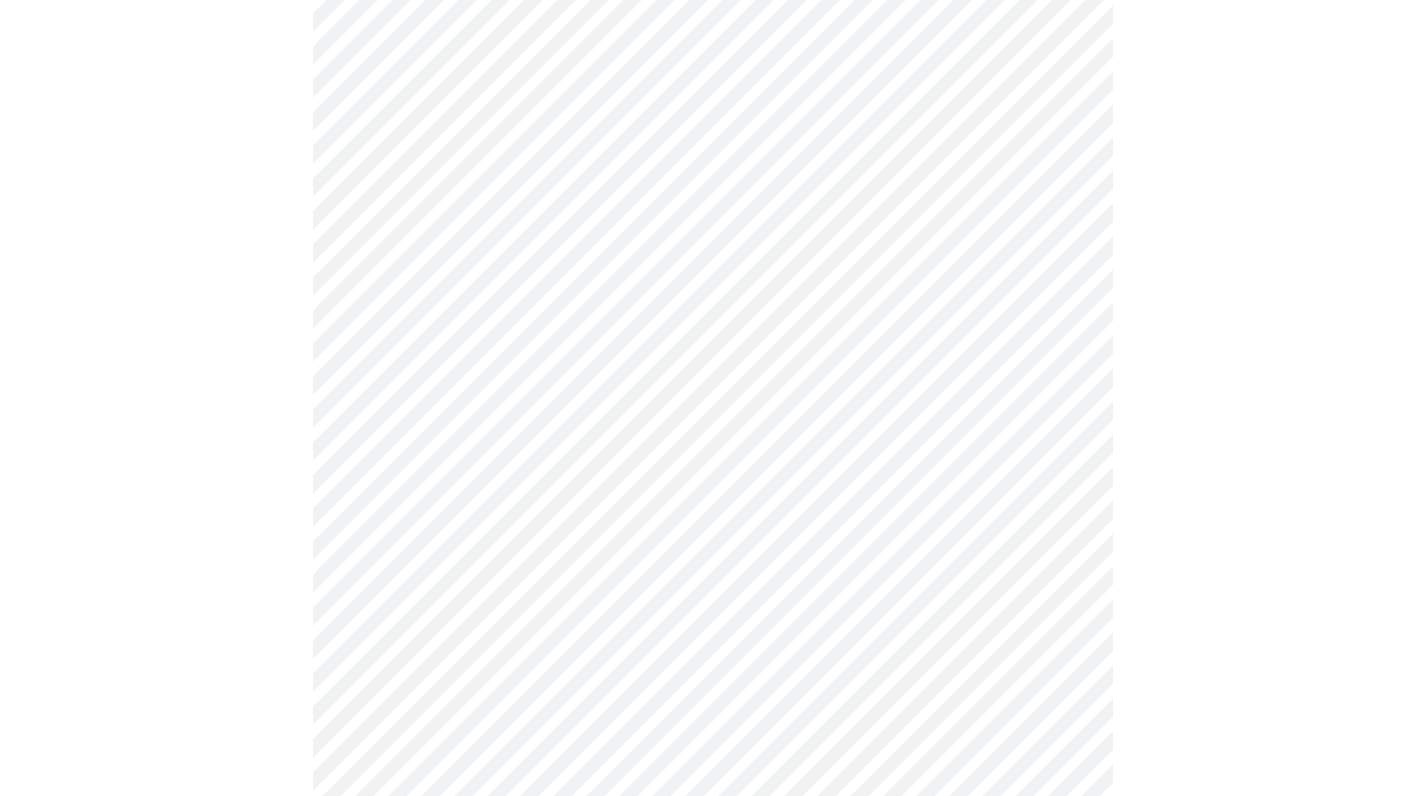 scroll, scrollTop: 5287, scrollLeft: 0, axis: vertical 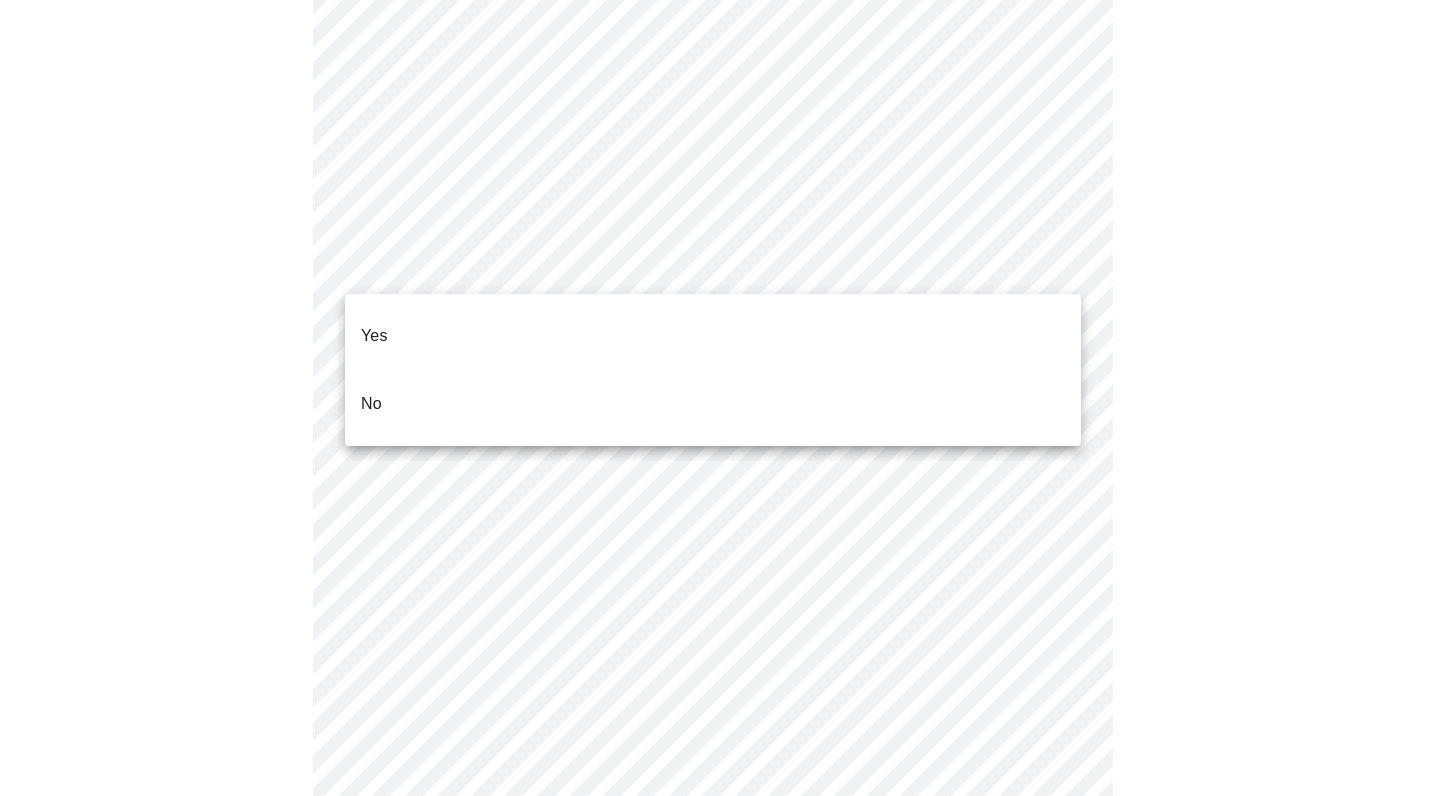 click on "MyMenopauseRx Appointments Messaging Labs Uploads Medications Community Refer a Friend Hi [FIRST] Intake Questions for [DAY], [MONTH] [DAY_NUM] [YEAR] @ [TIME]-[TIME] [TIMEZONE] 7 / 13 Settings Billing Invoices Log out Yes No" at bounding box center (720, -2089) 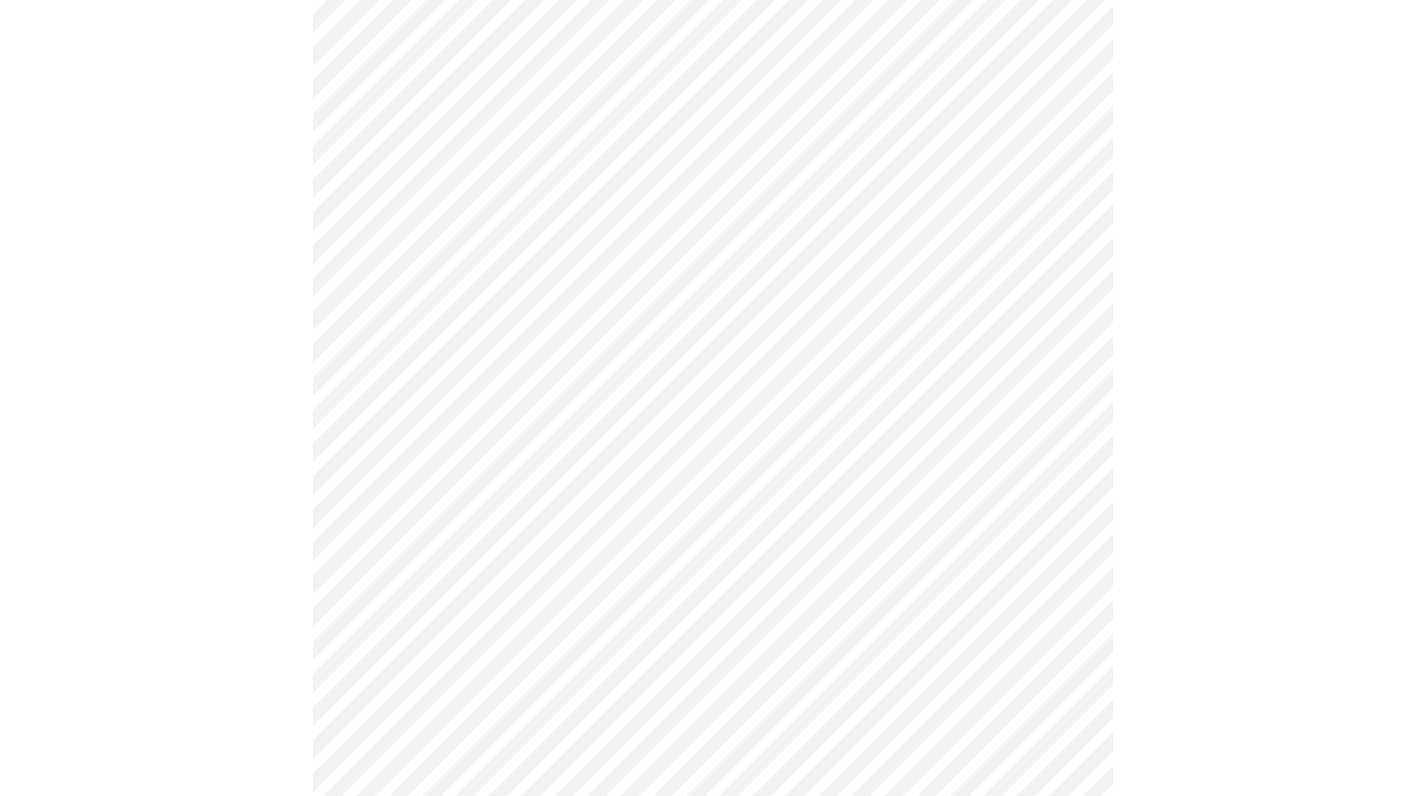 scroll, scrollTop: 1452, scrollLeft: 0, axis: vertical 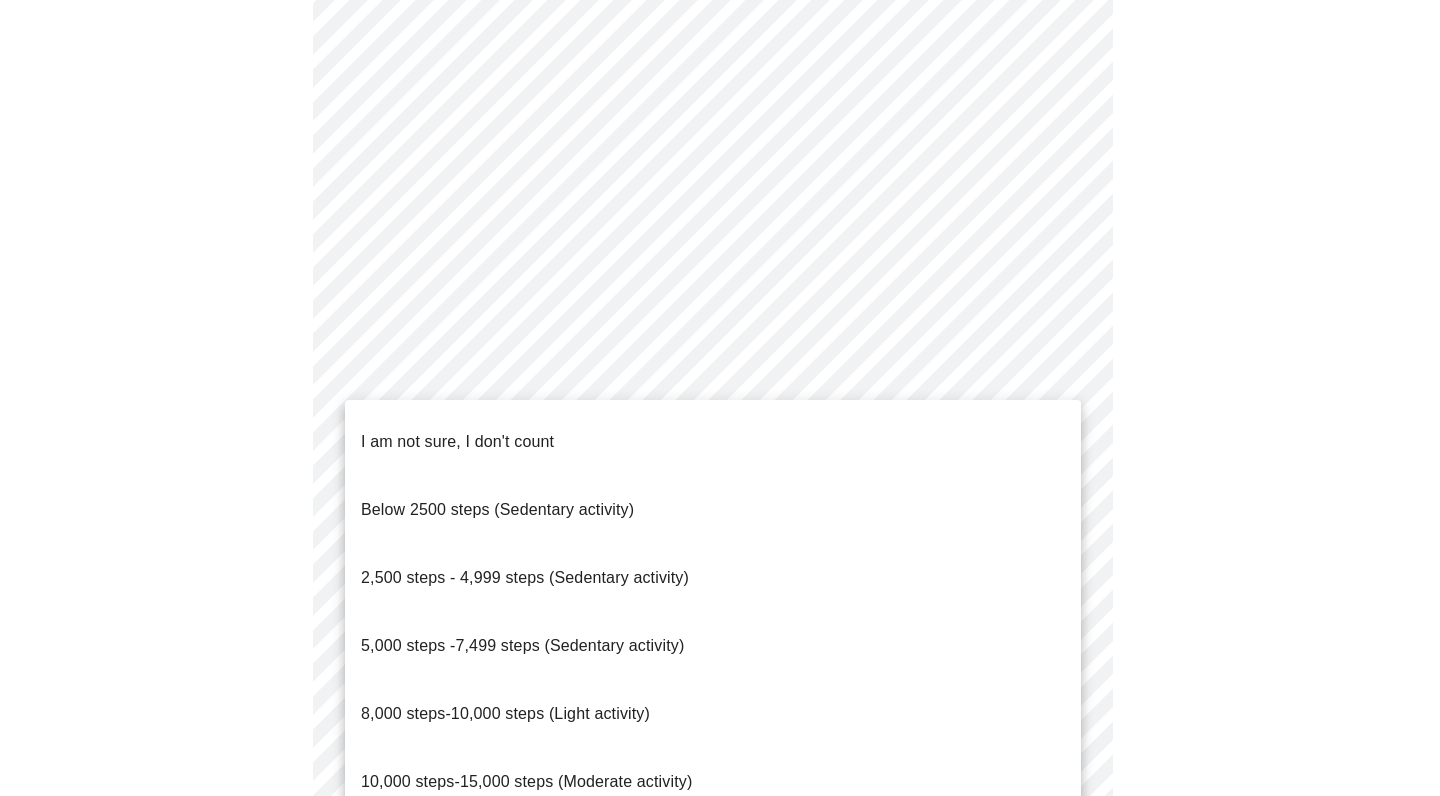 click on "MyMenopauseRx Appointments Messaging Labs Uploads Medications Community Refer a Friend Hi [FIRST] Intake Questions for [DAY], [MONTH] [DAY_NUM] [YEAR] @ [TIME]-[TIME] [TIMEZONE] 10 / 13 Settings Billing Invoices Log out I am not sure, I don't count Below 2500 steps (Sedentary activity) 2,500 steps - 4,999 steps (Sedentary activity) 5,000 steps -7,499 steps (Sedentary activity) 8,000 steps-10,000 steps (Light activity) 10,000 steps-15,000 steps (Moderate activity) 15,000 steps-20,000 steps per day (Heavy Activity)" at bounding box center [720, -130] 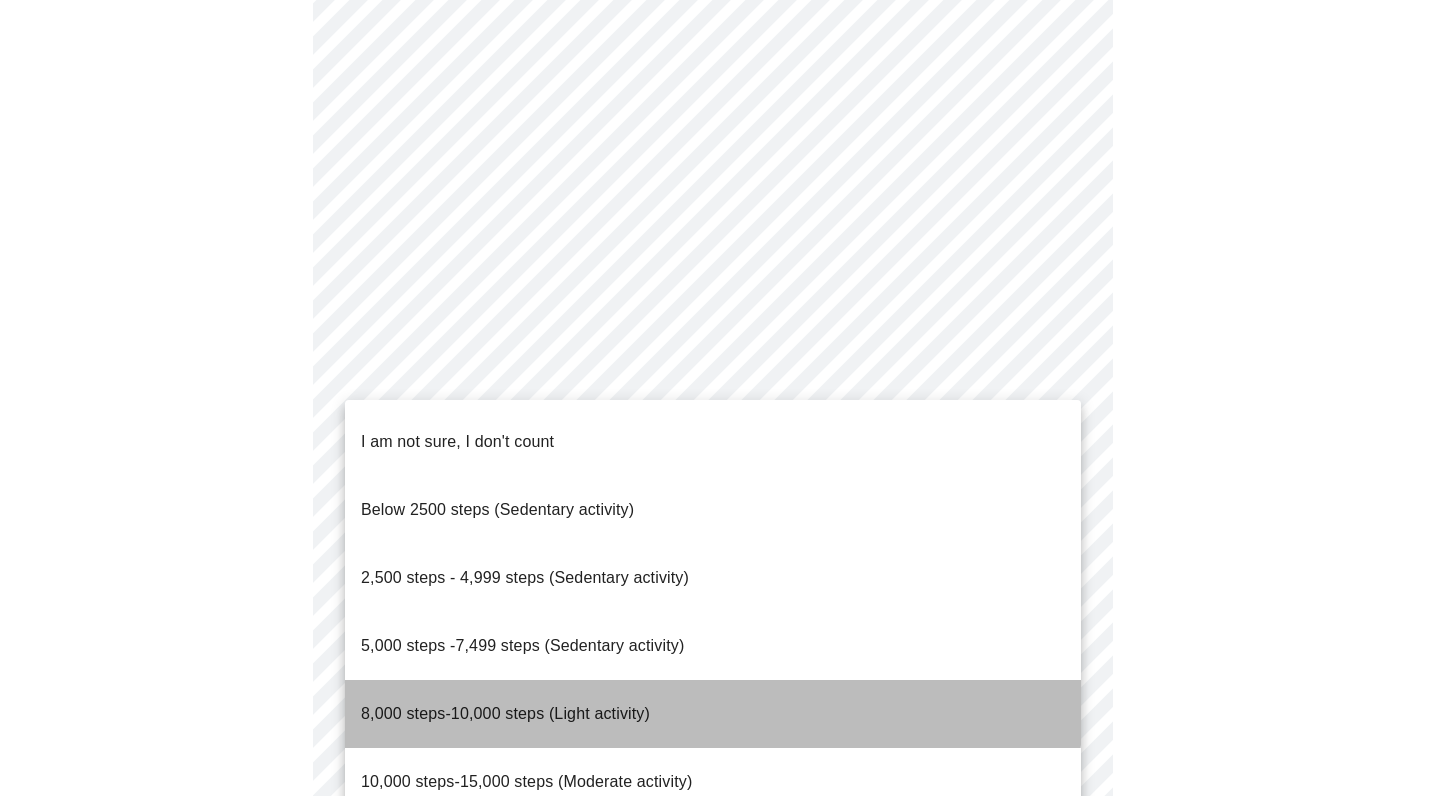 click on "8,000 steps-10,000 steps (Light activity)" at bounding box center [713, 714] 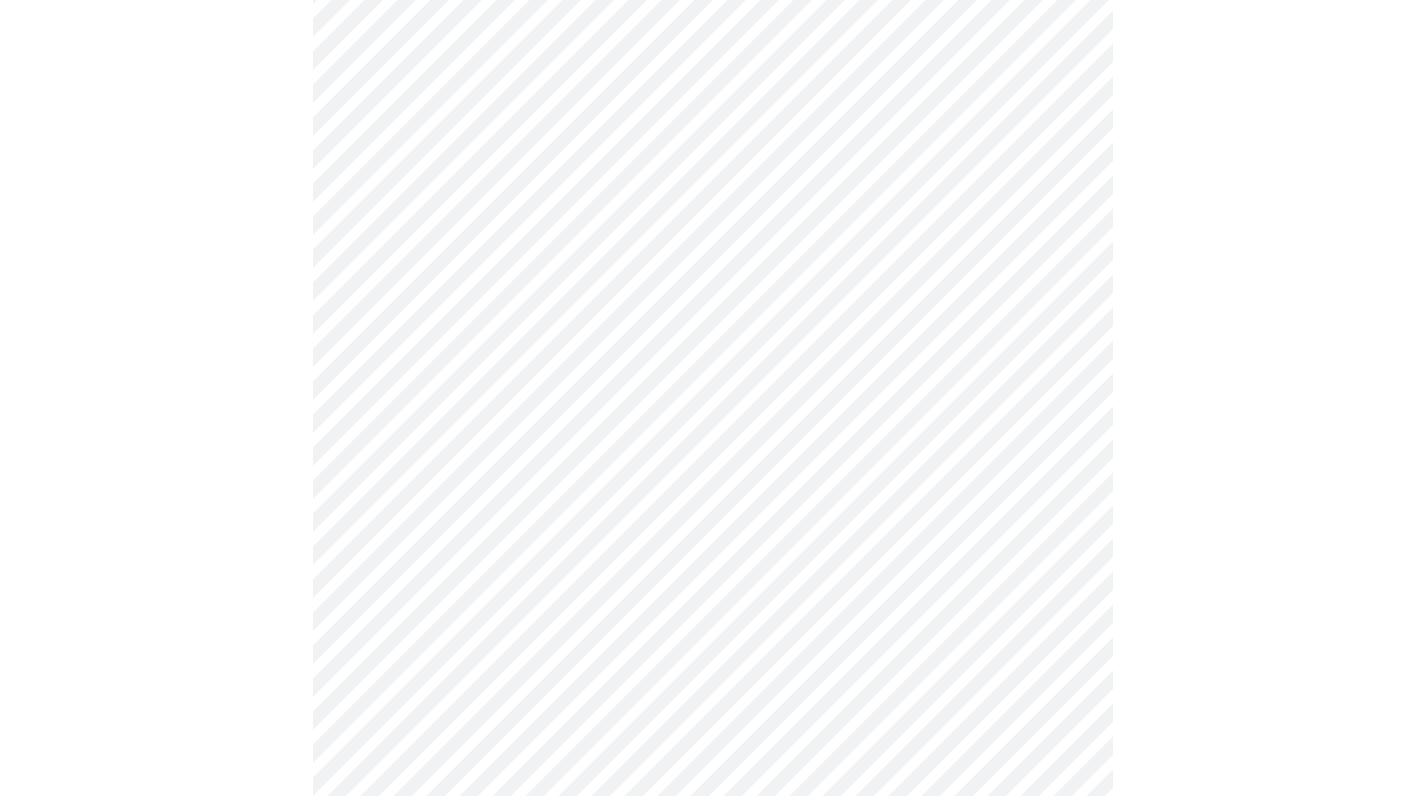 scroll, scrollTop: 1610, scrollLeft: 0, axis: vertical 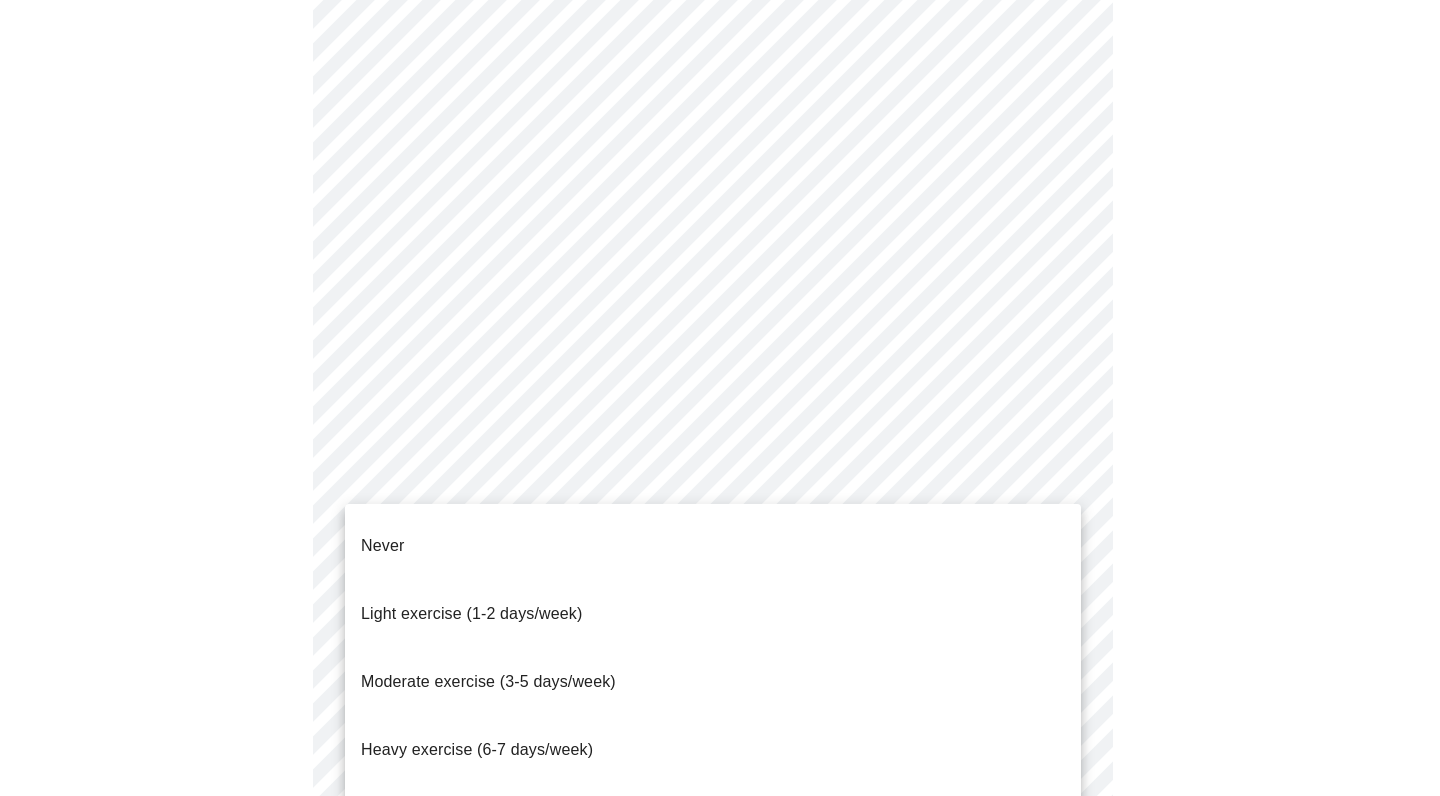 click on "MyMenopauseRx Appointments Messaging Labs Uploads Medications Community Refer a Friend Hi [FIRST] Intake Questions for [DAY], [MONTH] [DAY_NUM] [YEAR] @ [TIME]-[TIME] [TIMEZONE] 10 / 13 Settings Billing Invoices Log out Never Light exercise (1-2 days/week) Moderate exercise (3-5 days/week) Heavy exercise (6-7 days/week) Athlete (2x/day)" at bounding box center (720, -294) 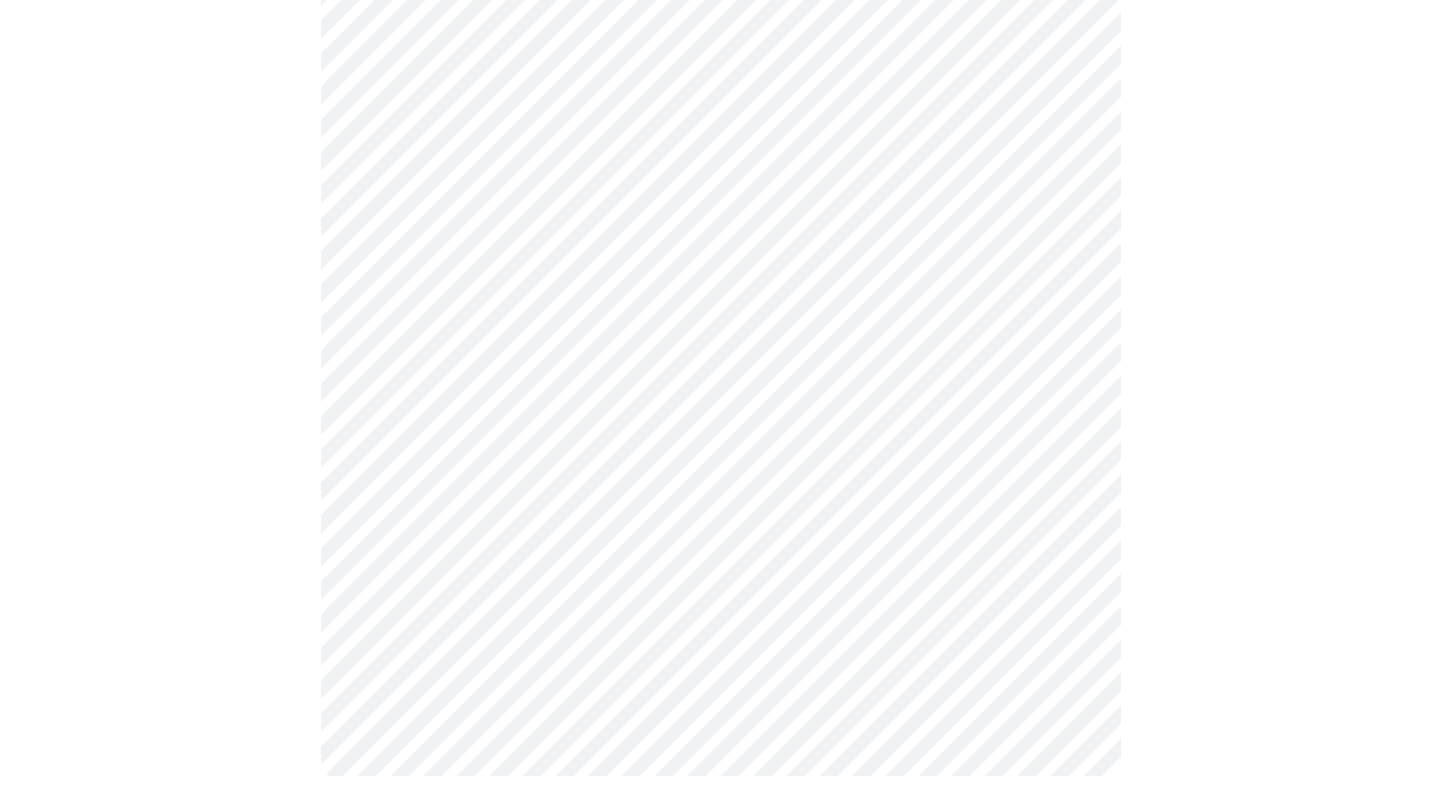 scroll, scrollTop: 1796, scrollLeft: 0, axis: vertical 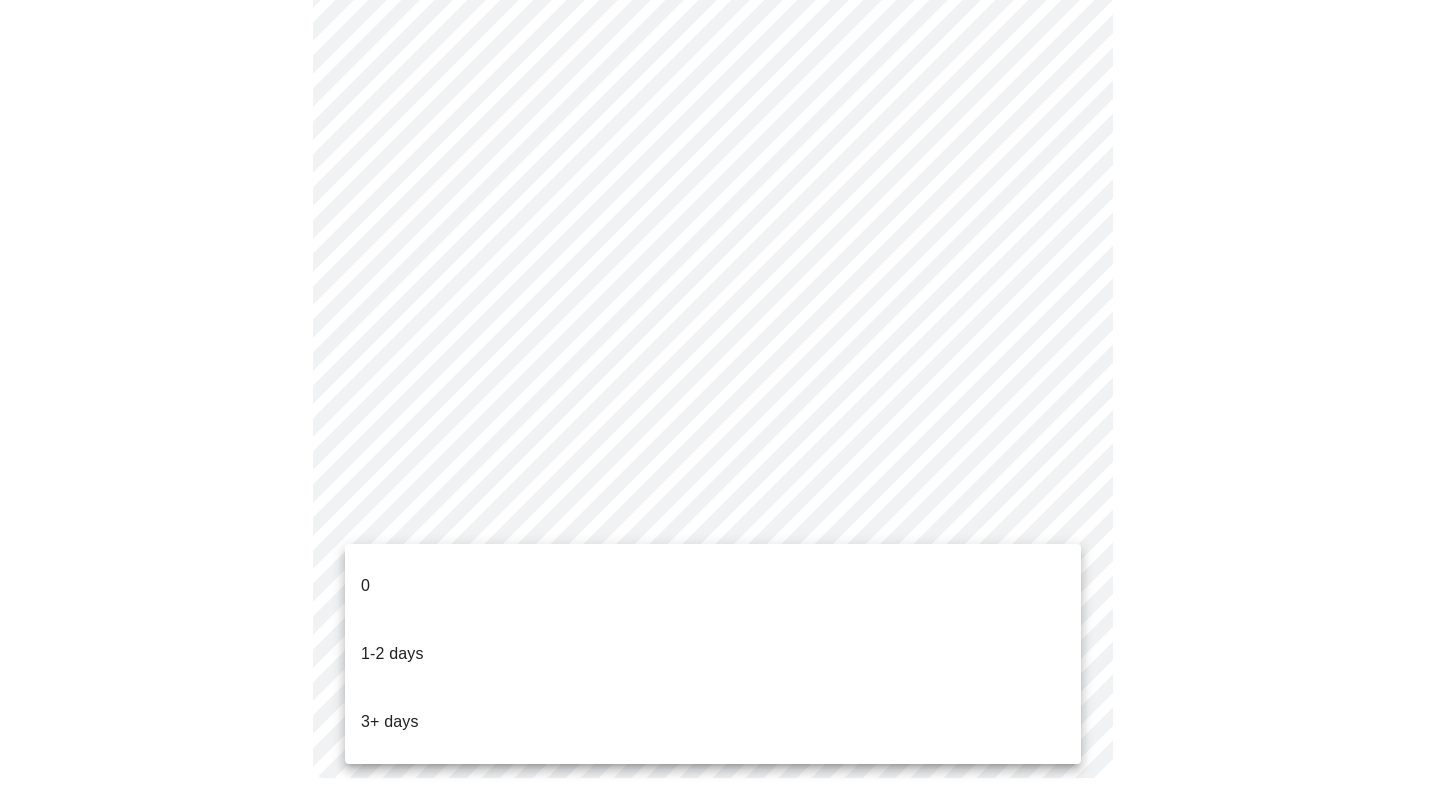 click on "MyMenopauseRx Appointments Messaging Labs Uploads Medications Community Refer a Friend Hi [FIRST] Intake Questions for [DAY], [MONTH] [DAY_NUM] [YEAR] @ [TIME]-[TIME] [TIMEZONE] 10 / 13 Settings Billing Invoices Log out 0 1-2 days 3+ days" at bounding box center (720, -485) 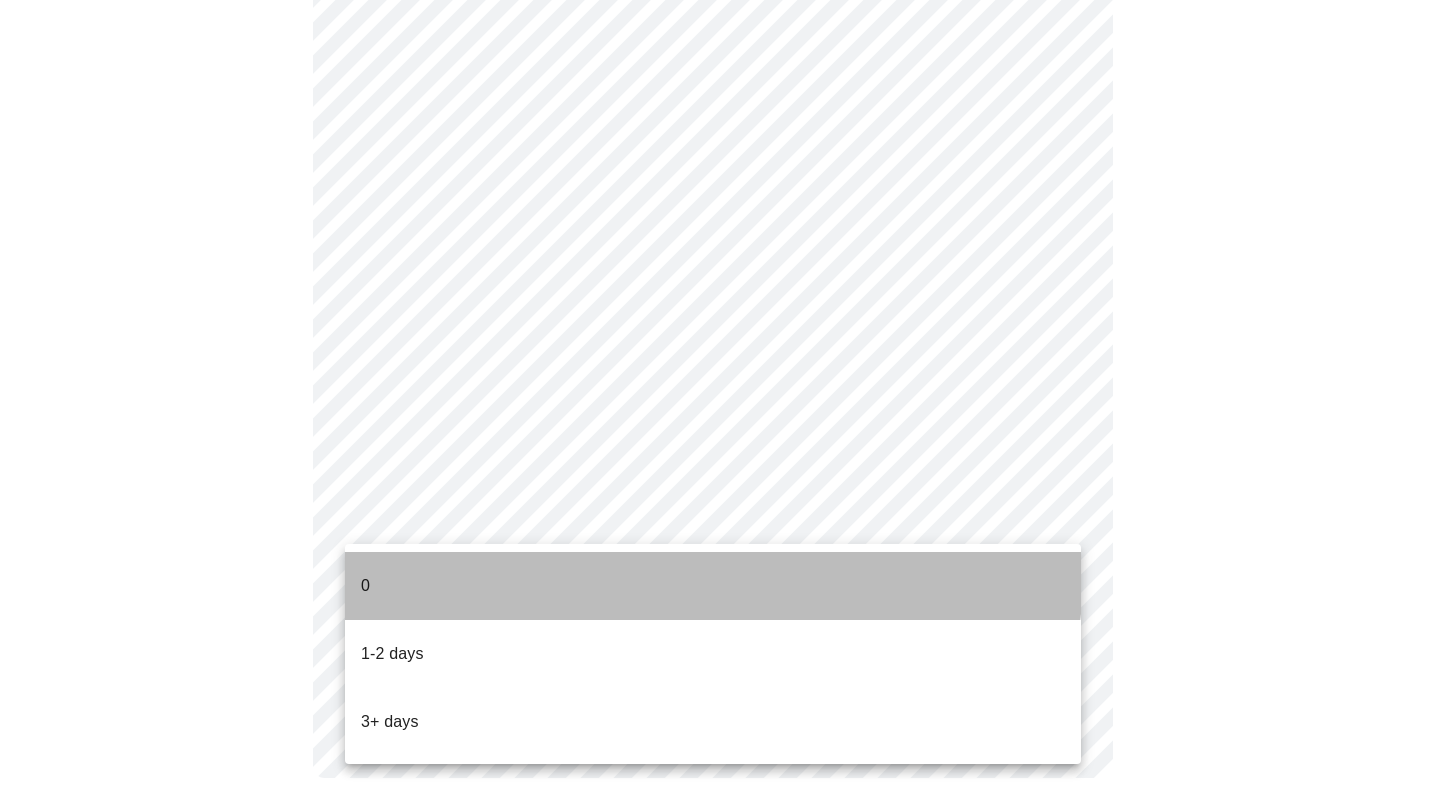 click on "0" at bounding box center [713, 586] 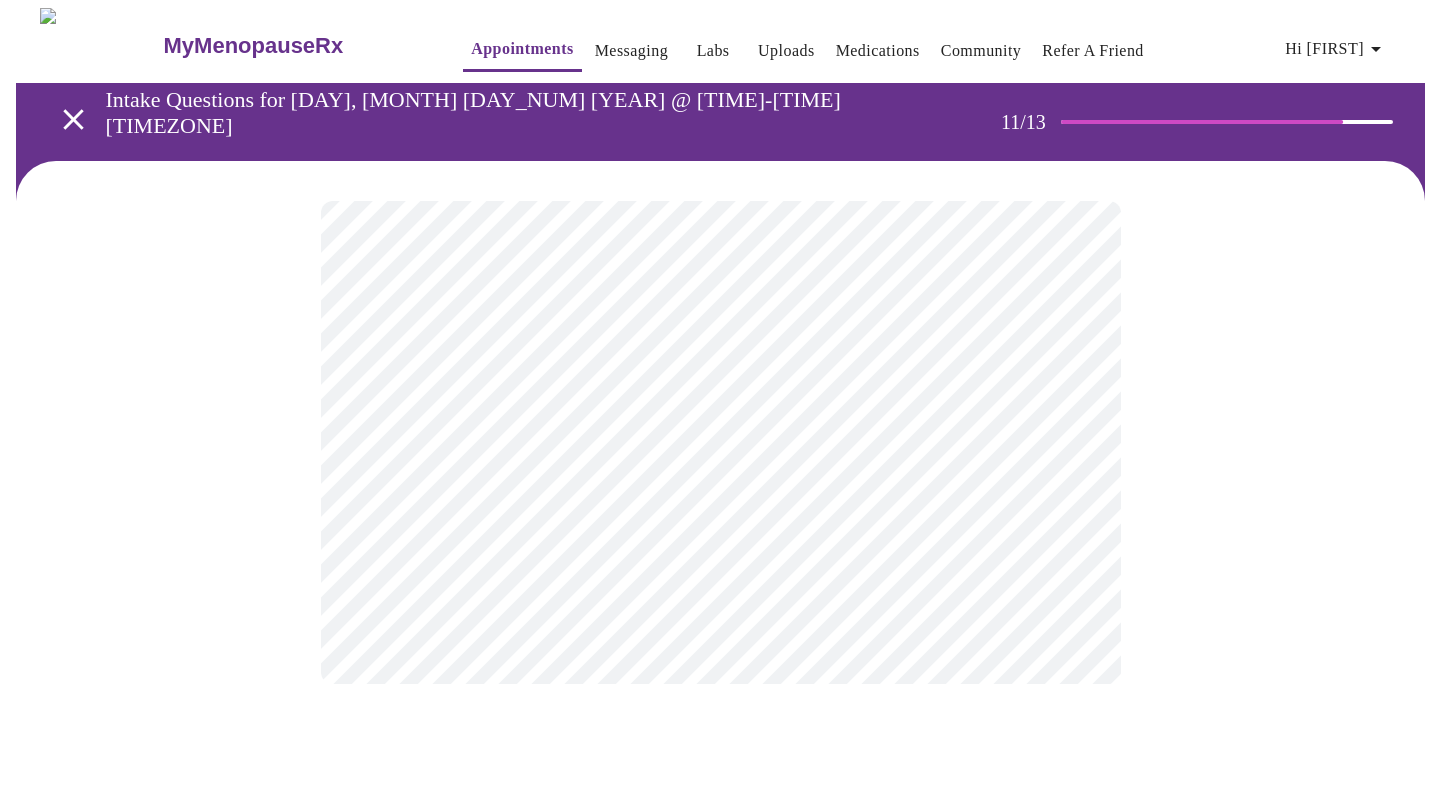 scroll, scrollTop: 0, scrollLeft: 0, axis: both 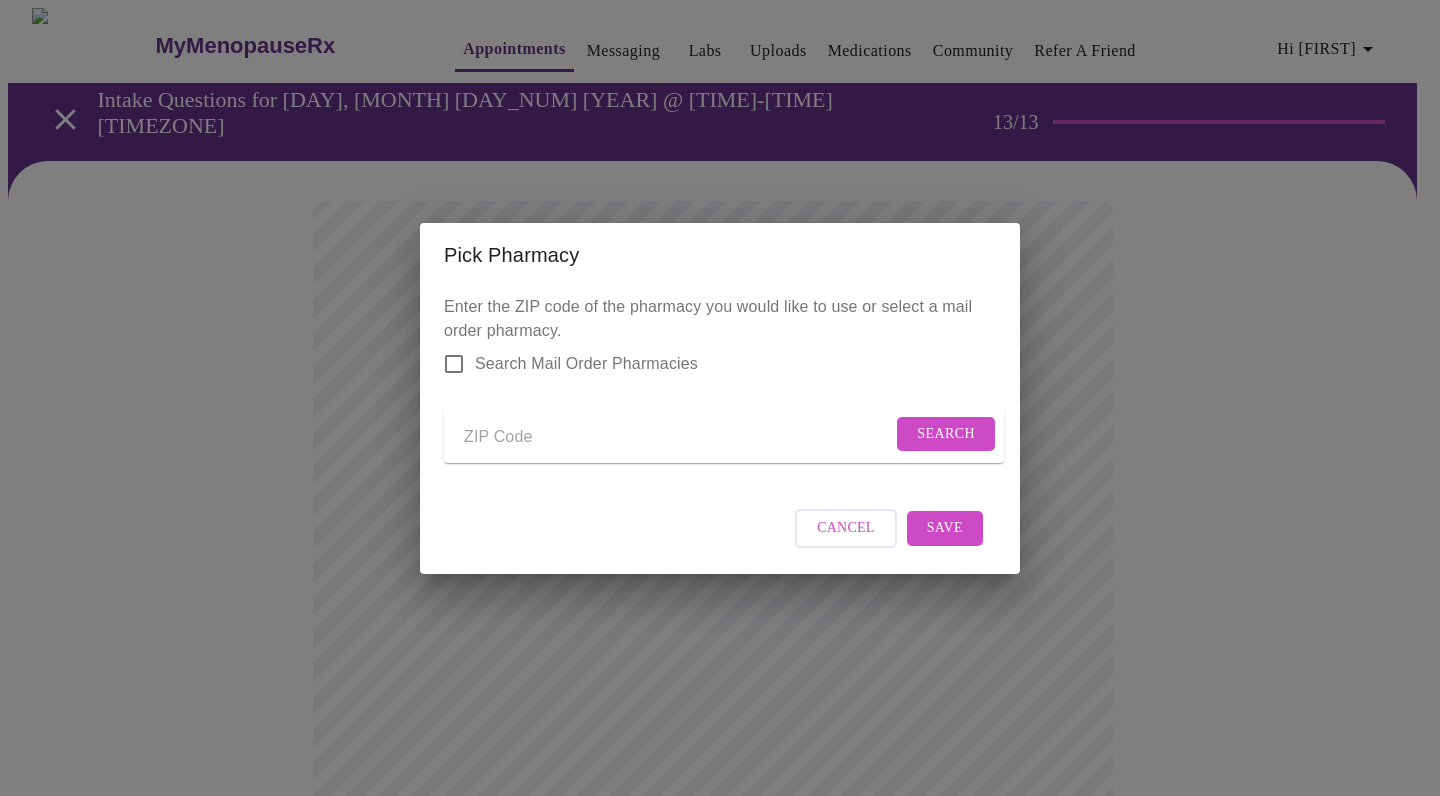 click at bounding box center [678, 438] 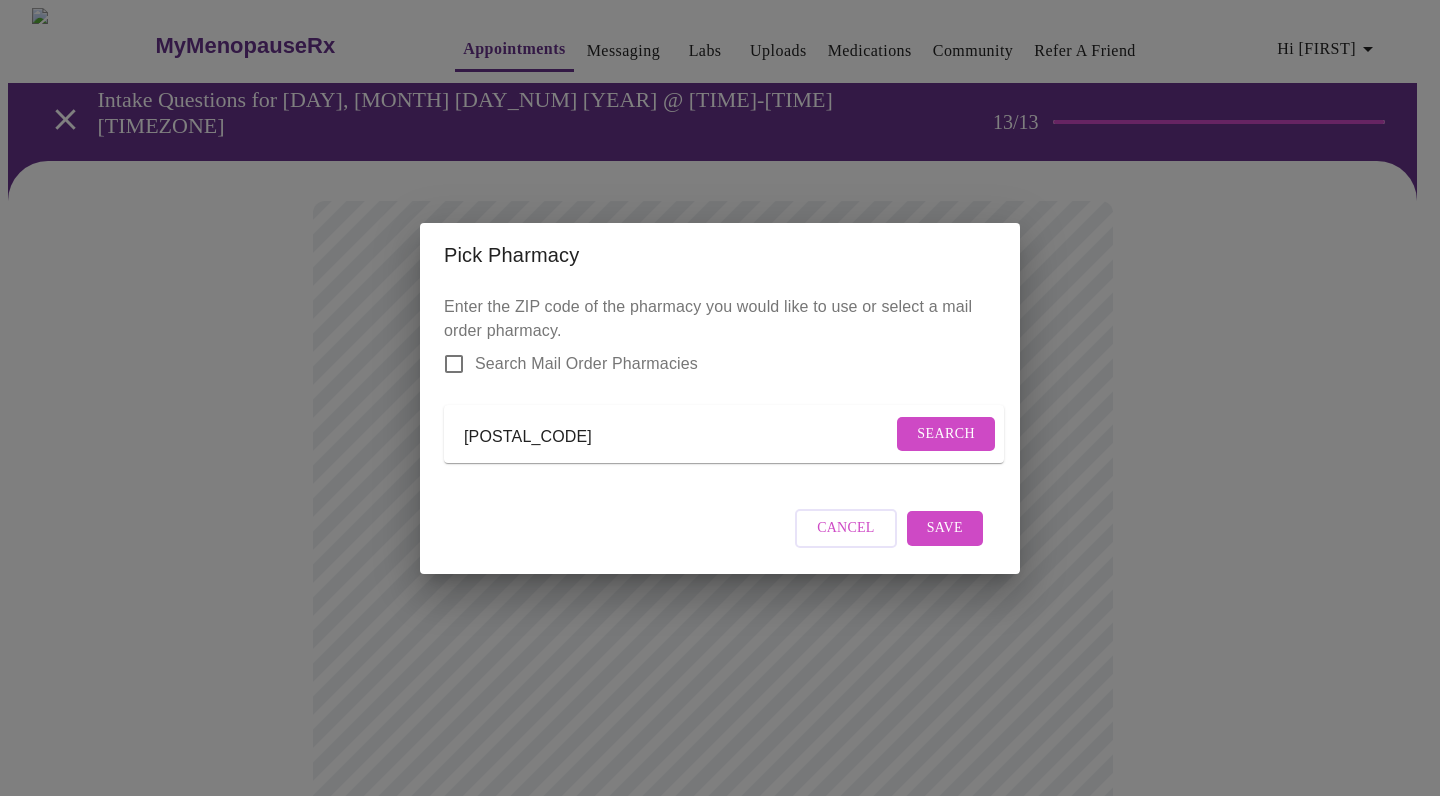 type on "[POSTAL_CODE]" 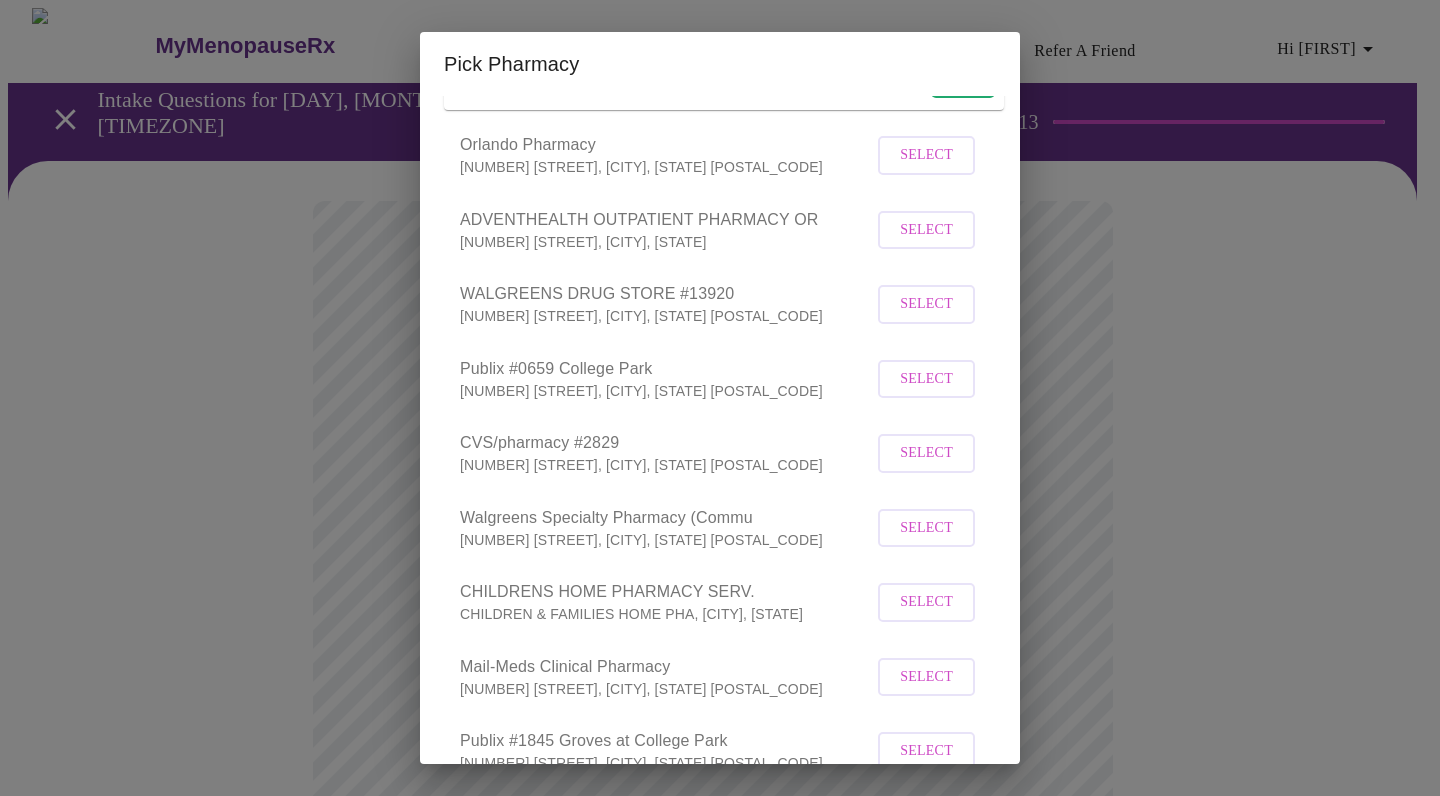 scroll, scrollTop: 175, scrollLeft: 0, axis: vertical 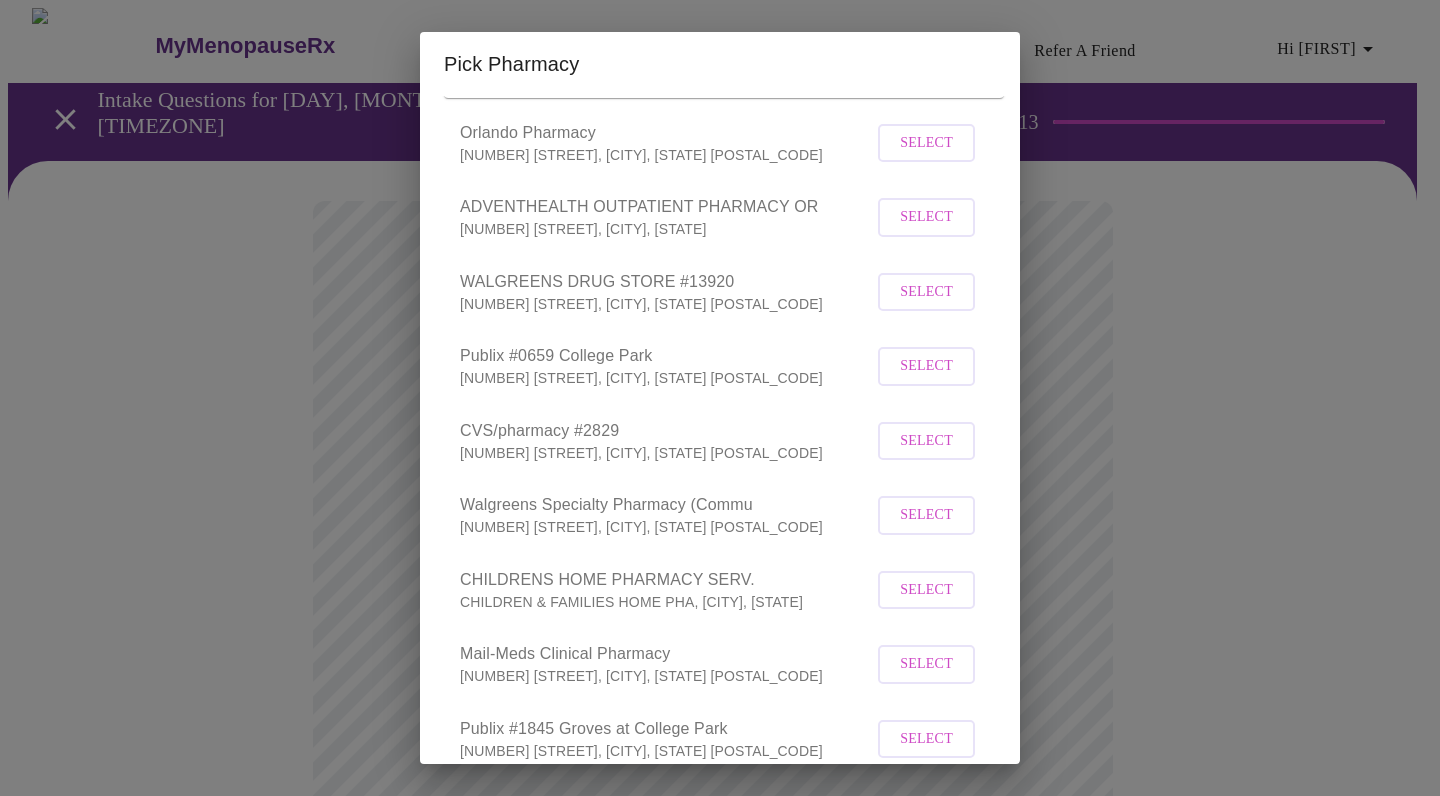 click on "Select" at bounding box center [926, 441] 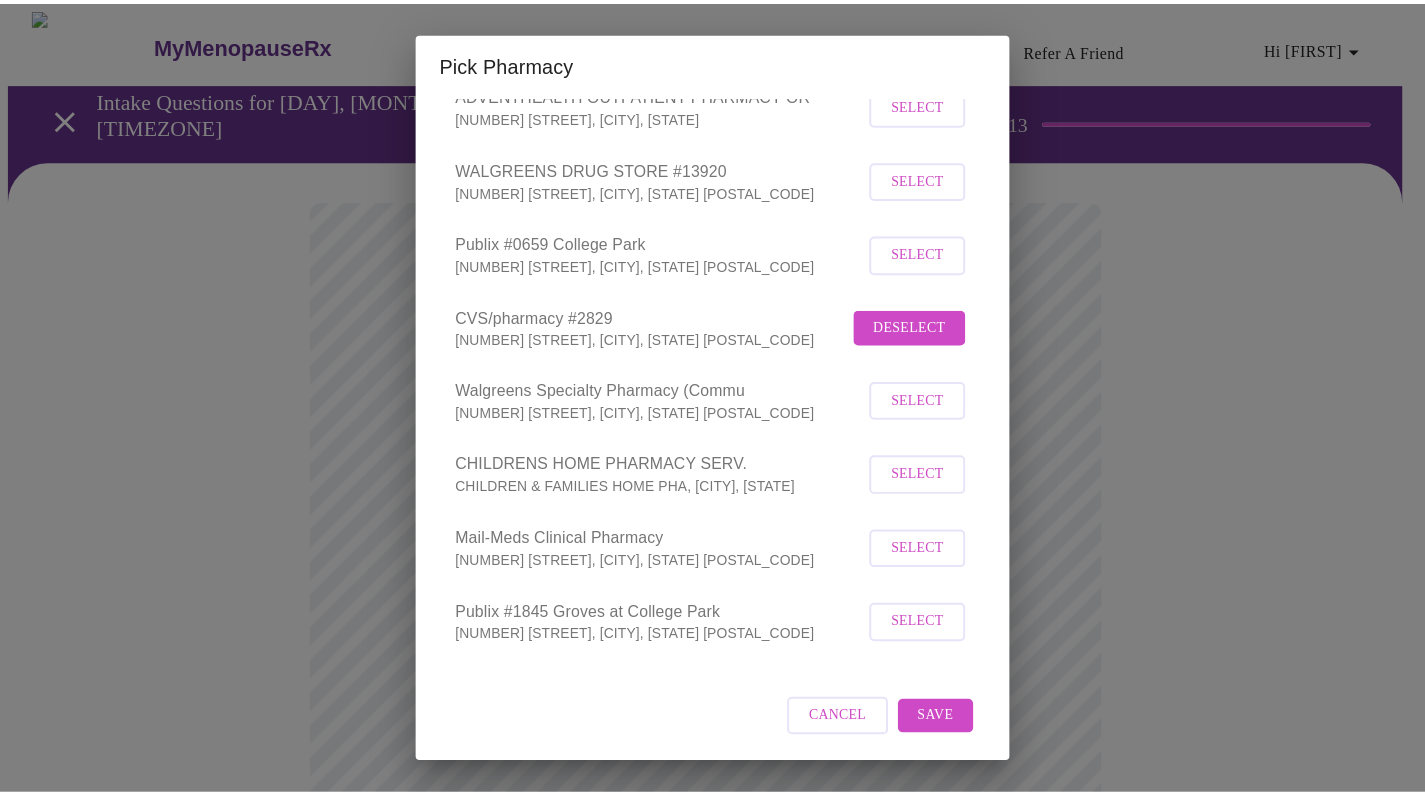 scroll, scrollTop: 310, scrollLeft: 0, axis: vertical 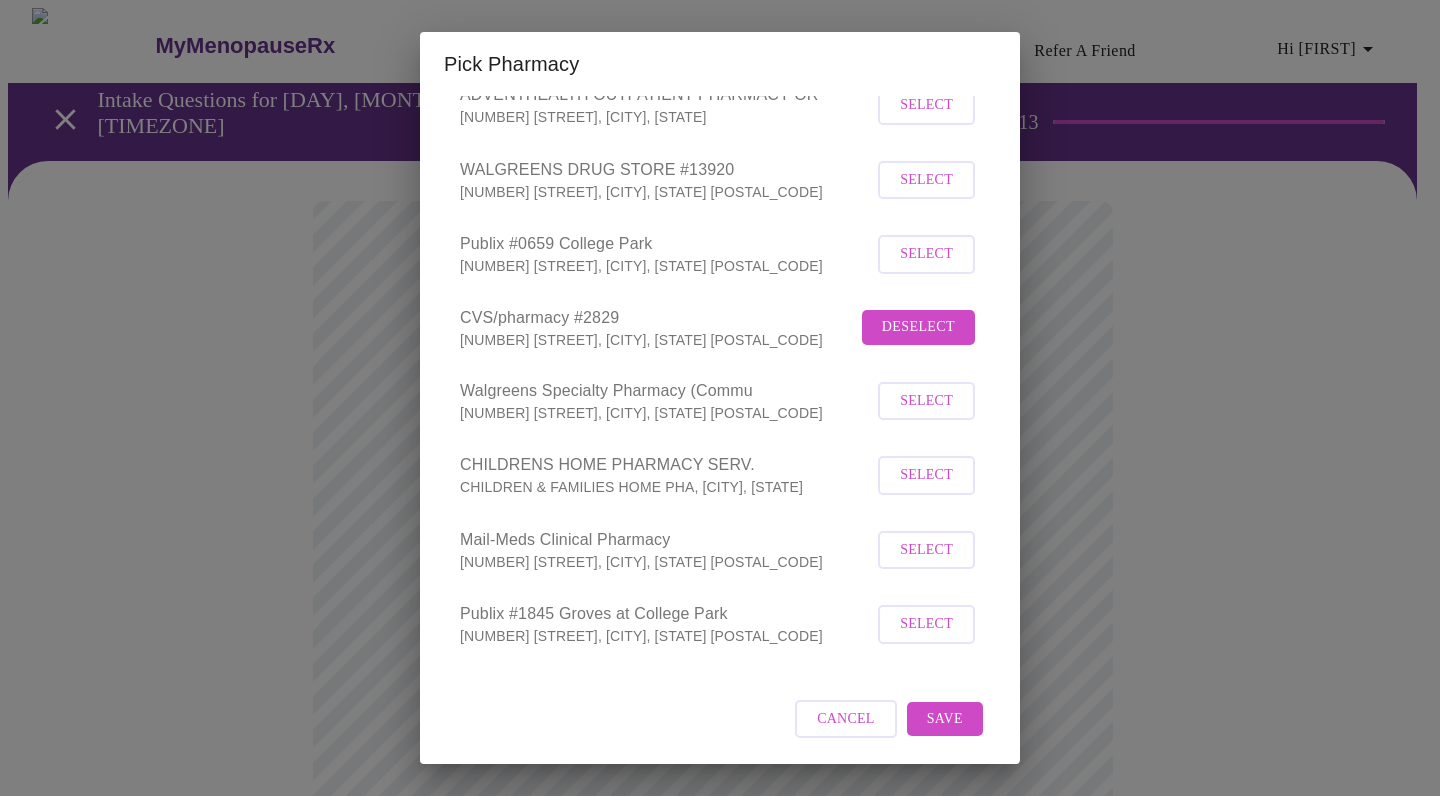 click on "Save" at bounding box center (945, 719) 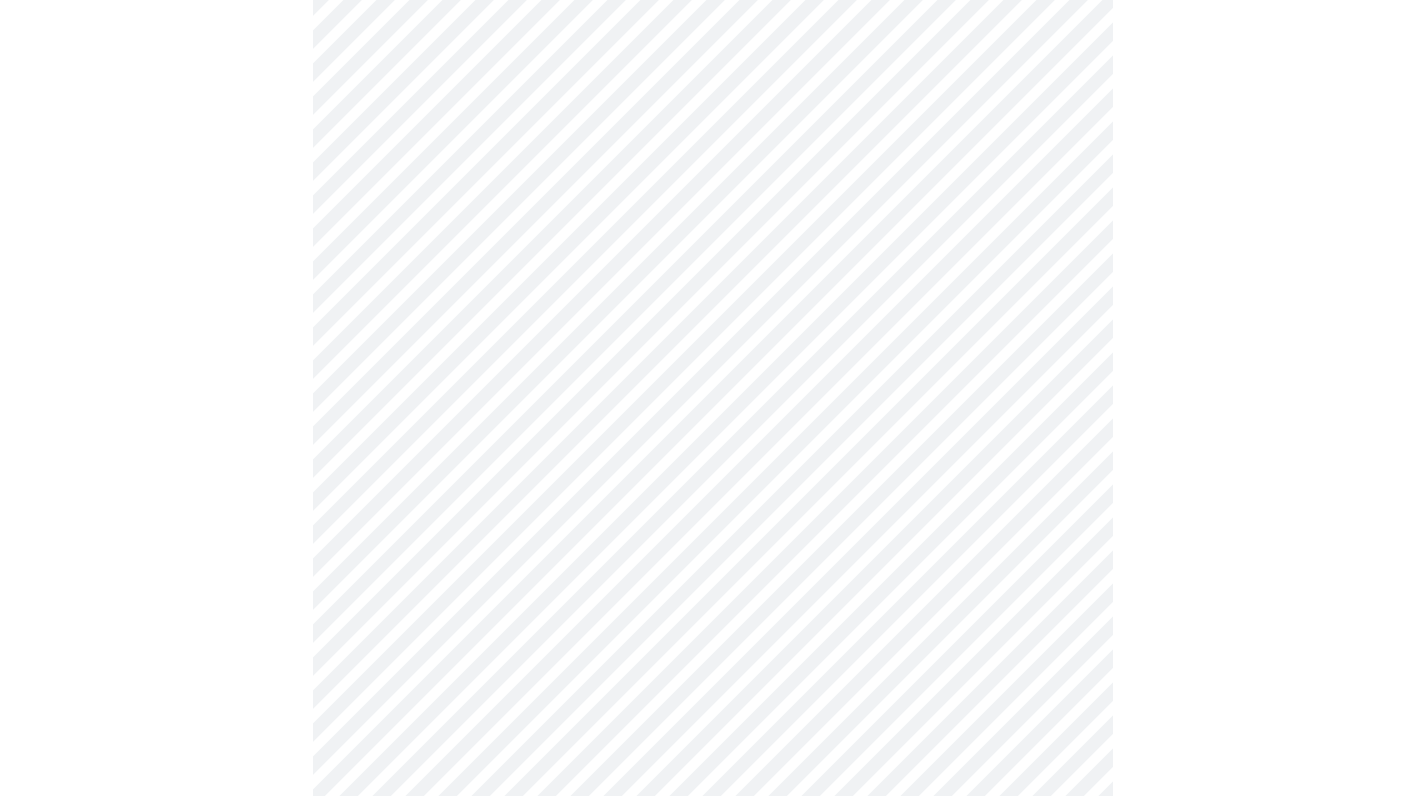 scroll, scrollTop: 436, scrollLeft: 0, axis: vertical 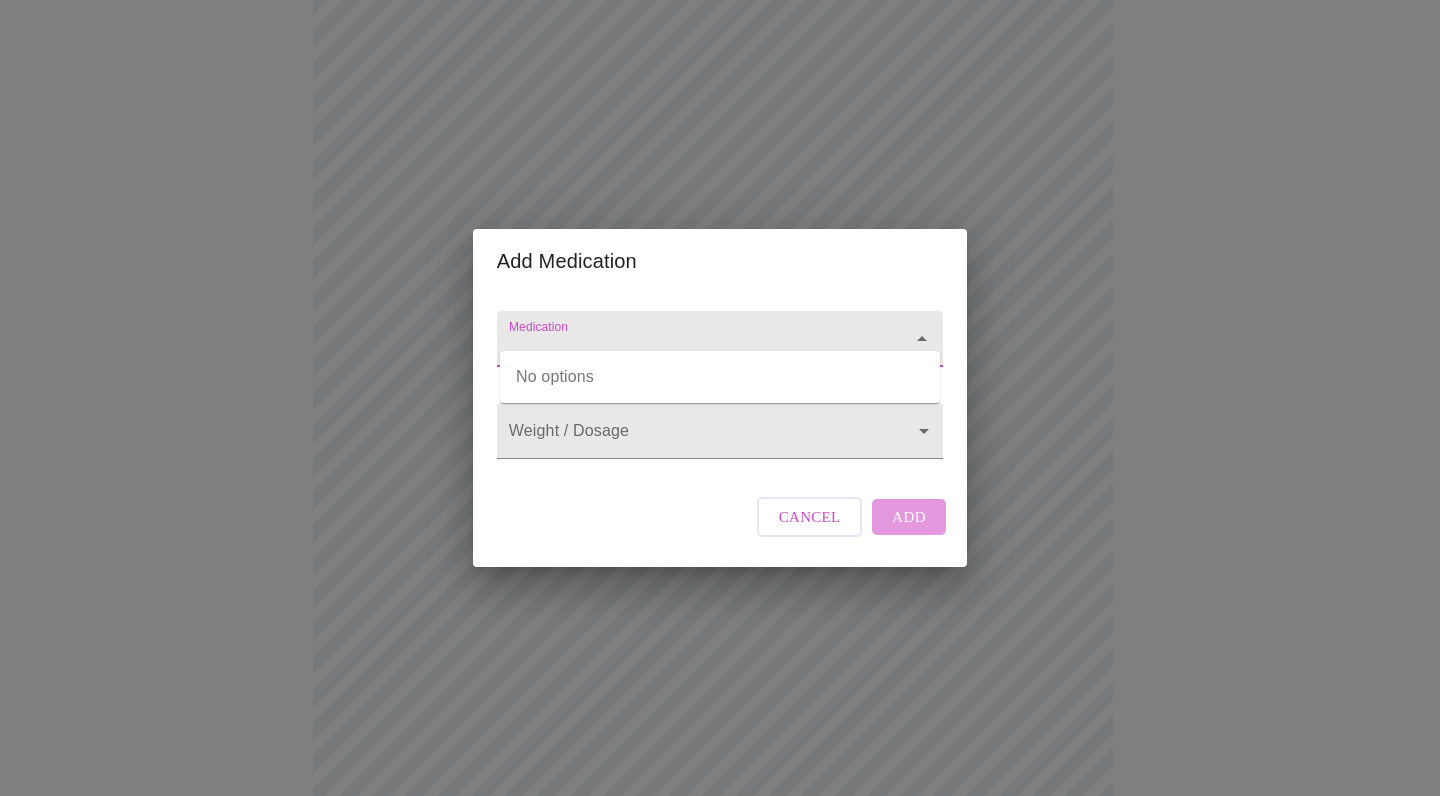 click on "Medication" at bounding box center (691, 348) 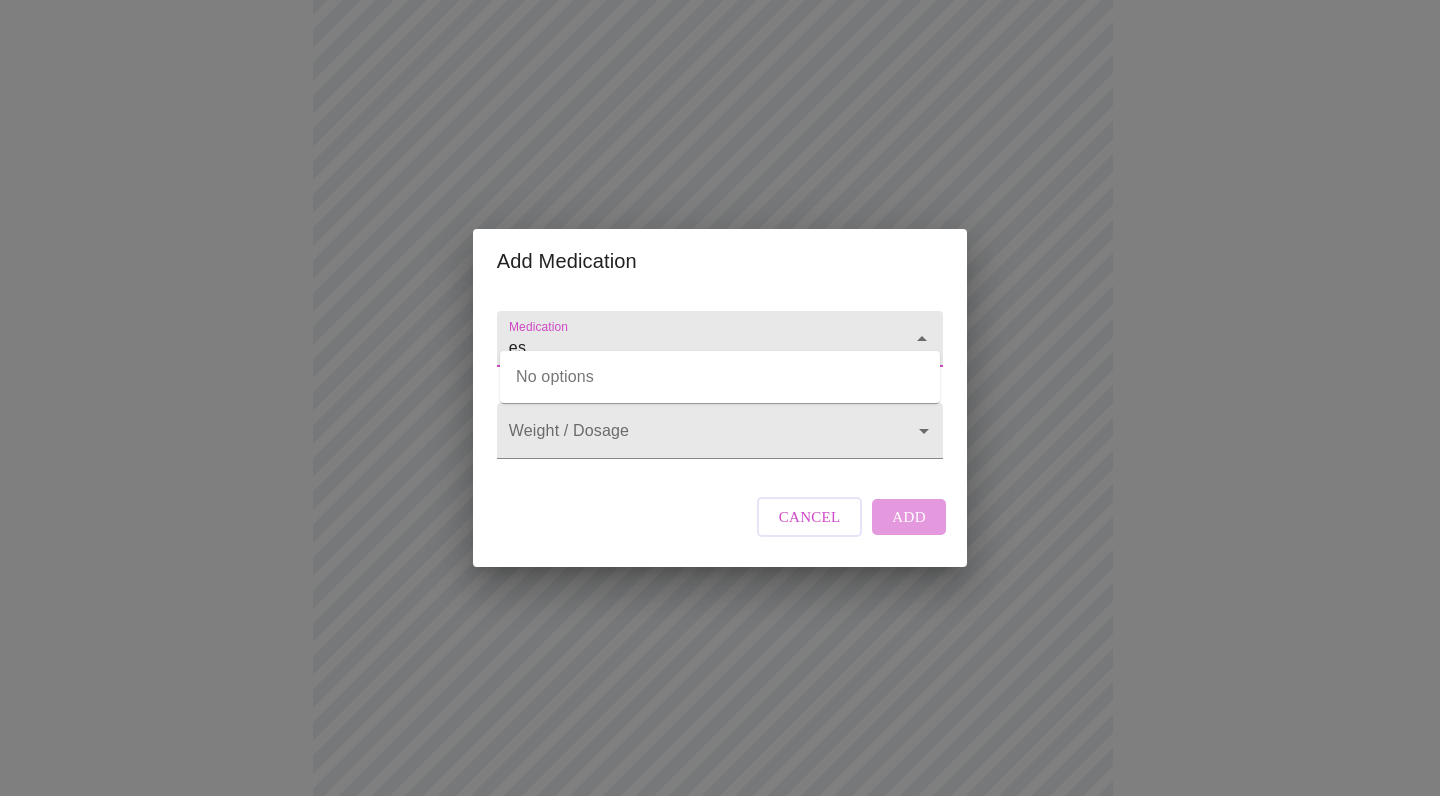 type on "e" 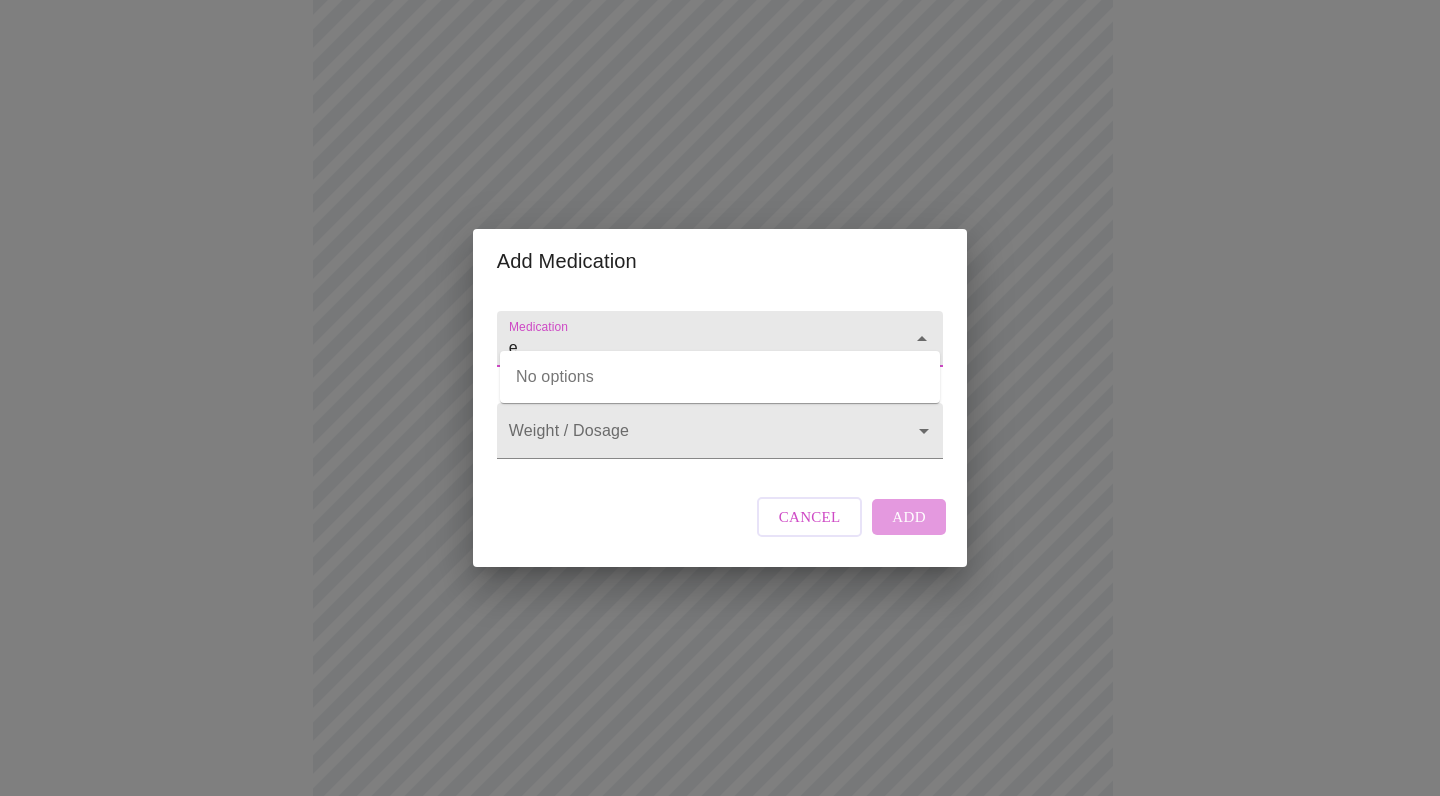 type 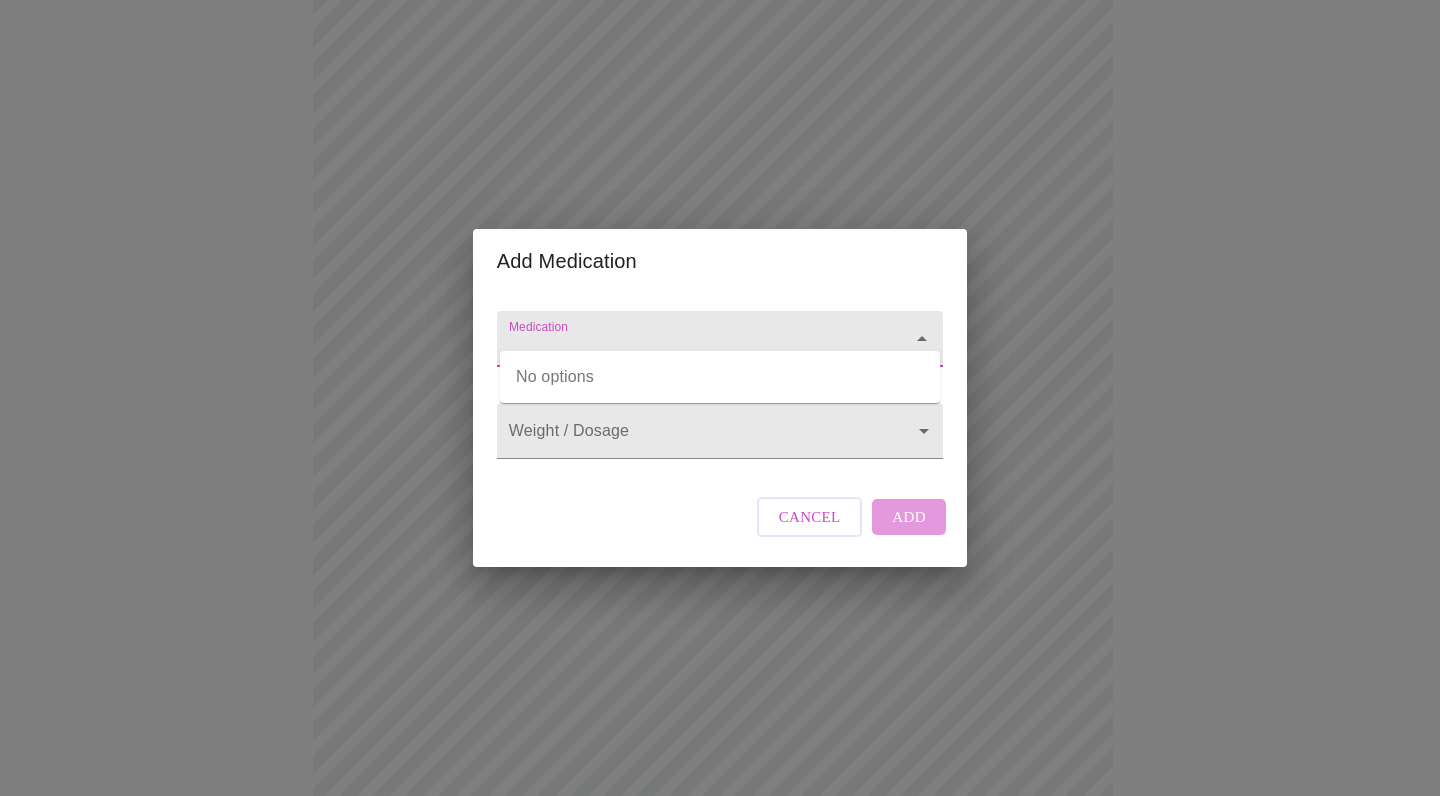 click on "Cancel" at bounding box center (810, 517) 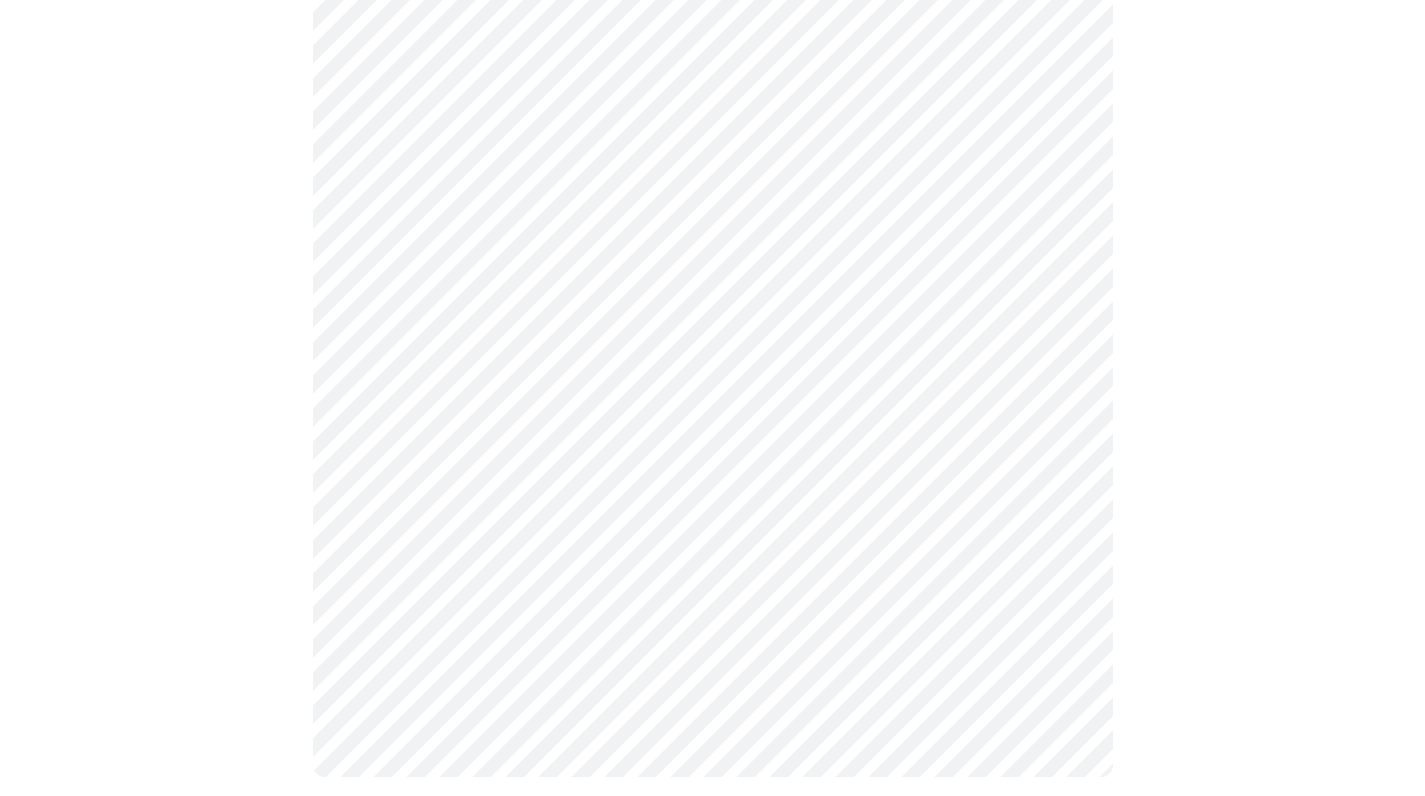 scroll, scrollTop: 1112, scrollLeft: 0, axis: vertical 